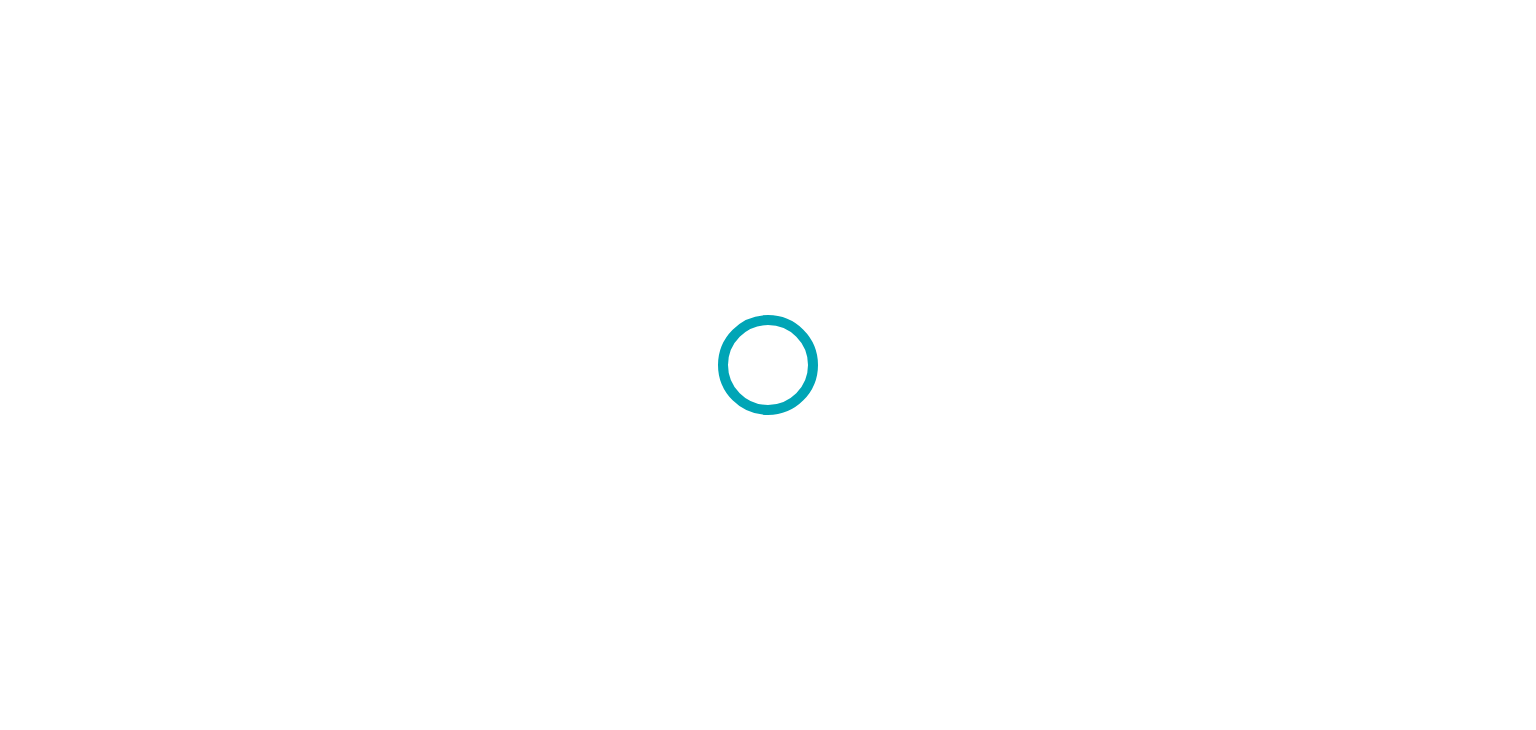 scroll, scrollTop: 0, scrollLeft: 0, axis: both 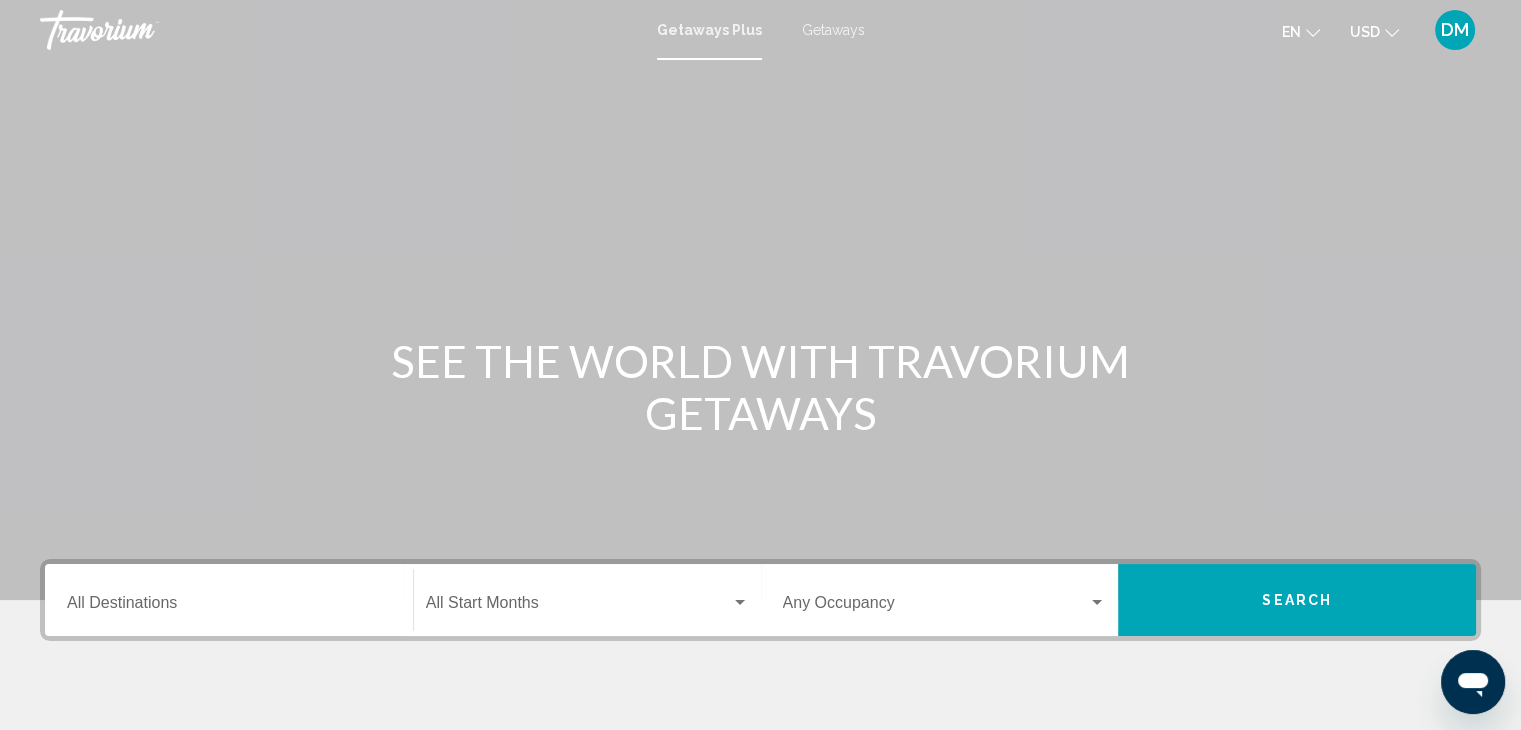 click on "Destination All Destinations" at bounding box center [229, 600] 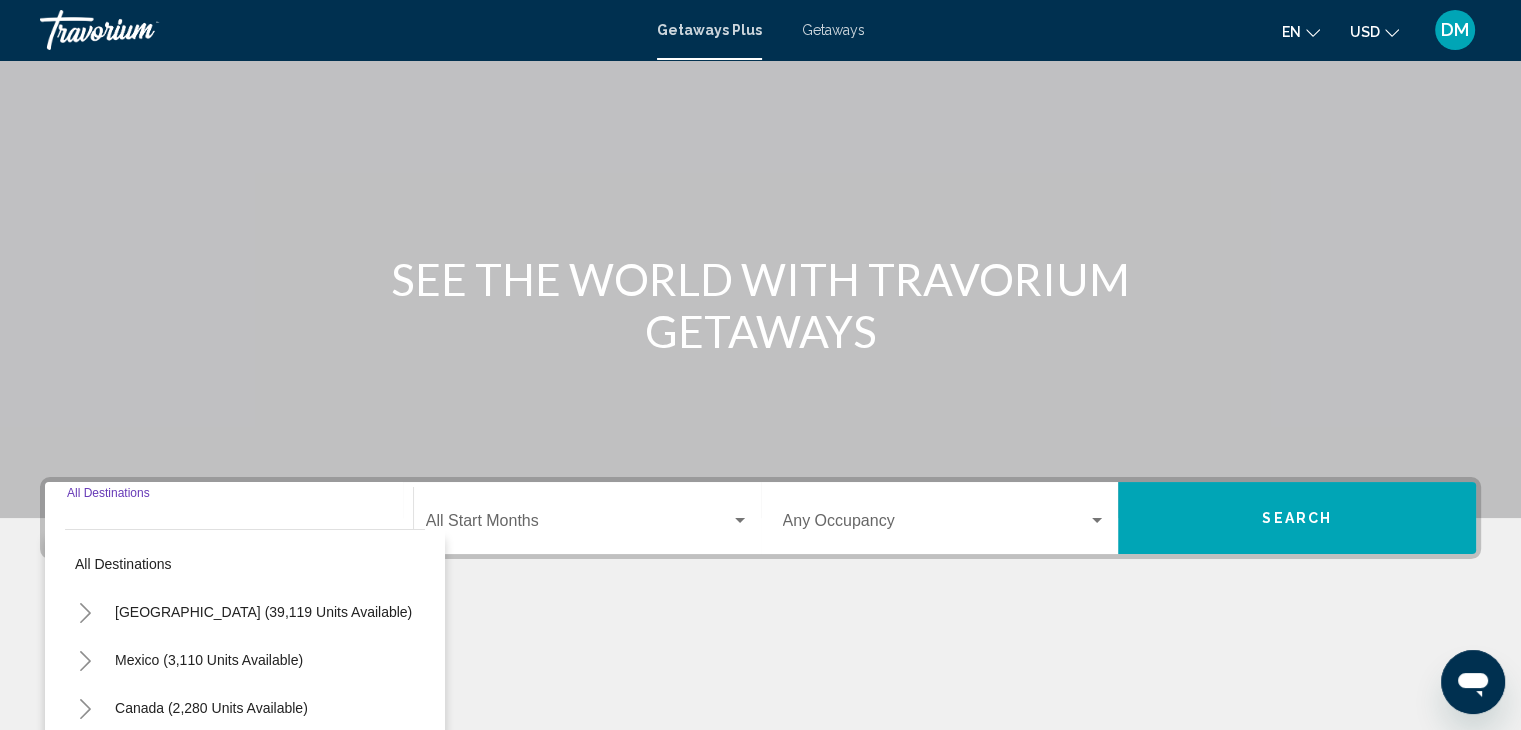 scroll, scrollTop: 356, scrollLeft: 0, axis: vertical 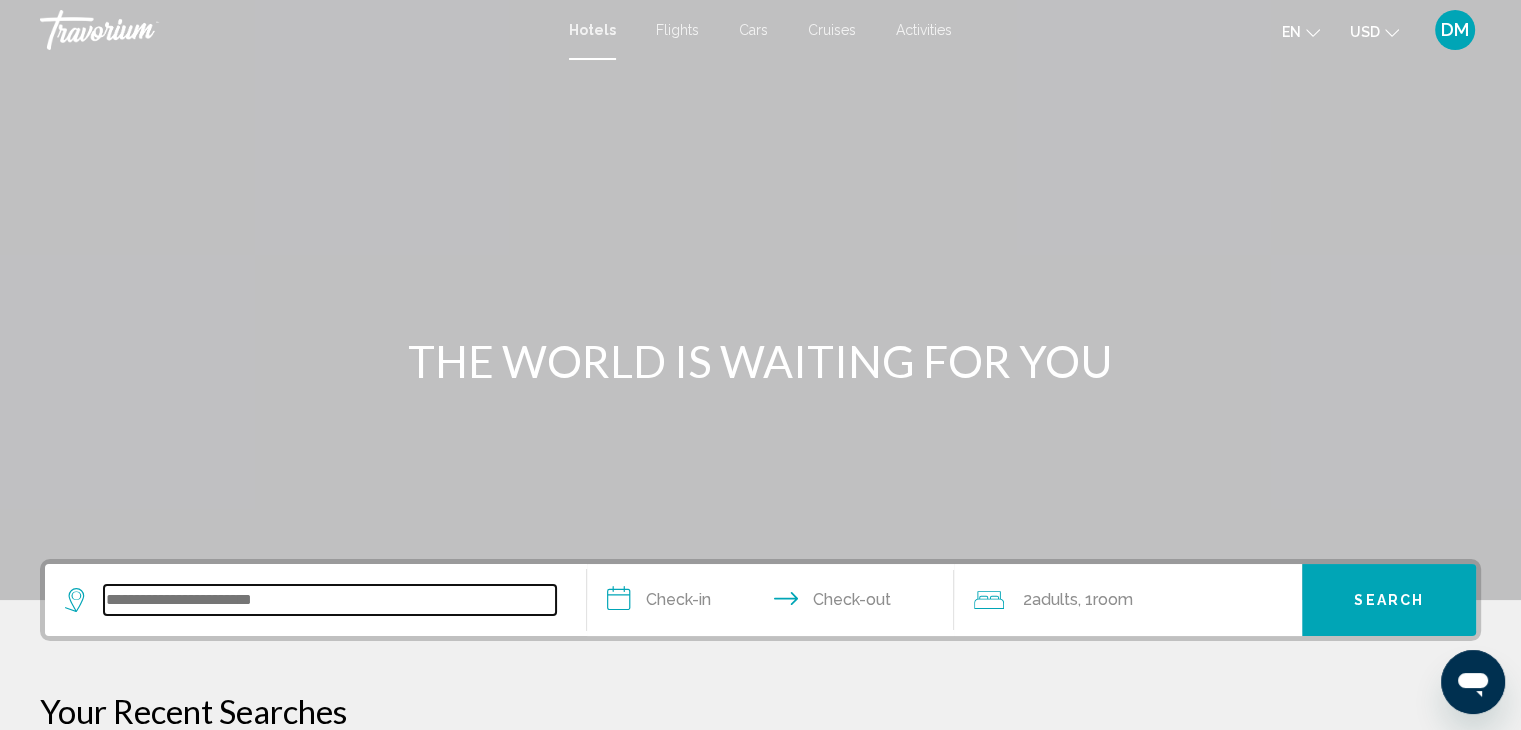 click at bounding box center [330, 600] 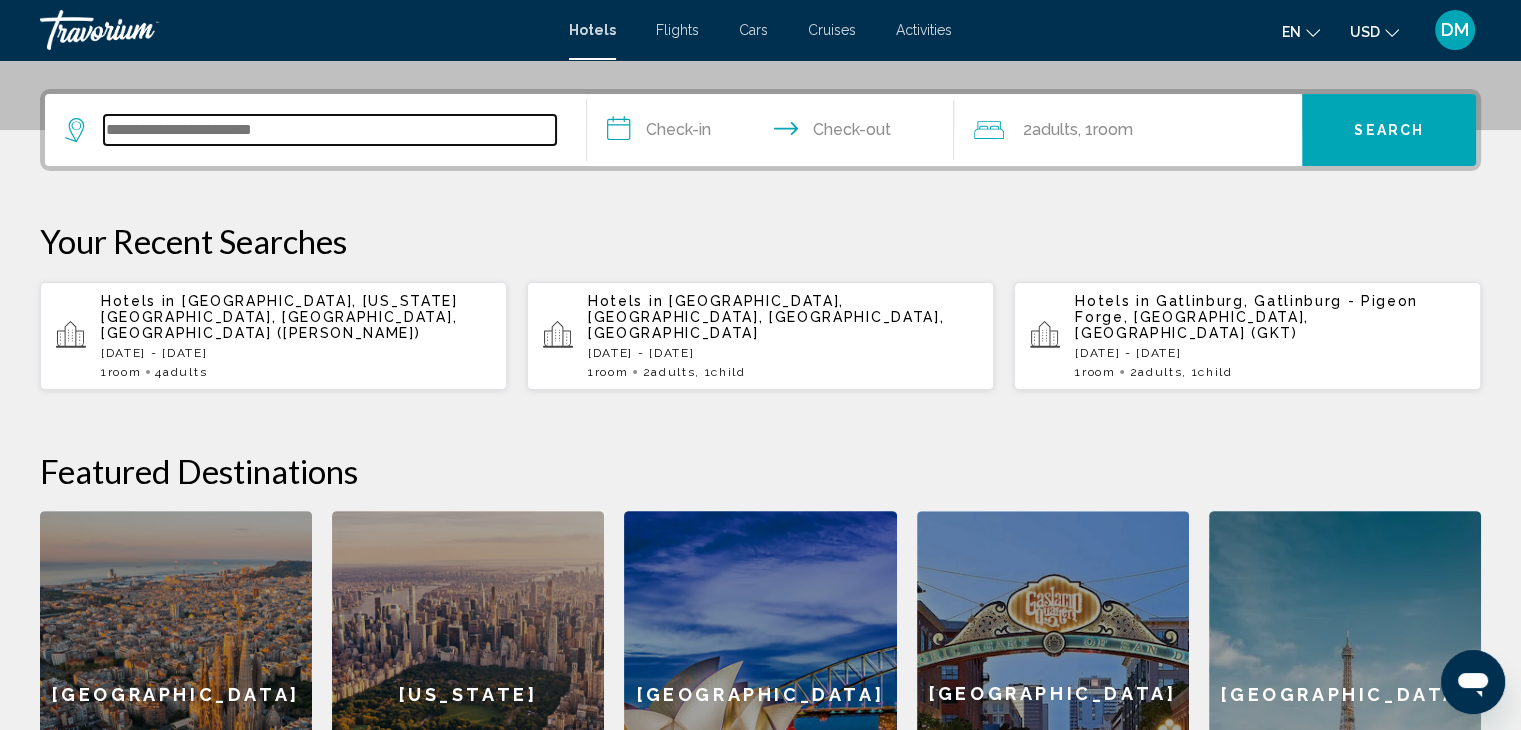 scroll, scrollTop: 493, scrollLeft: 0, axis: vertical 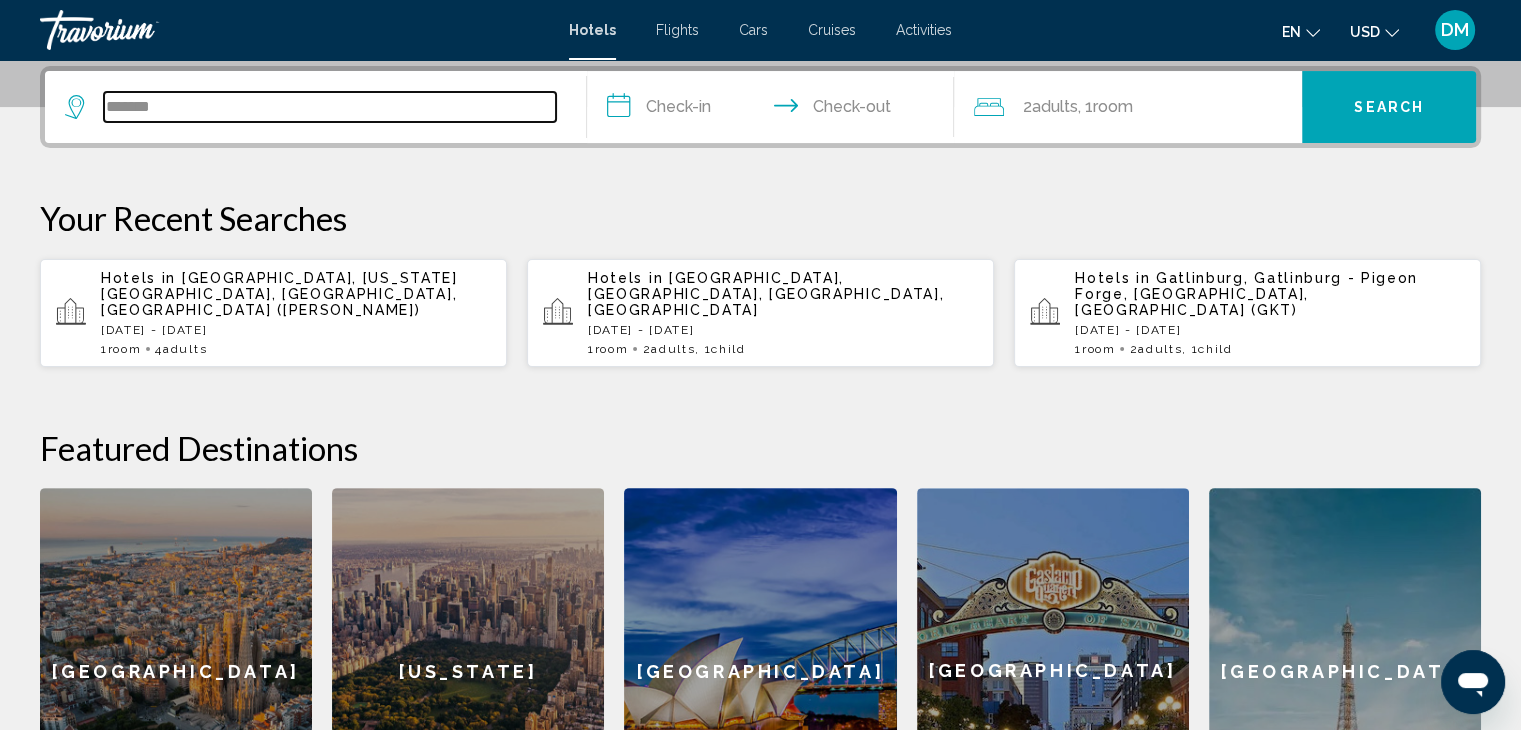 click on "******" at bounding box center (330, 107) 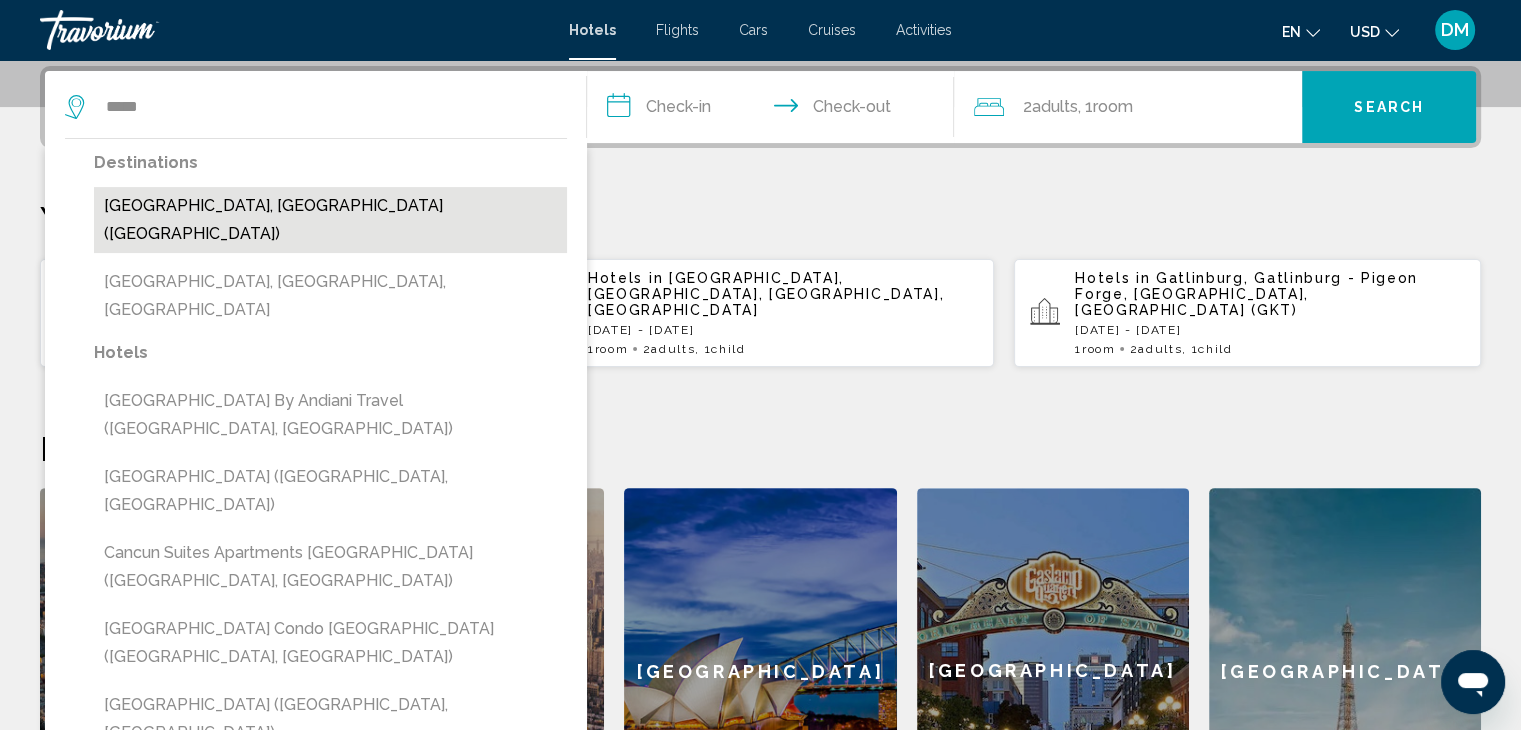 click on "[GEOGRAPHIC_DATA], [GEOGRAPHIC_DATA] ([GEOGRAPHIC_DATA])" at bounding box center (330, 220) 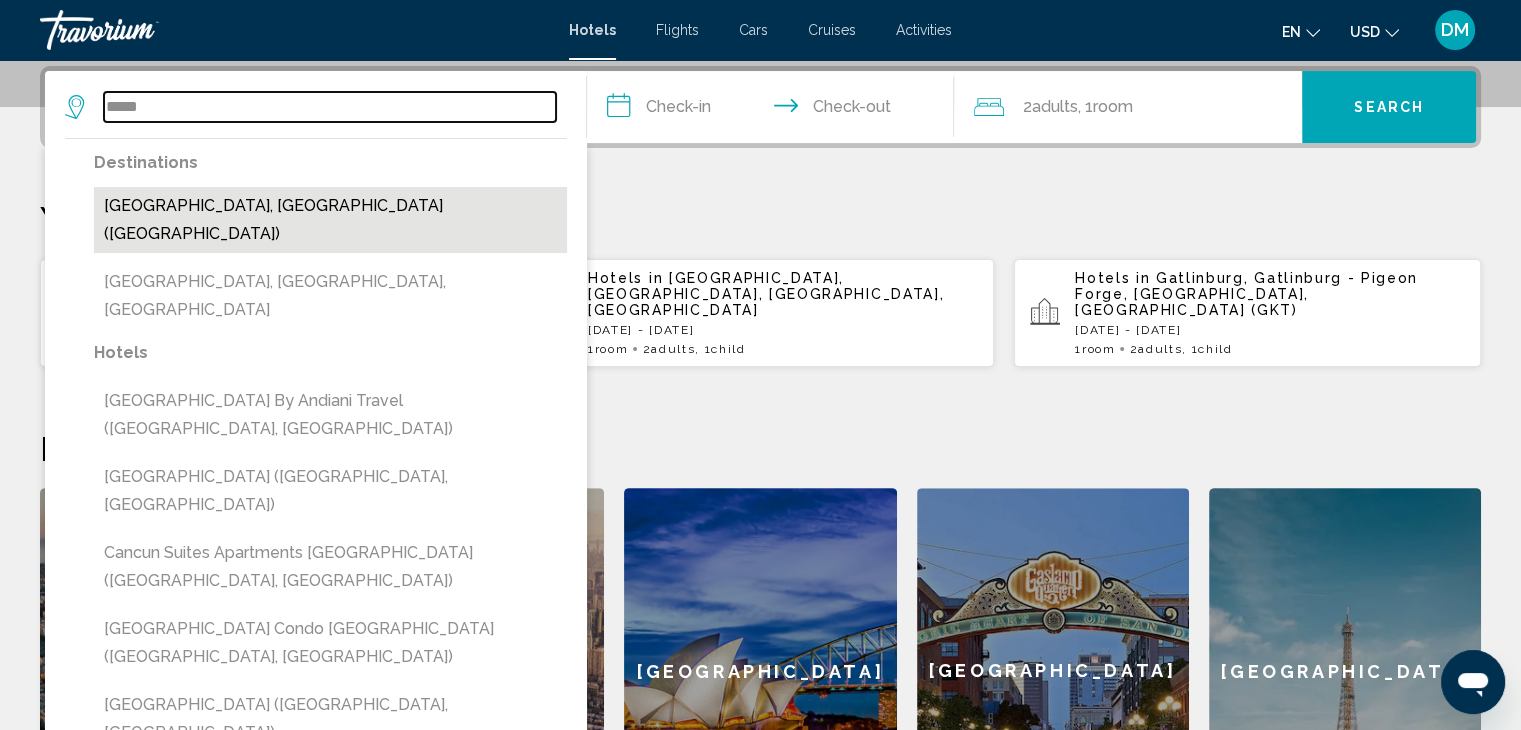 type on "**********" 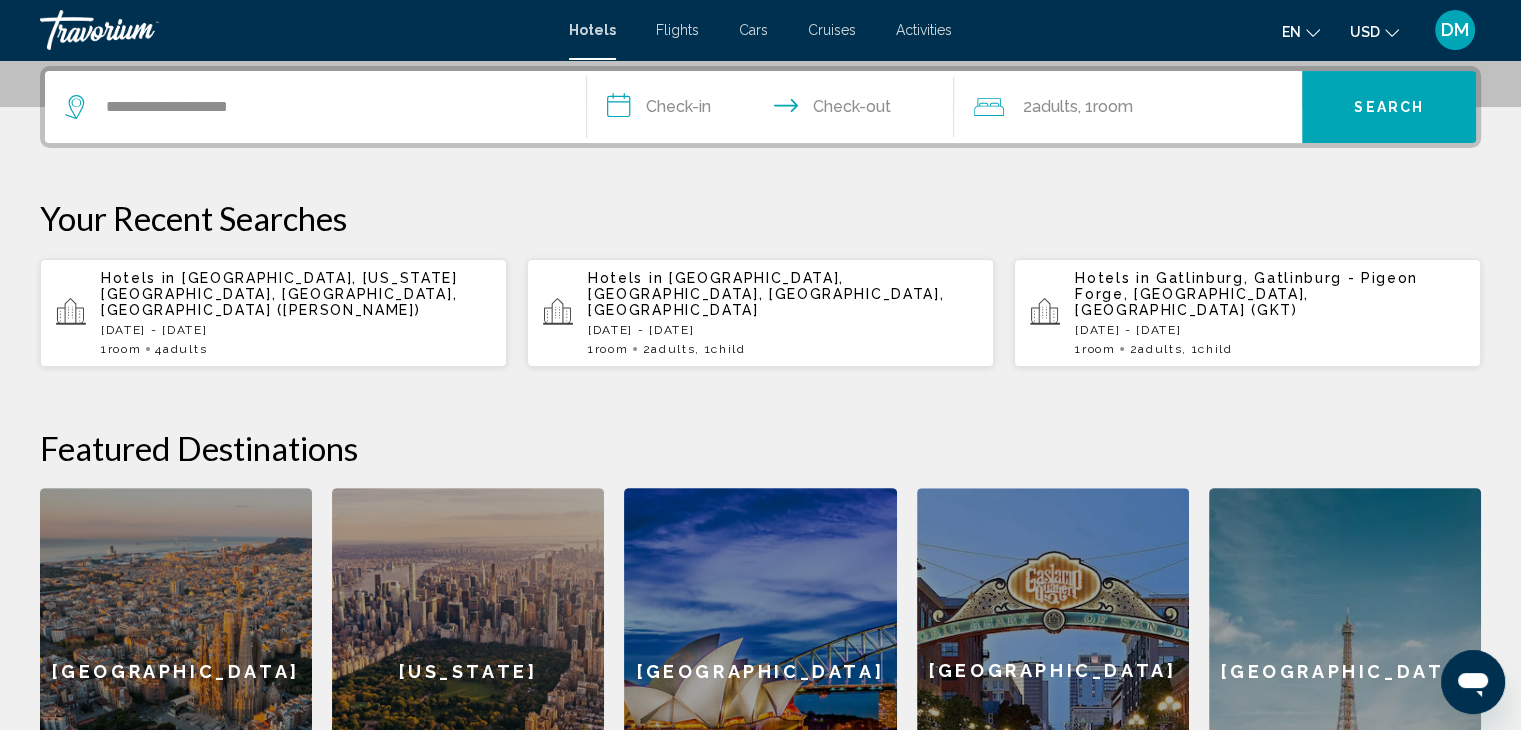 click on "**********" at bounding box center (775, 110) 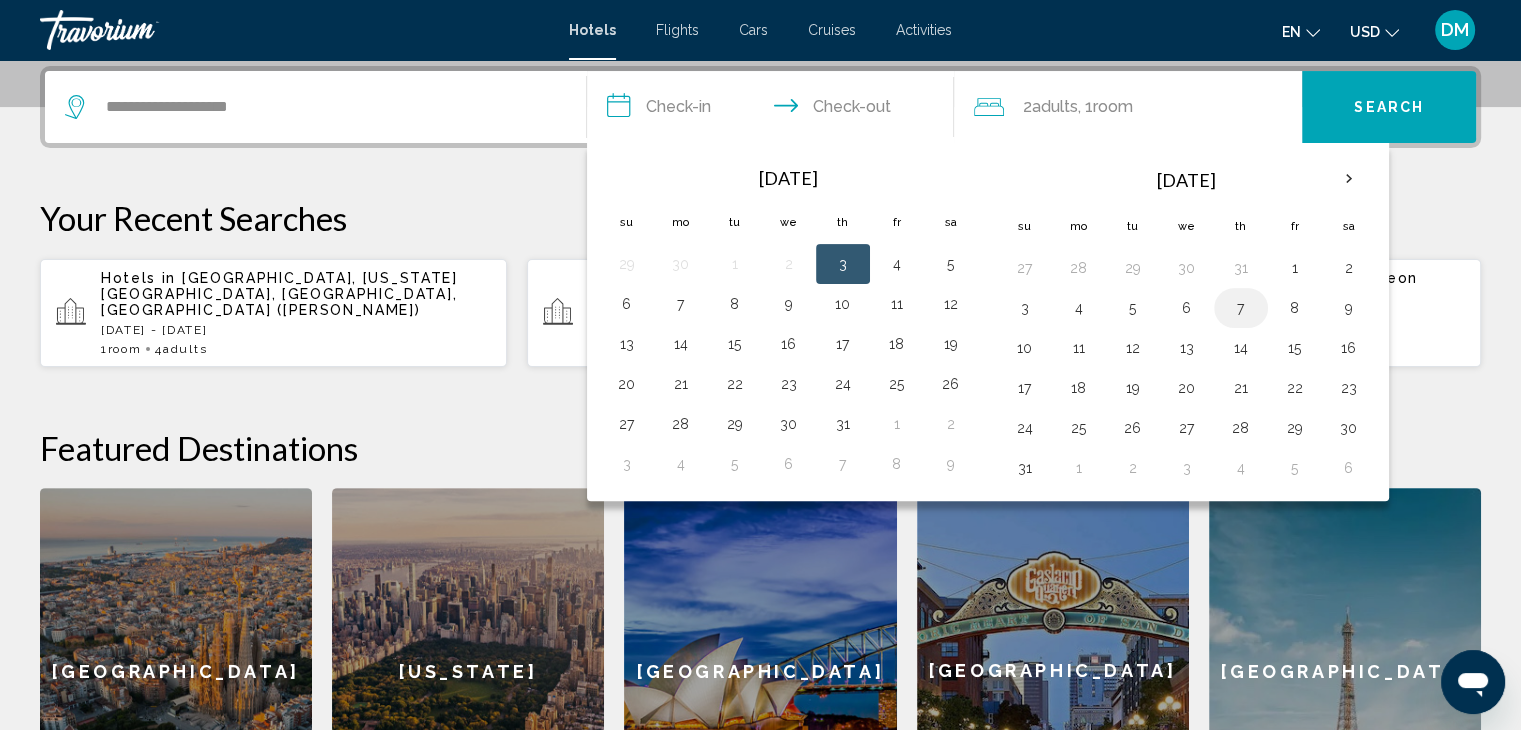 click on "7" at bounding box center (1241, 308) 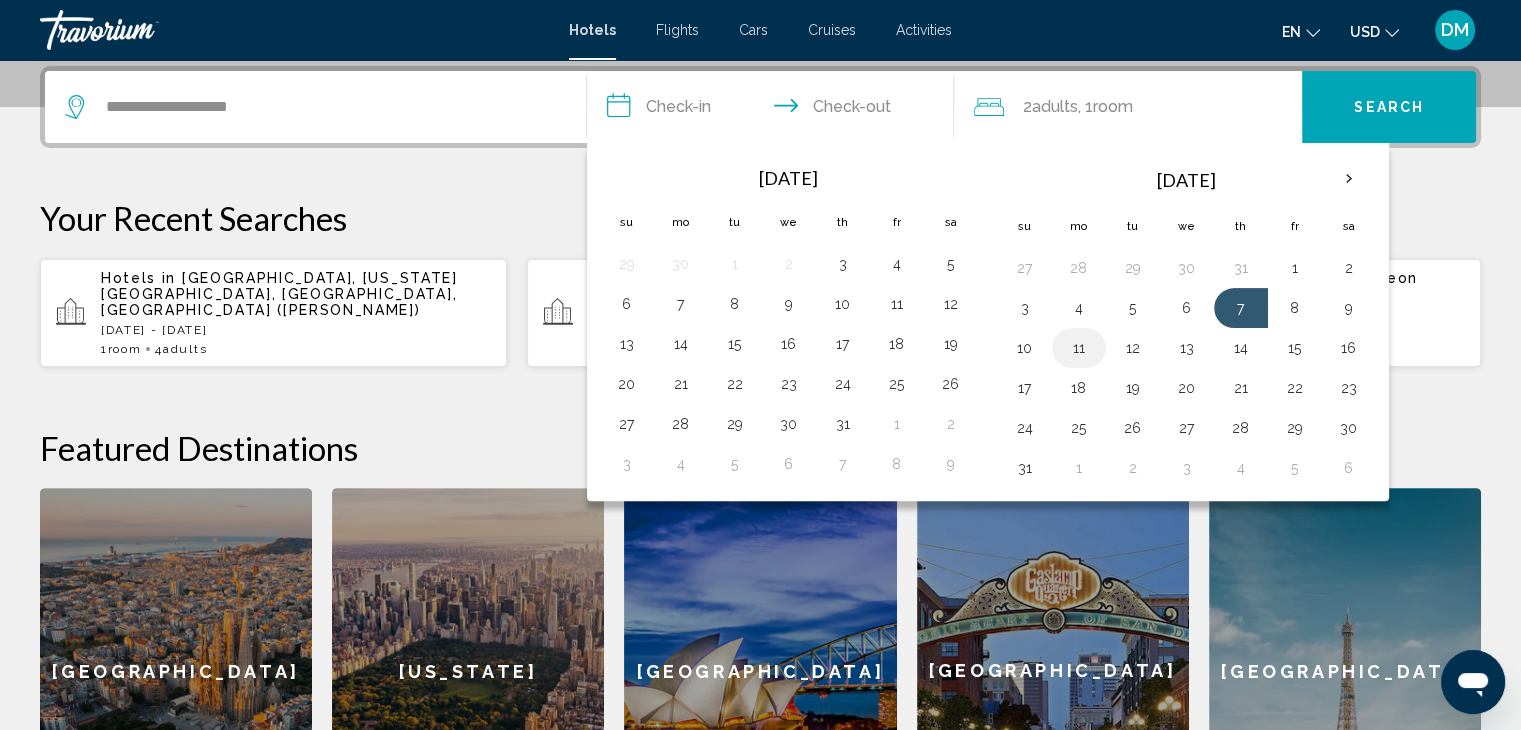 click on "11" at bounding box center [1079, 348] 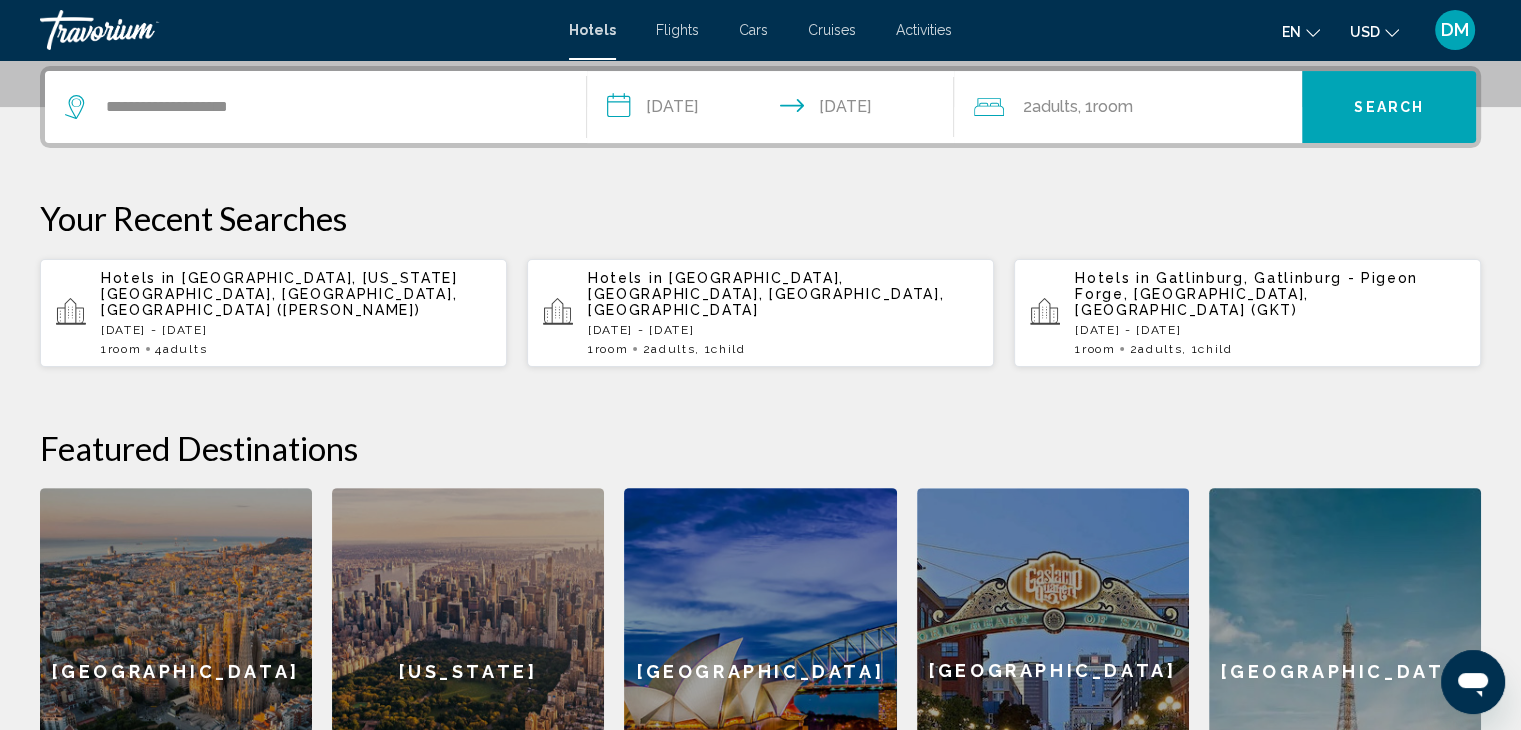 click on "Adults" 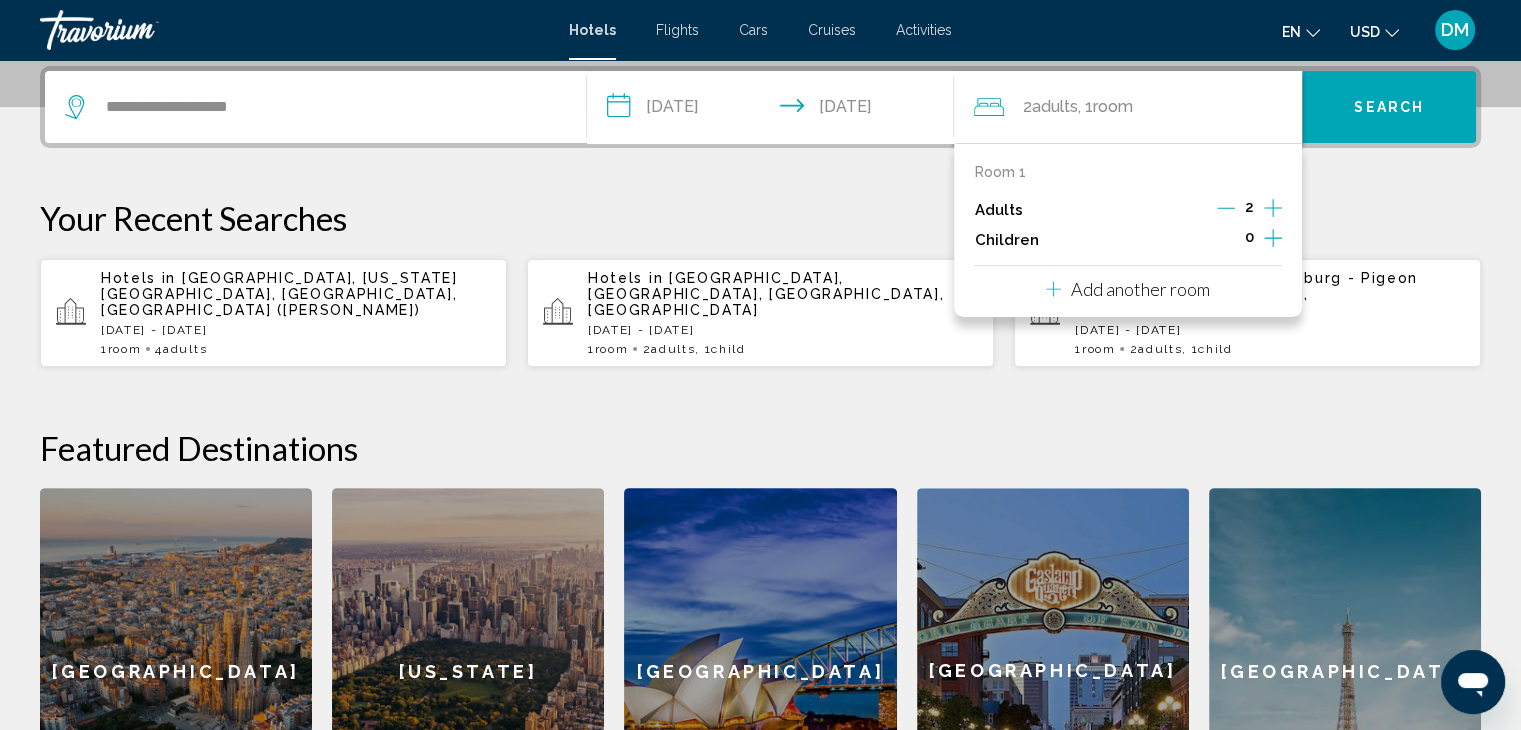 click 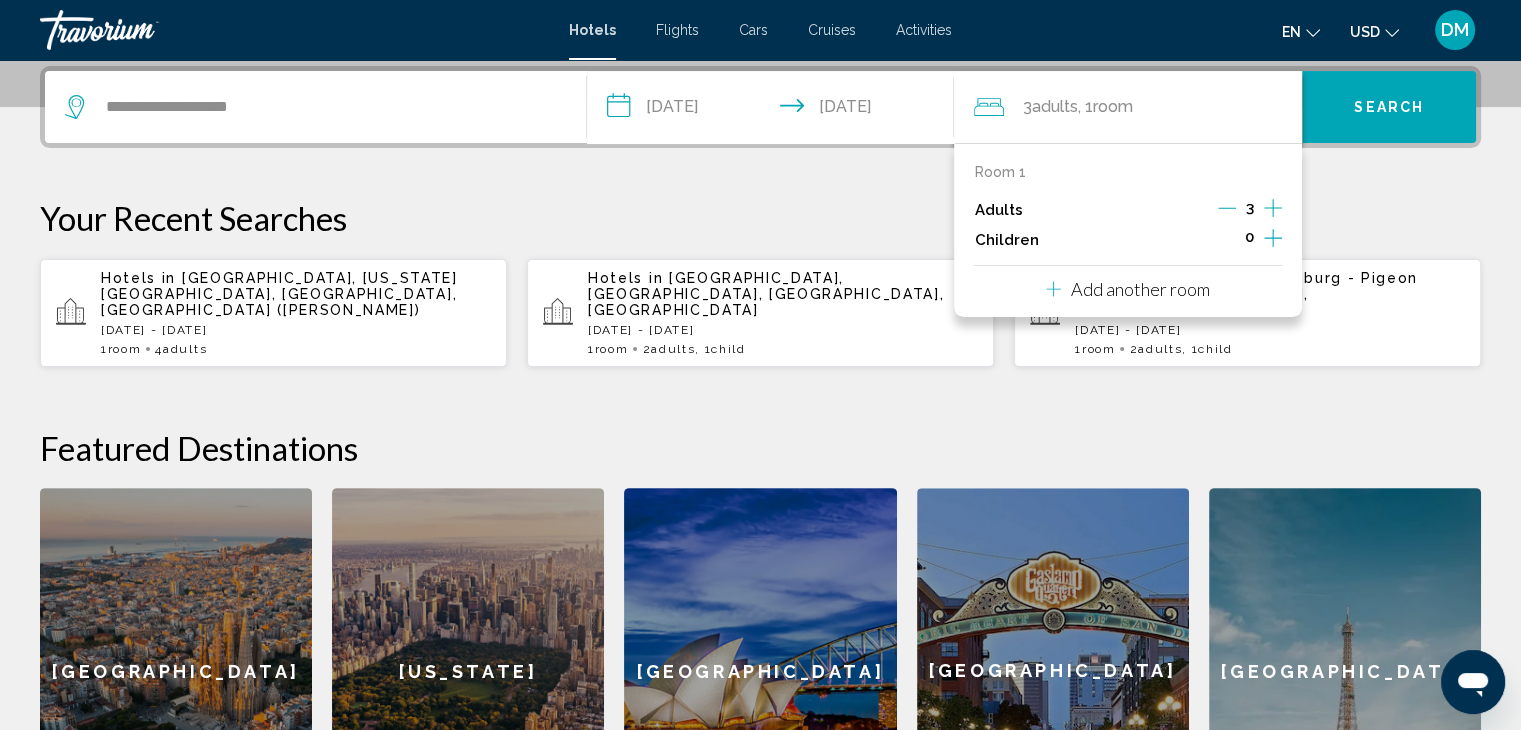 click 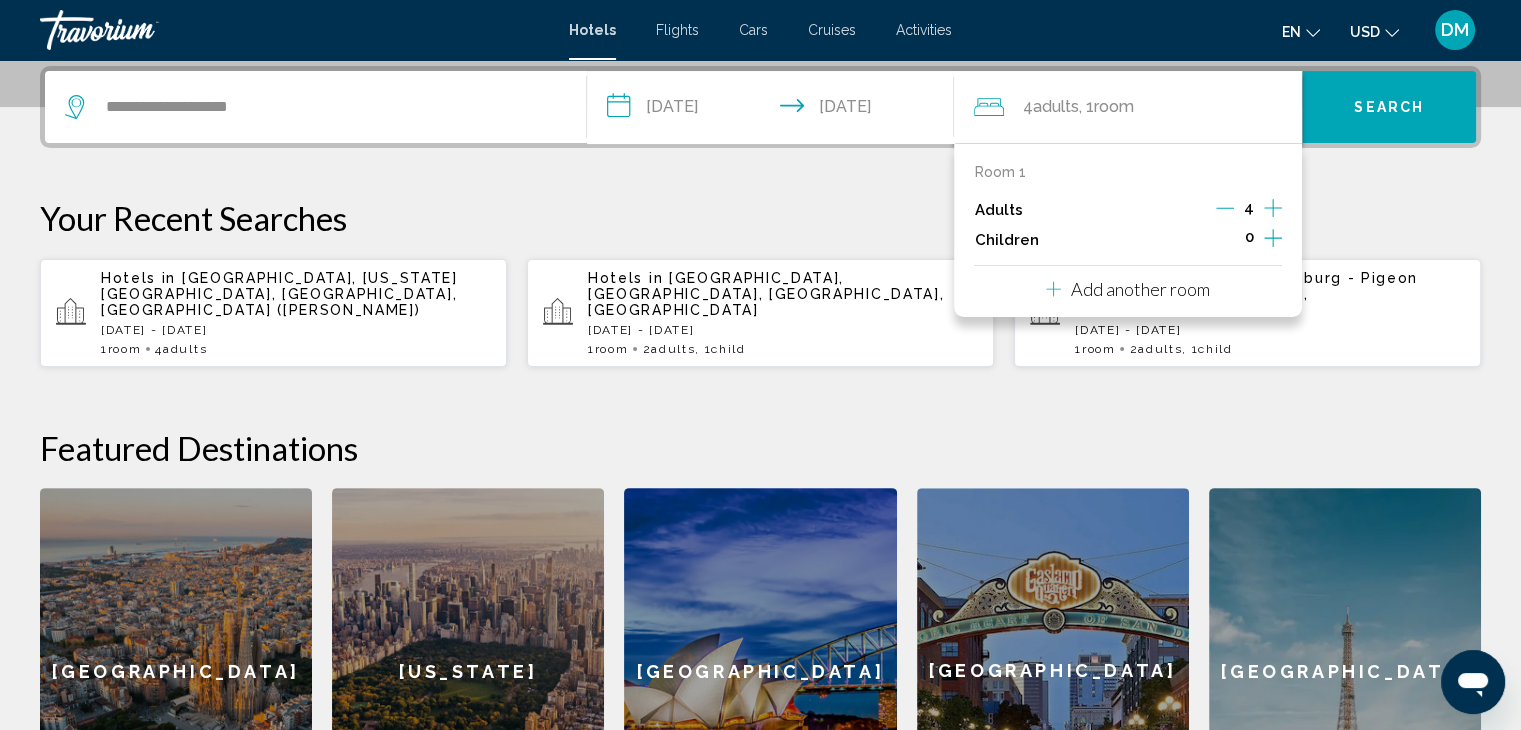 click on "Search" at bounding box center [1389, 107] 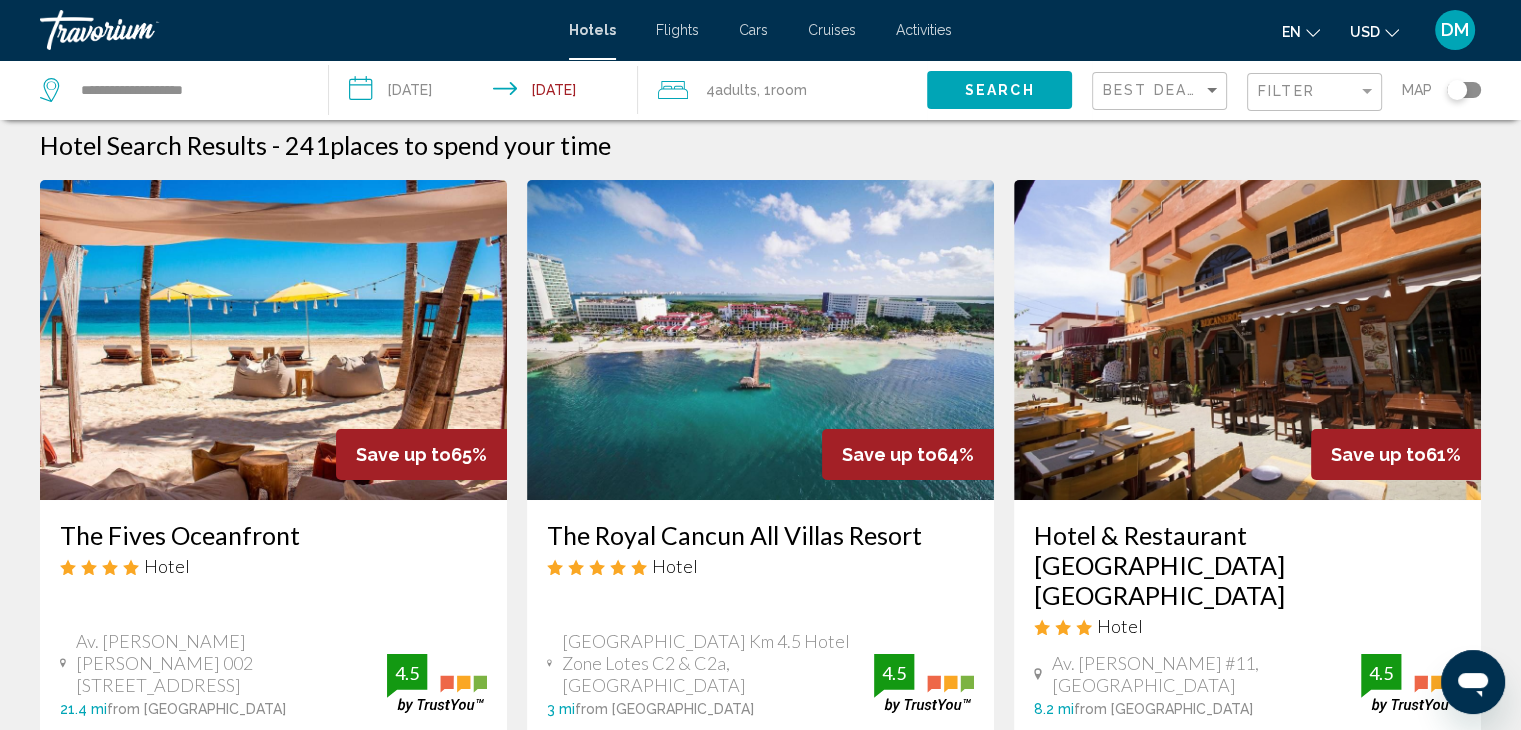 scroll, scrollTop: 0, scrollLeft: 0, axis: both 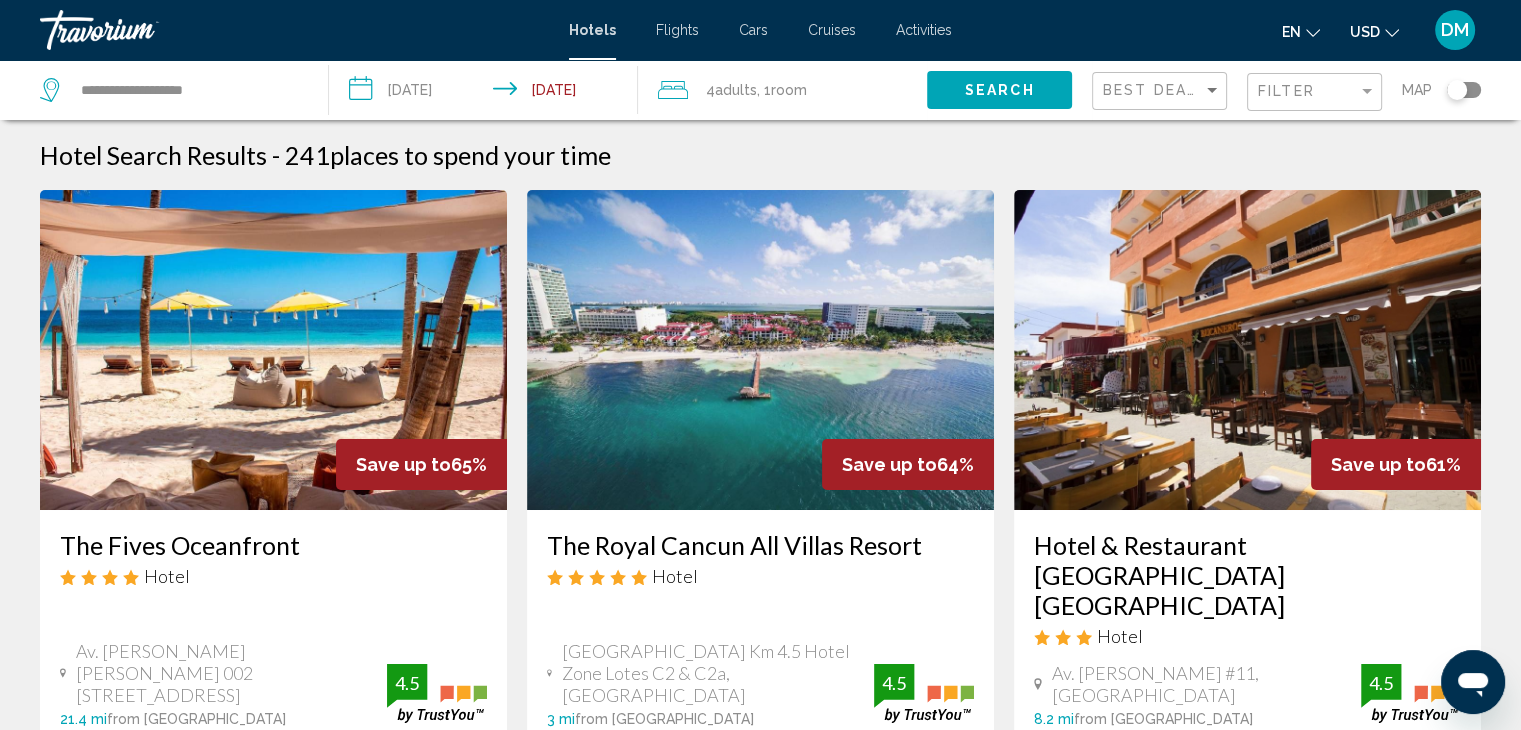 click at bounding box center (273, 350) 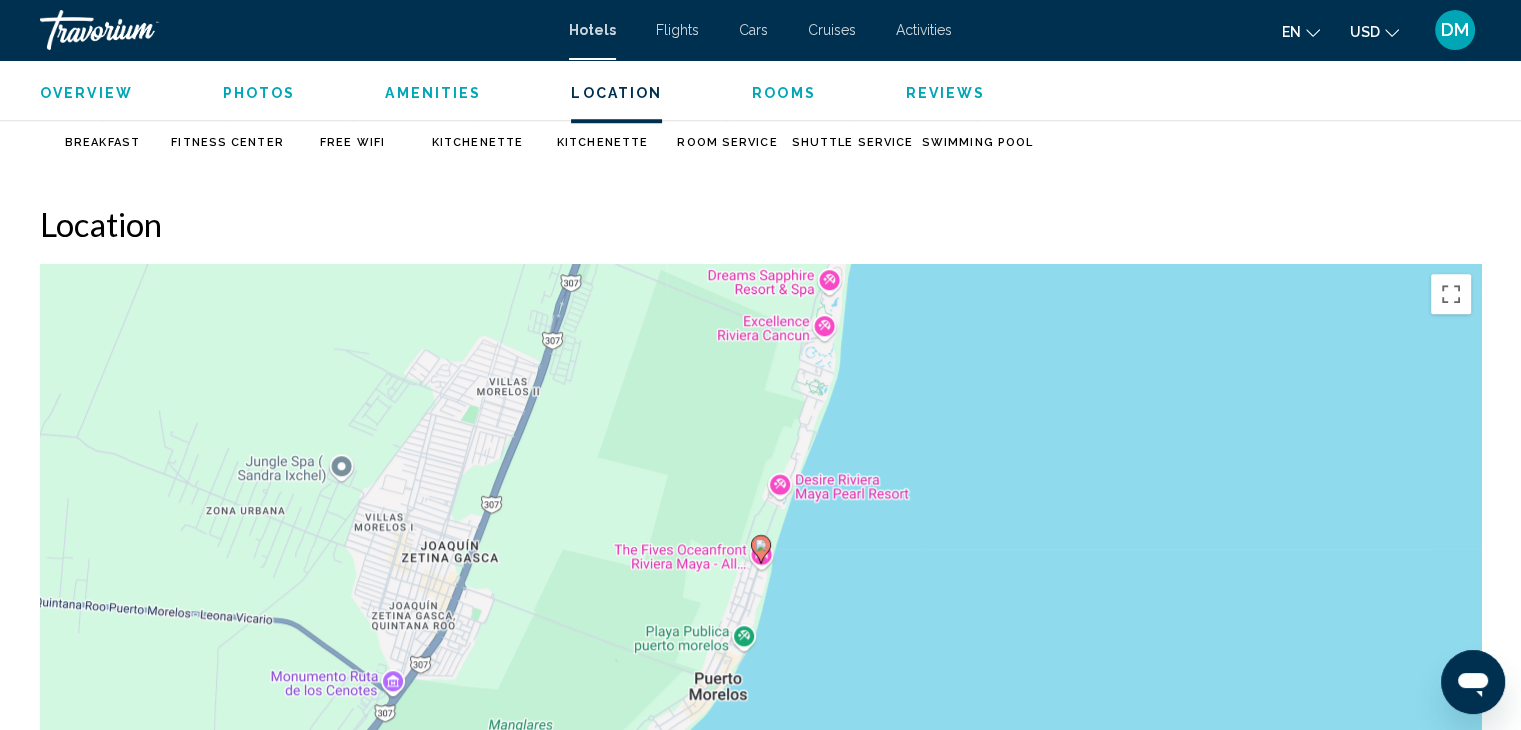 scroll, scrollTop: 1500, scrollLeft: 0, axis: vertical 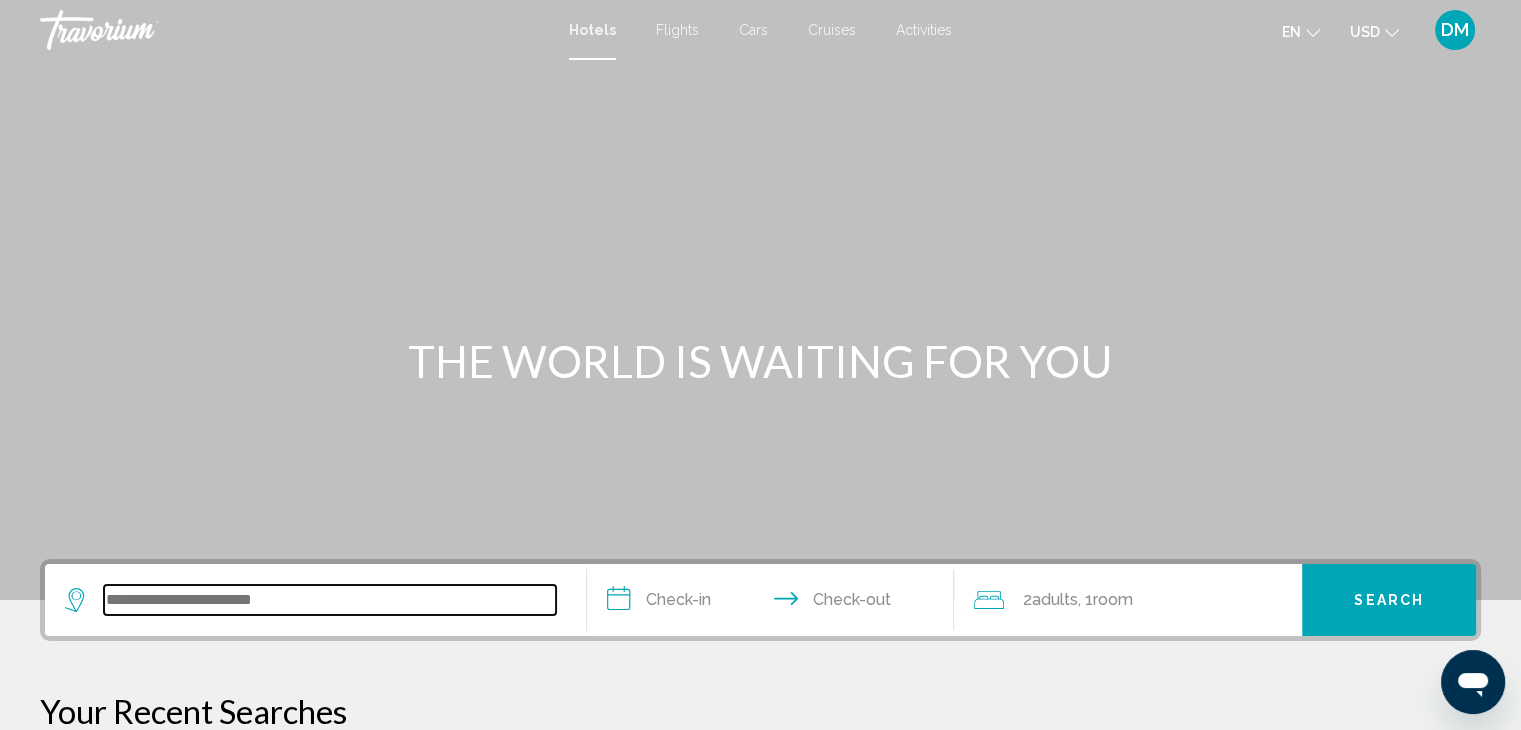 click at bounding box center (330, 600) 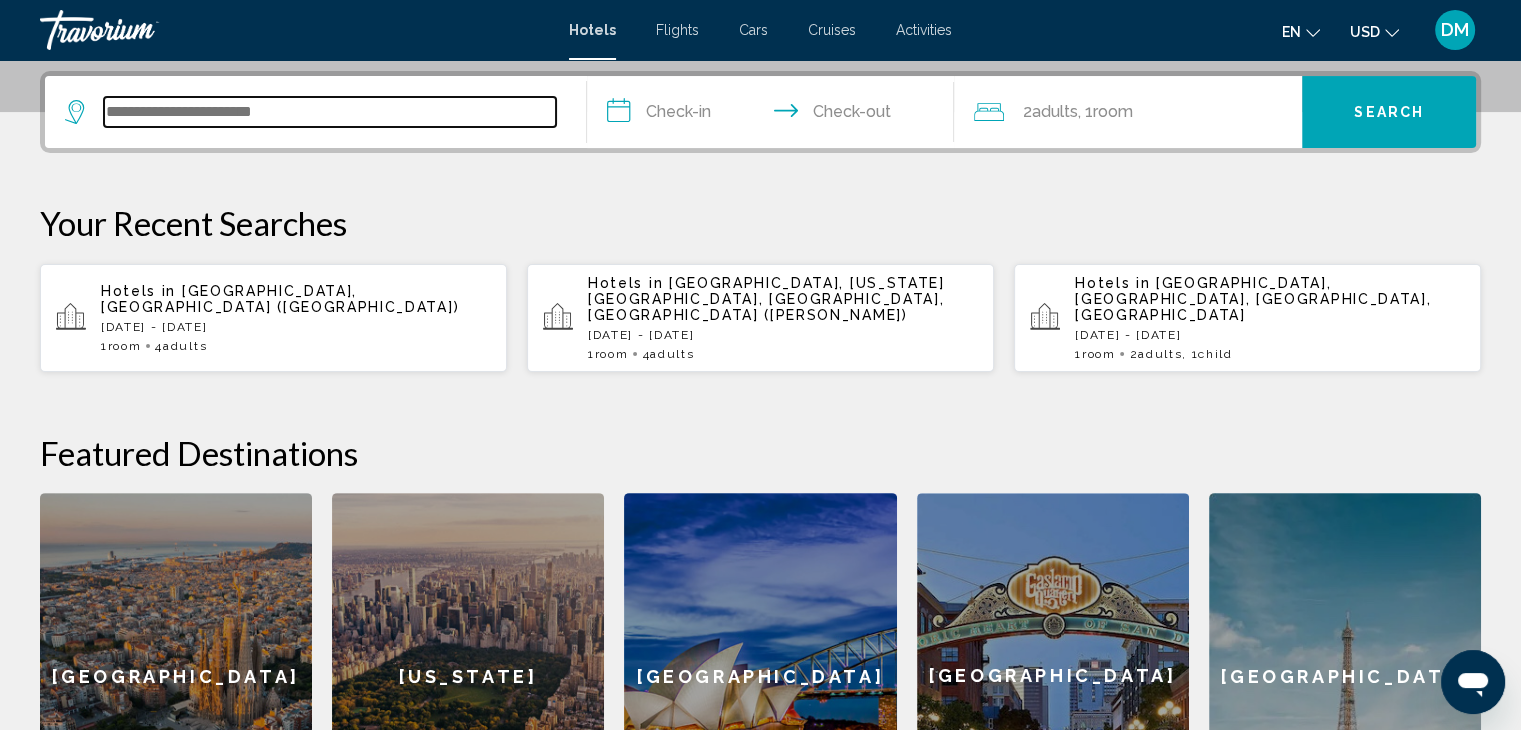 scroll, scrollTop: 493, scrollLeft: 0, axis: vertical 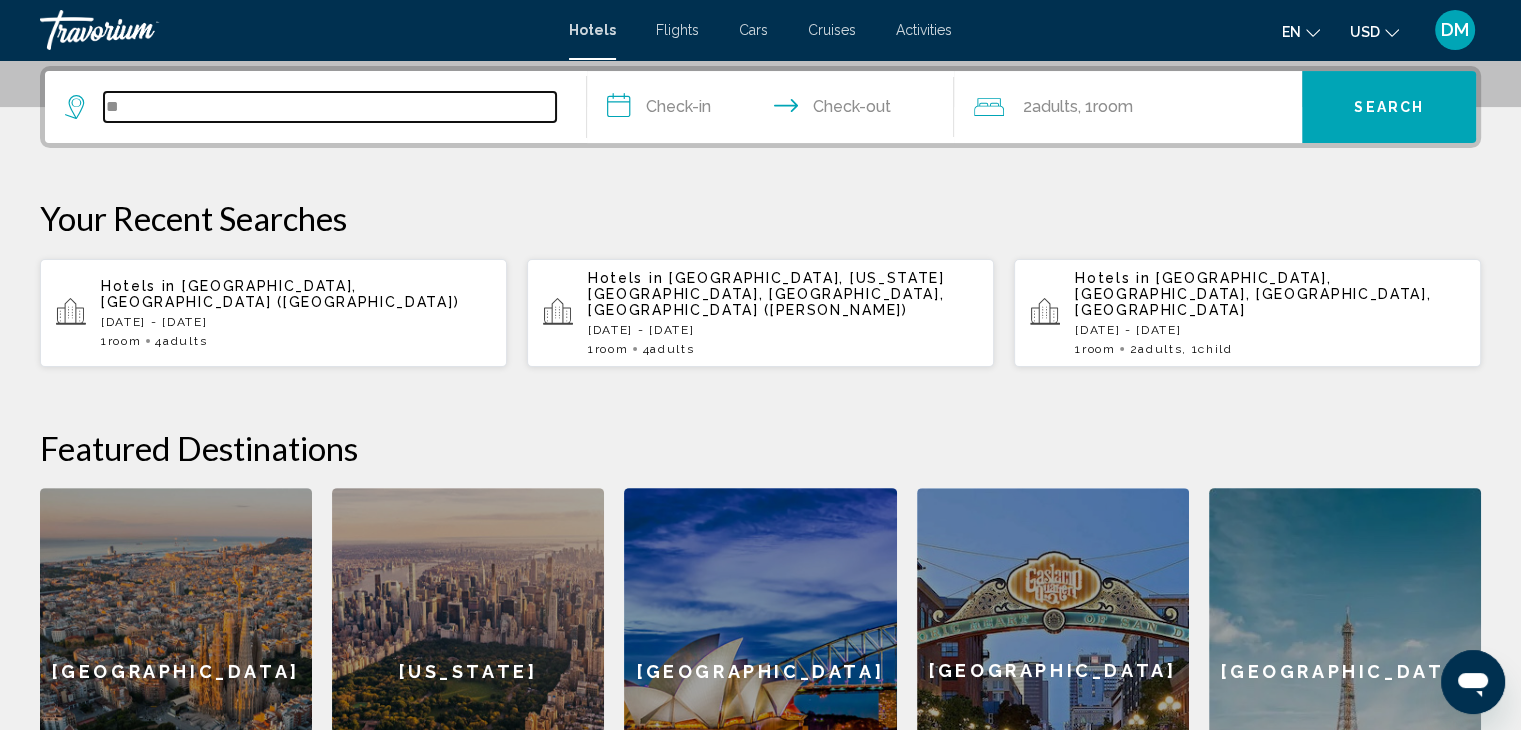 type on "**" 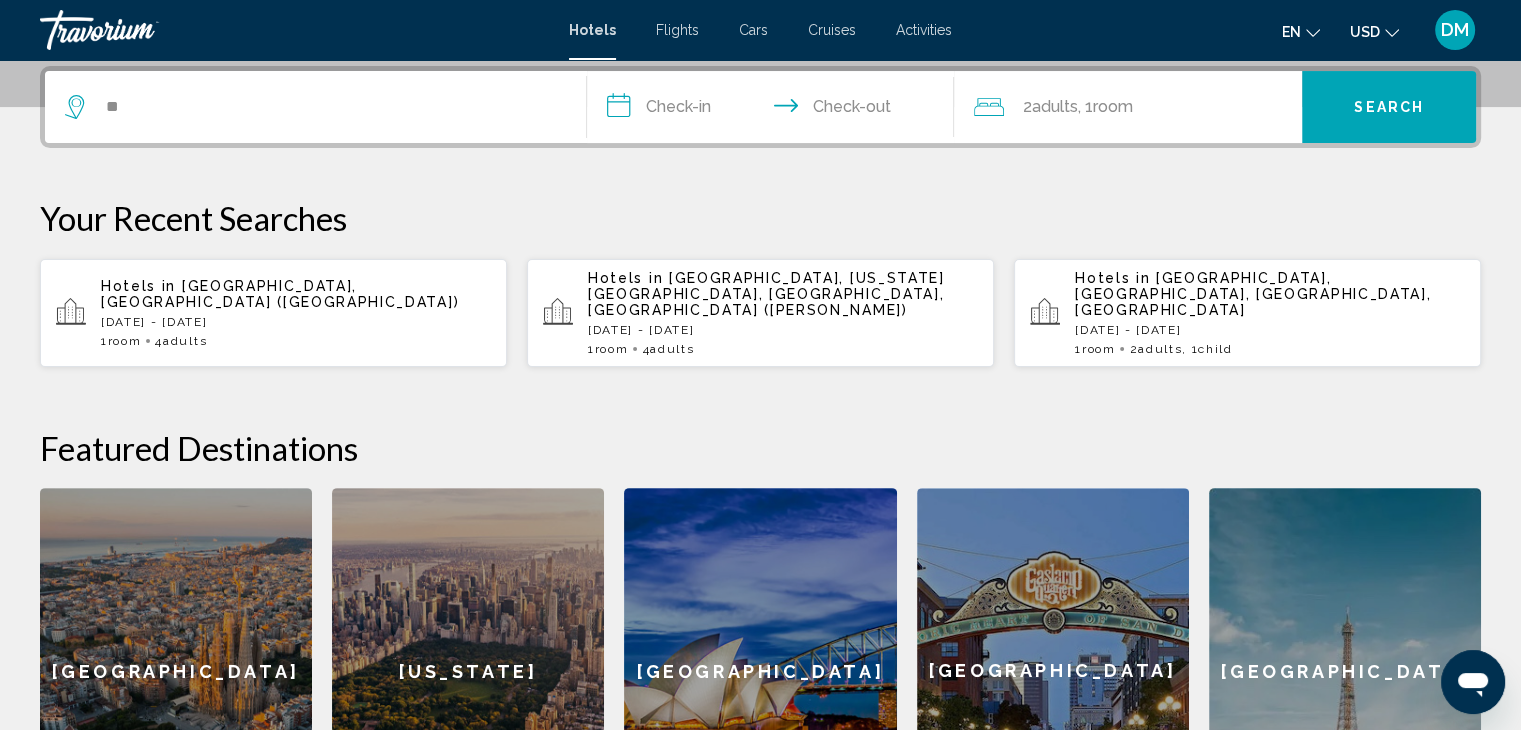 click on "[DATE] - [DATE]" at bounding box center [296, 322] 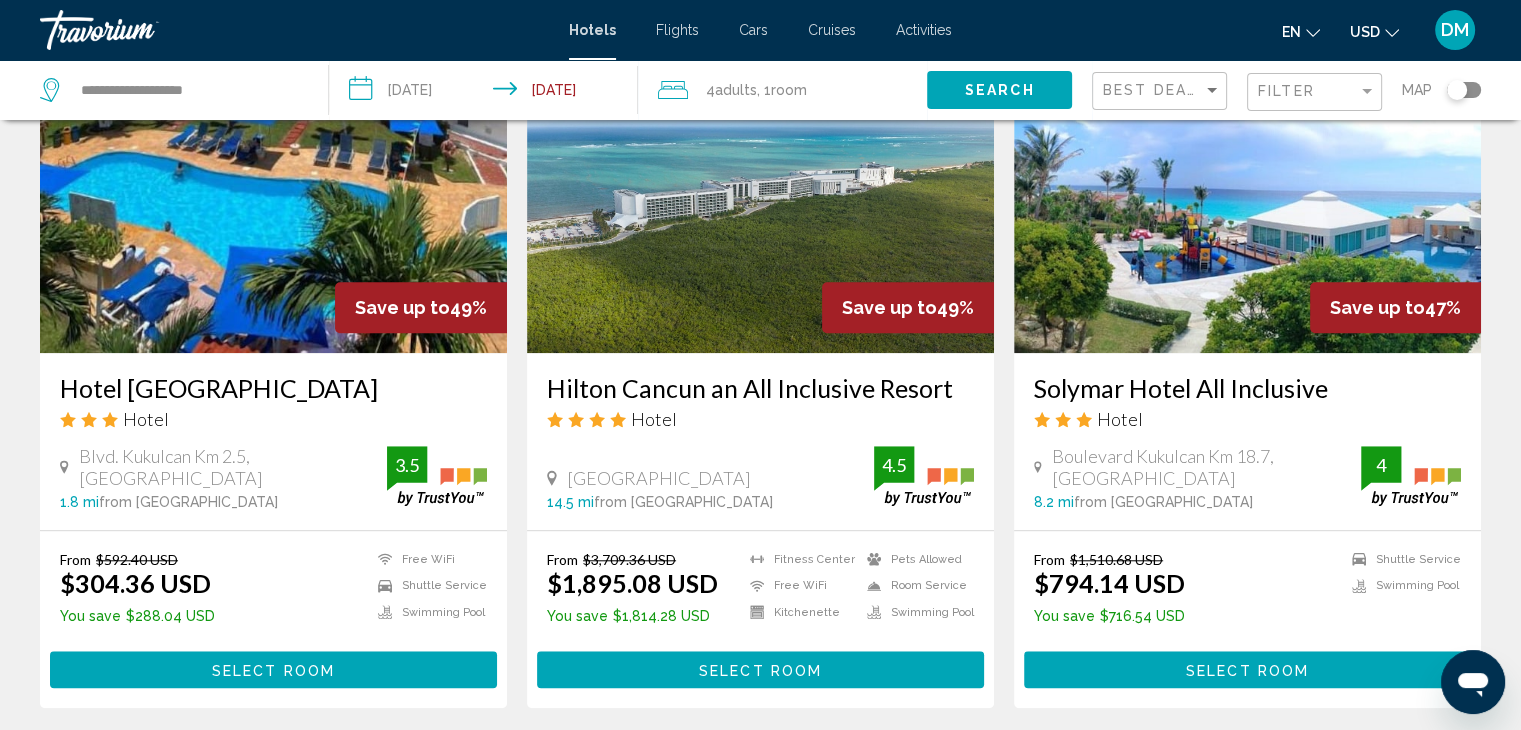 scroll, scrollTop: 1500, scrollLeft: 0, axis: vertical 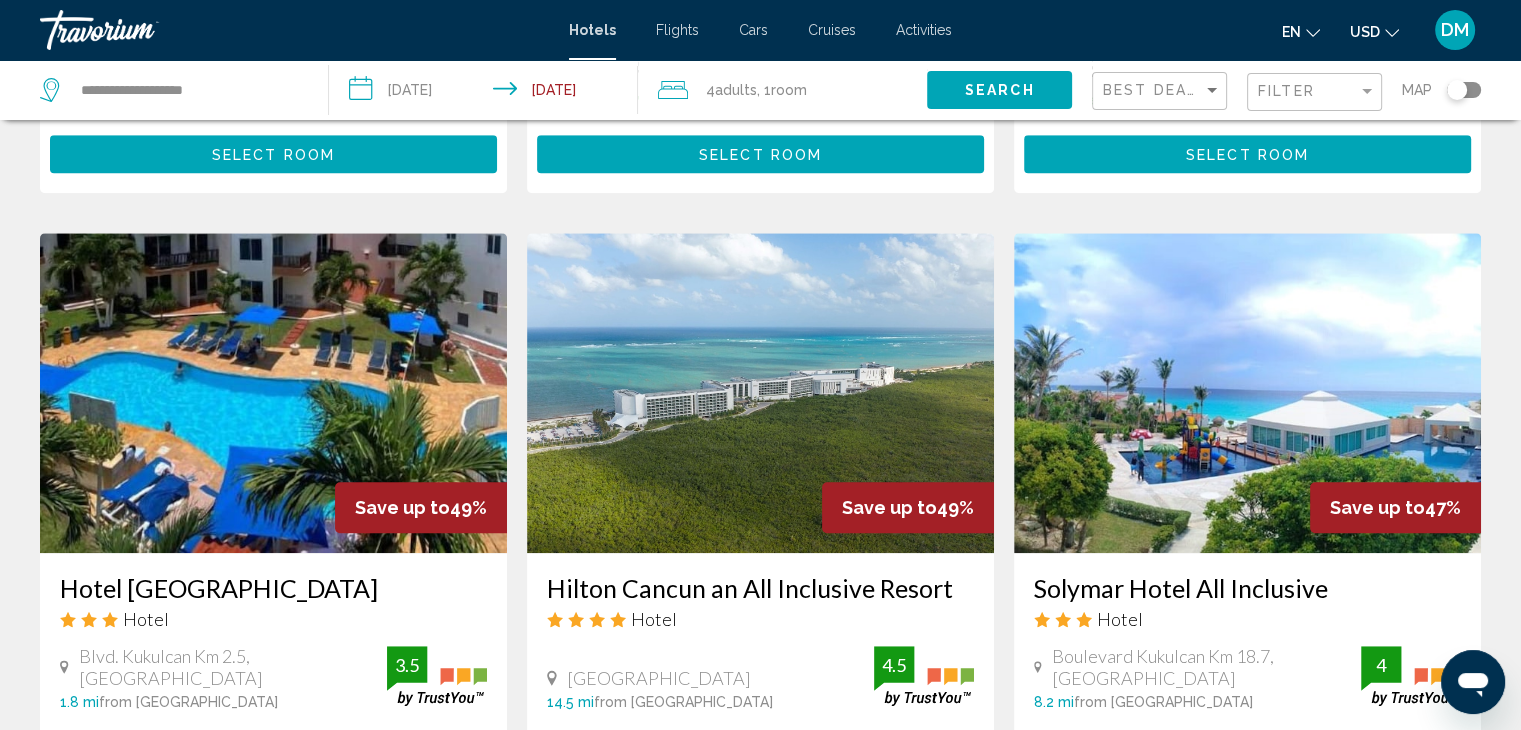 click at bounding box center [1247, 393] 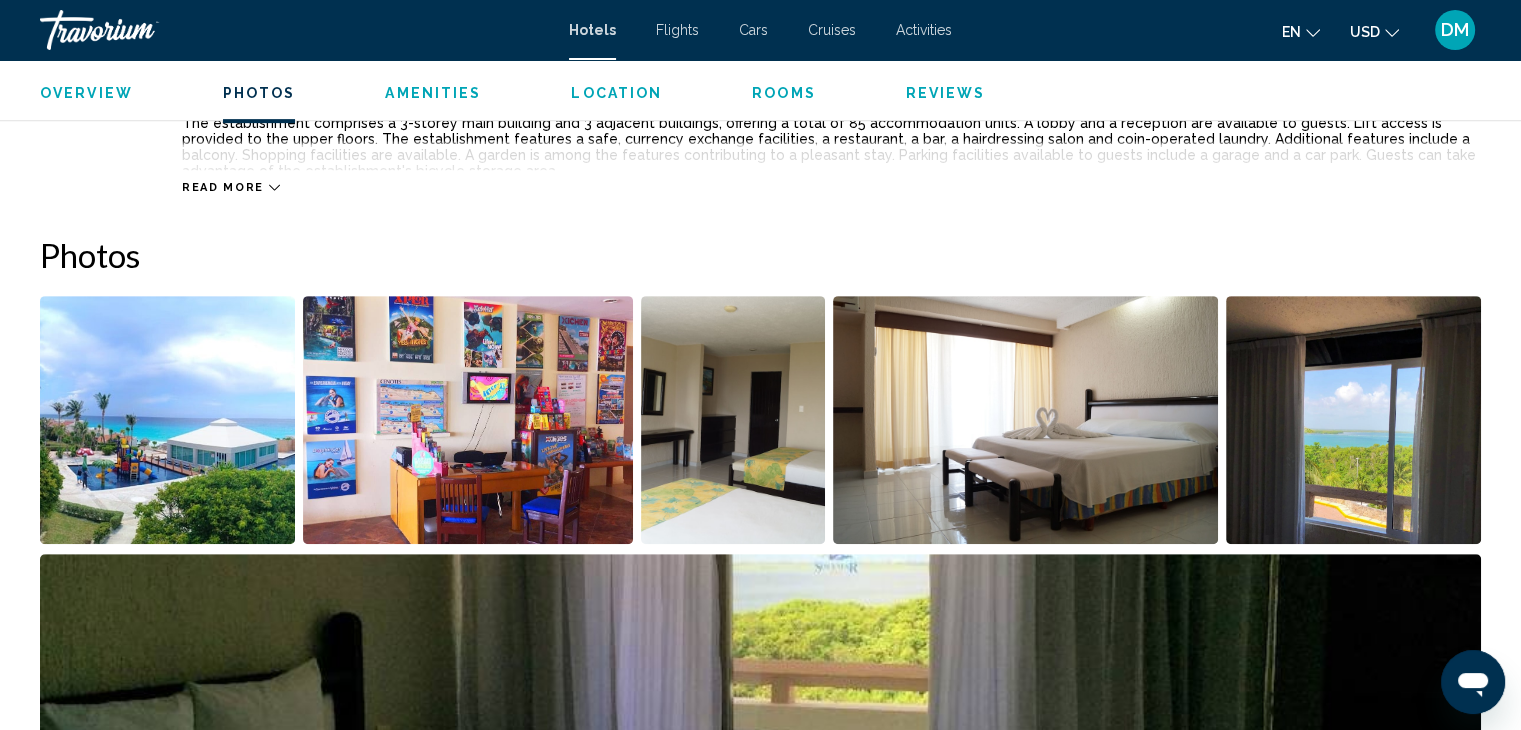scroll, scrollTop: 860, scrollLeft: 0, axis: vertical 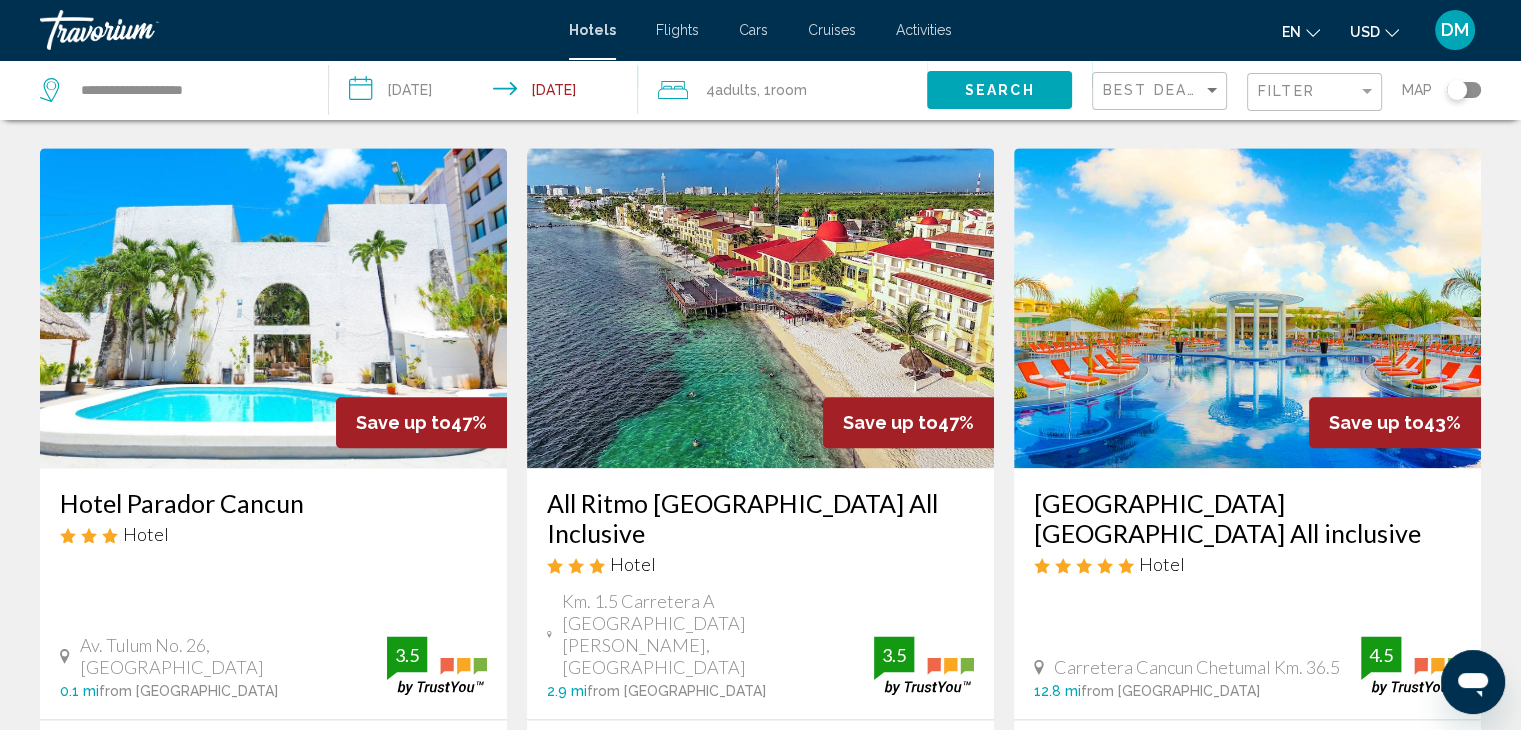 click at bounding box center (760, 308) 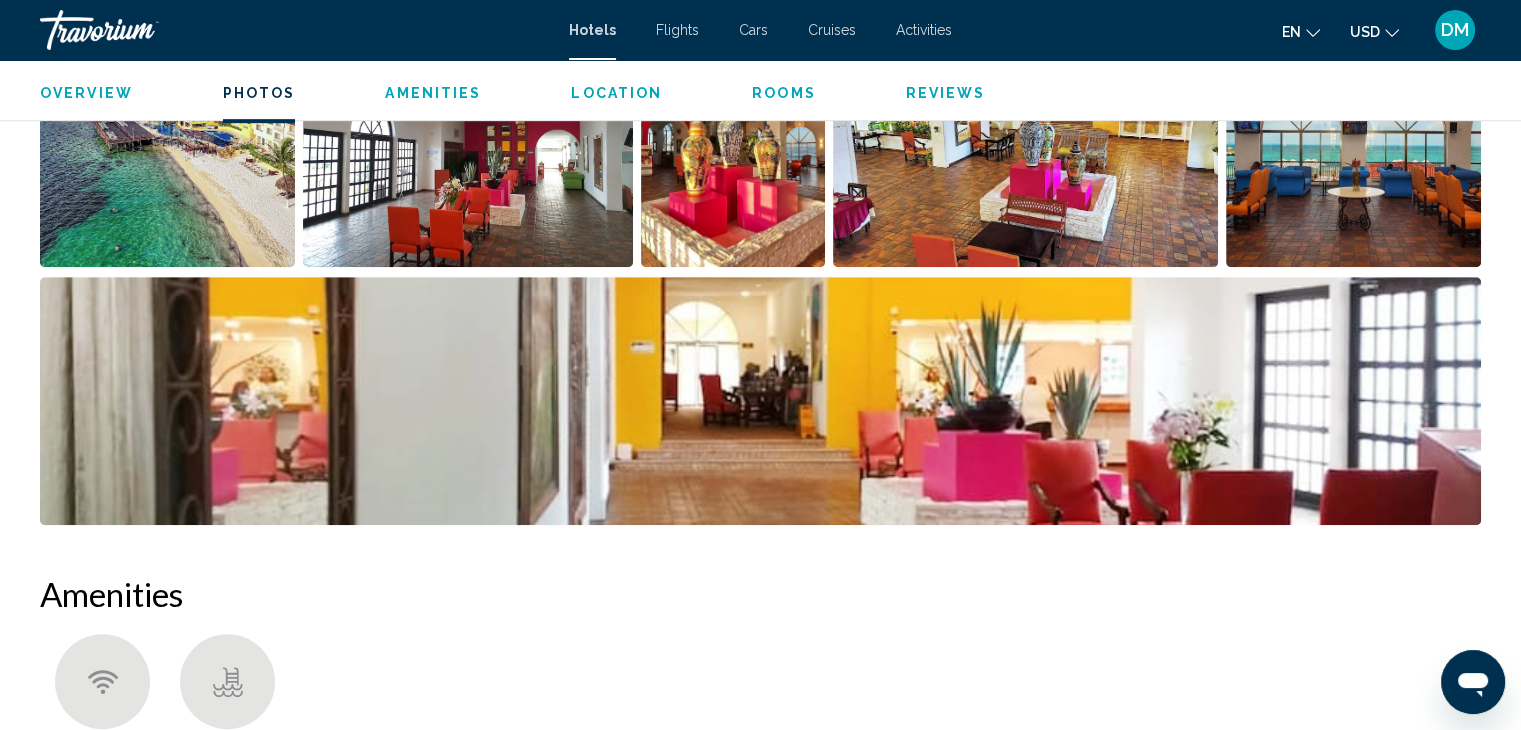 scroll, scrollTop: 900, scrollLeft: 0, axis: vertical 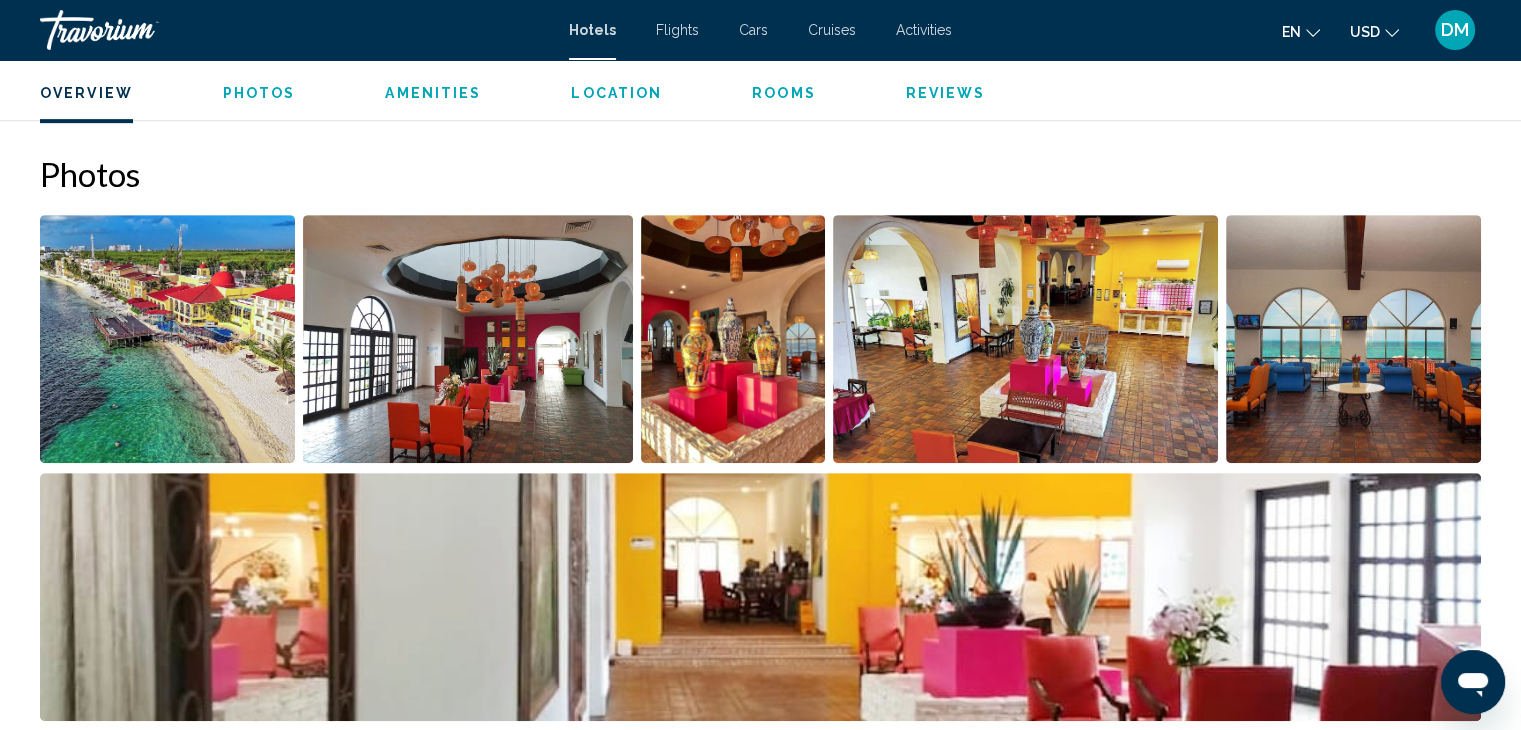 click at bounding box center (1353, 339) 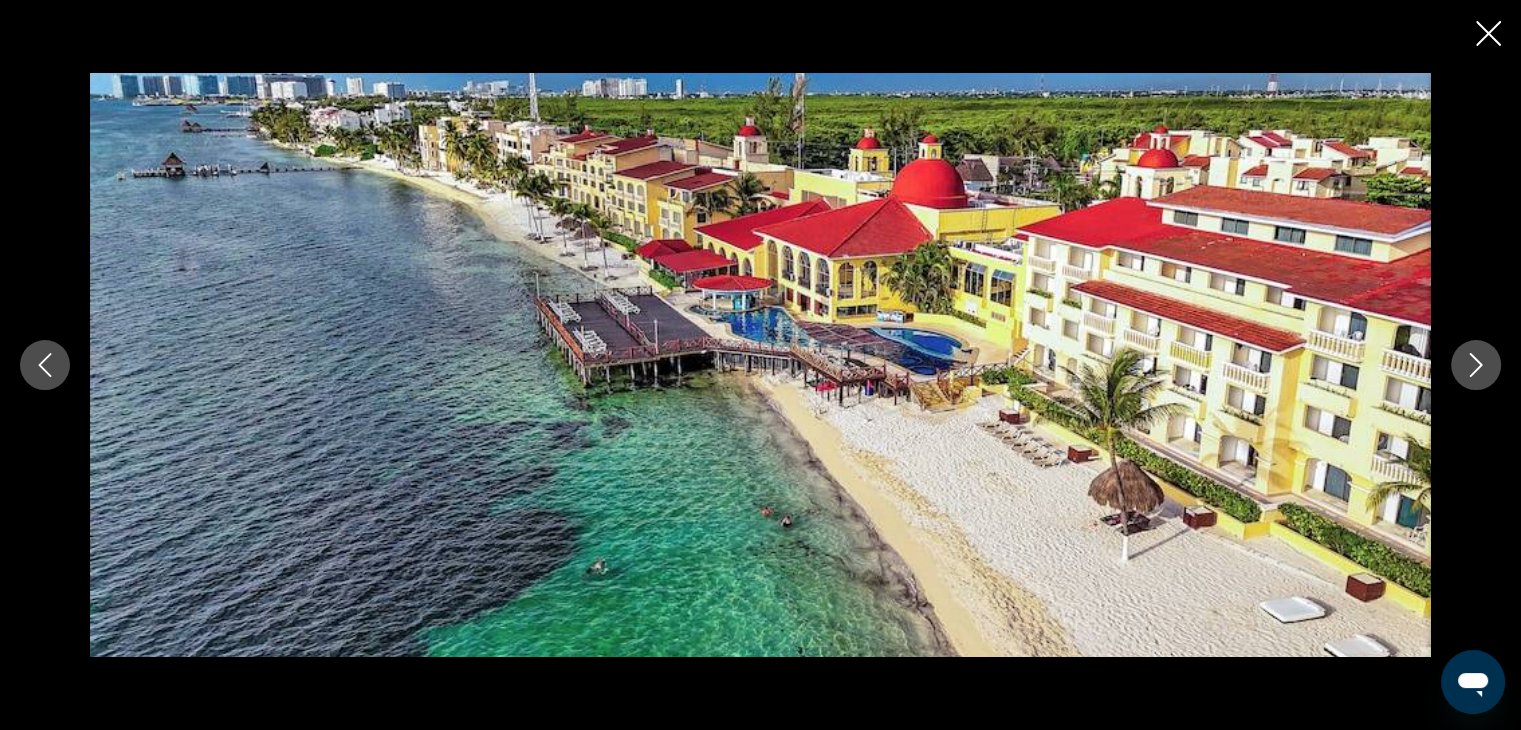 scroll, scrollTop: 924, scrollLeft: 0, axis: vertical 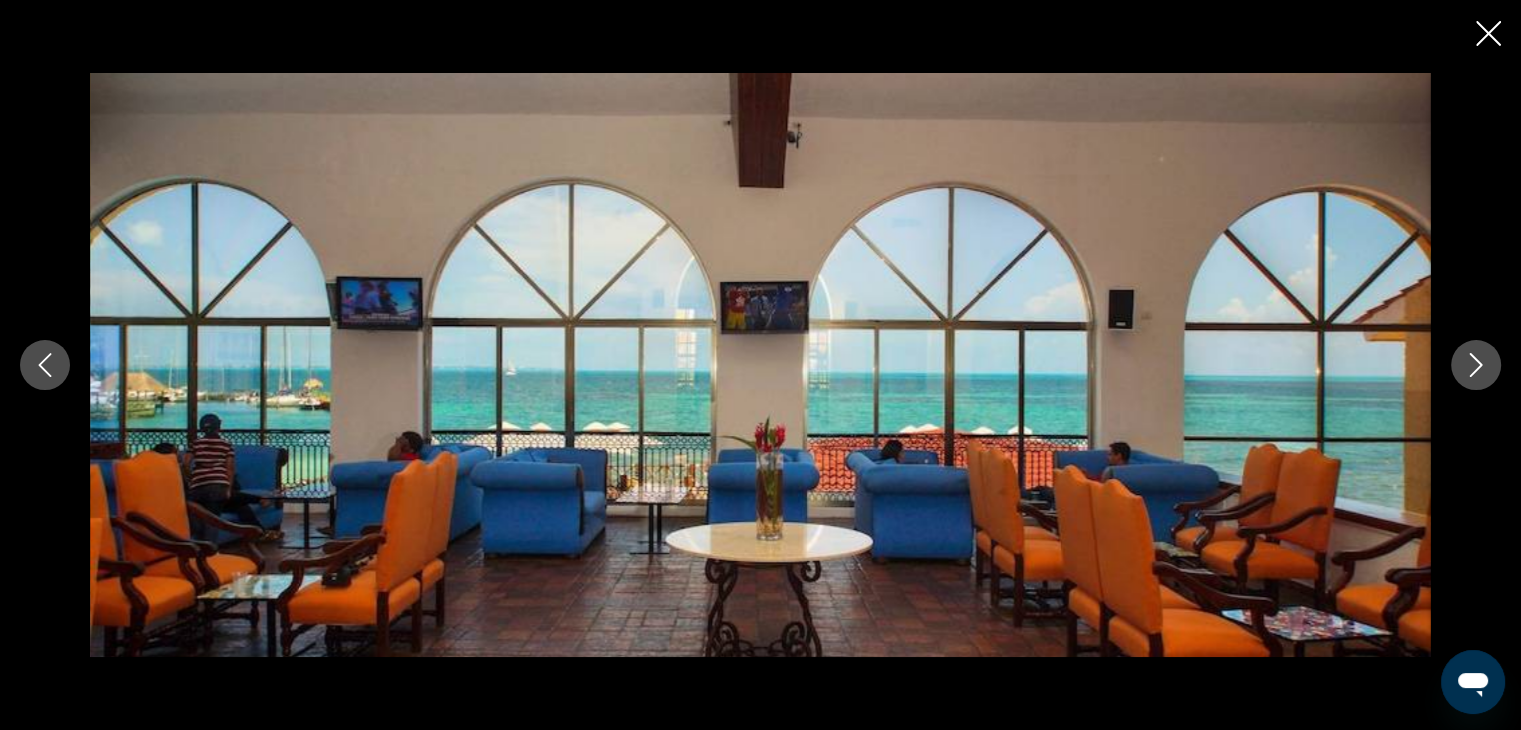 click at bounding box center (1476, 365) 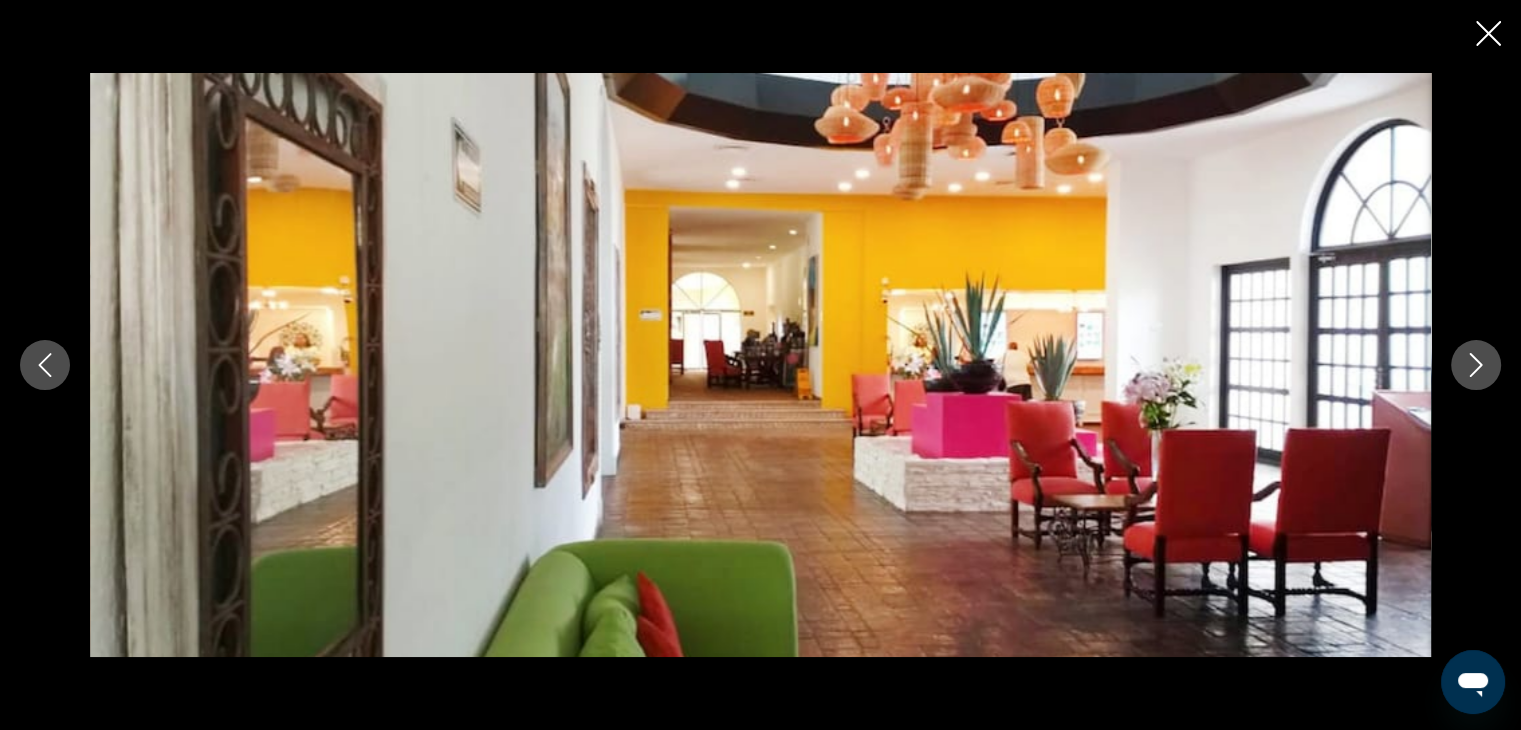 click at bounding box center (1476, 365) 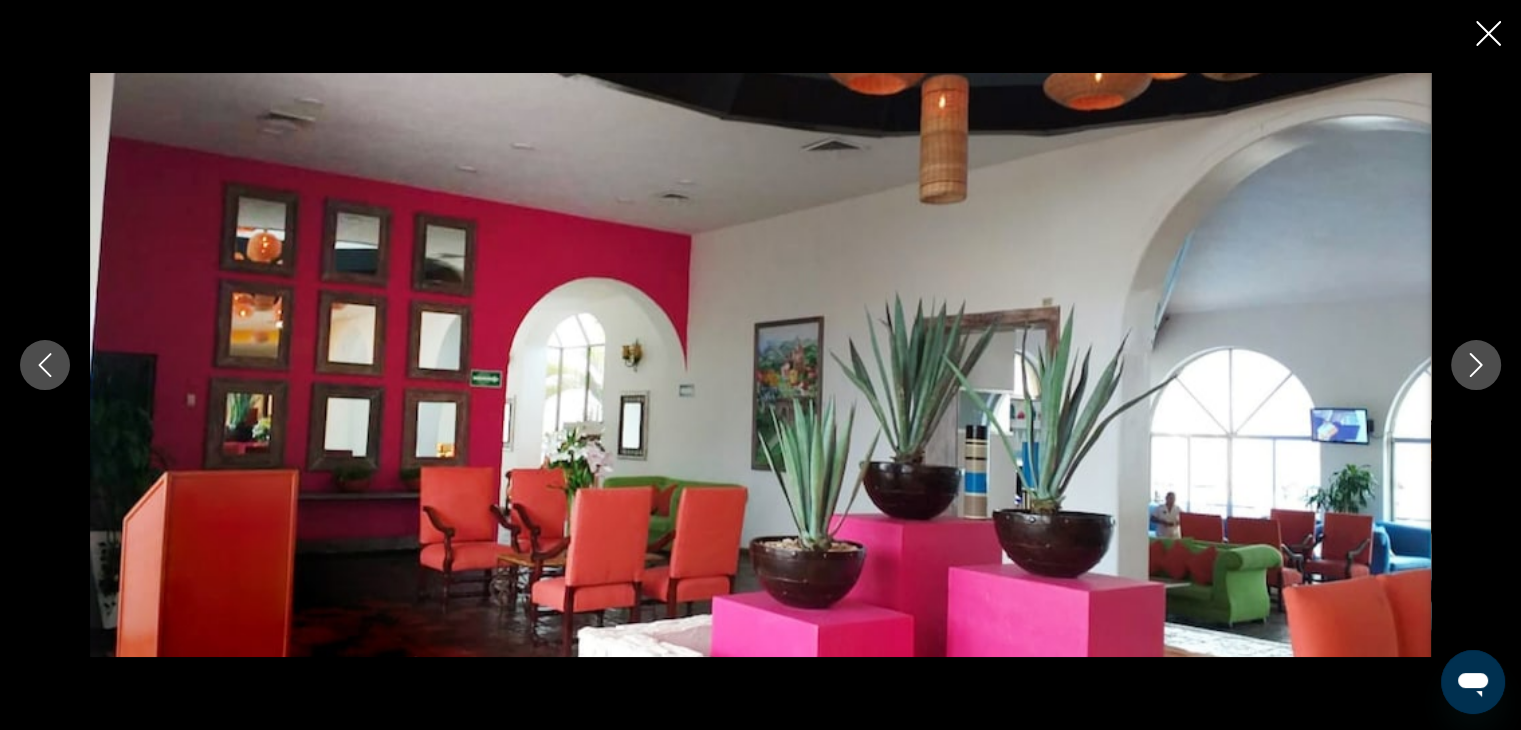click at bounding box center [1476, 365] 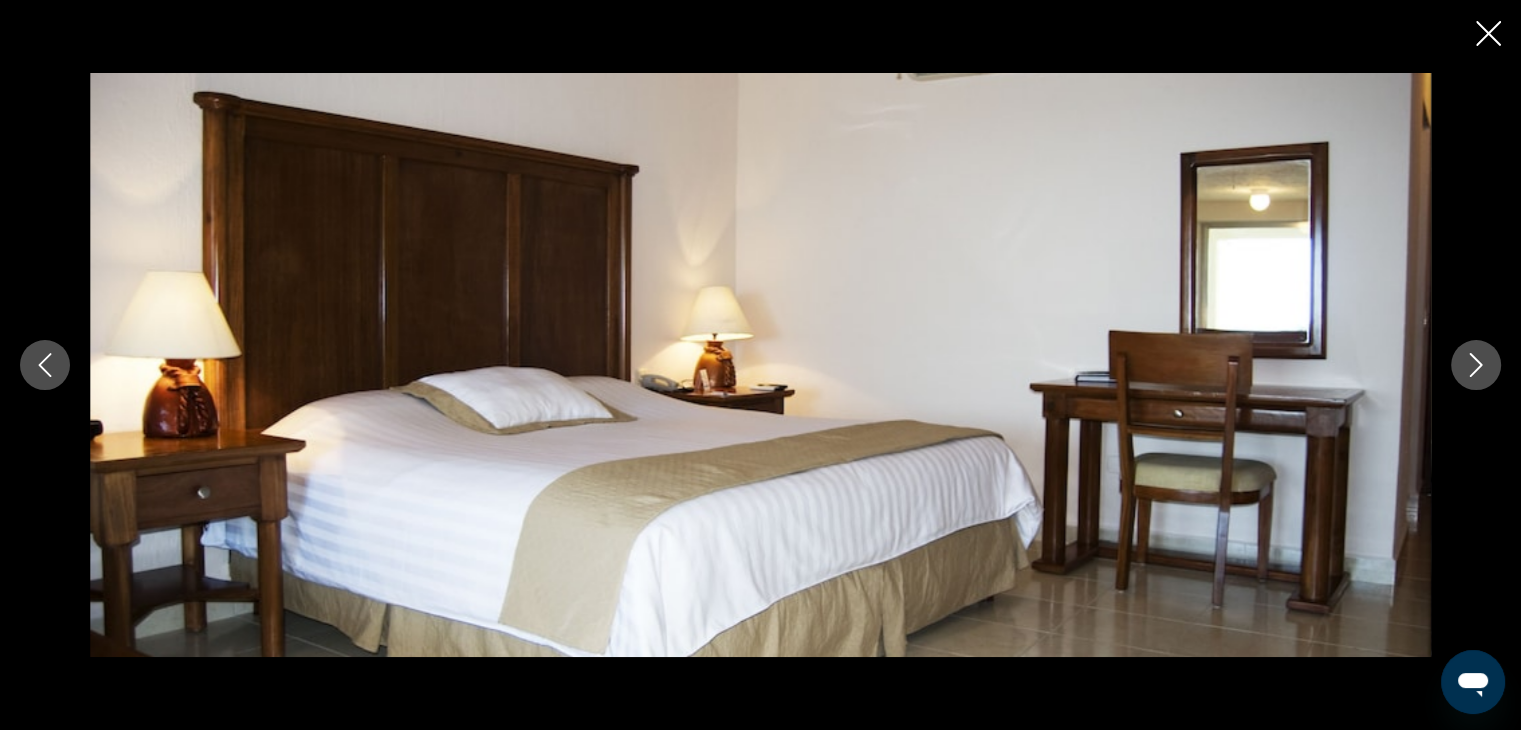 click 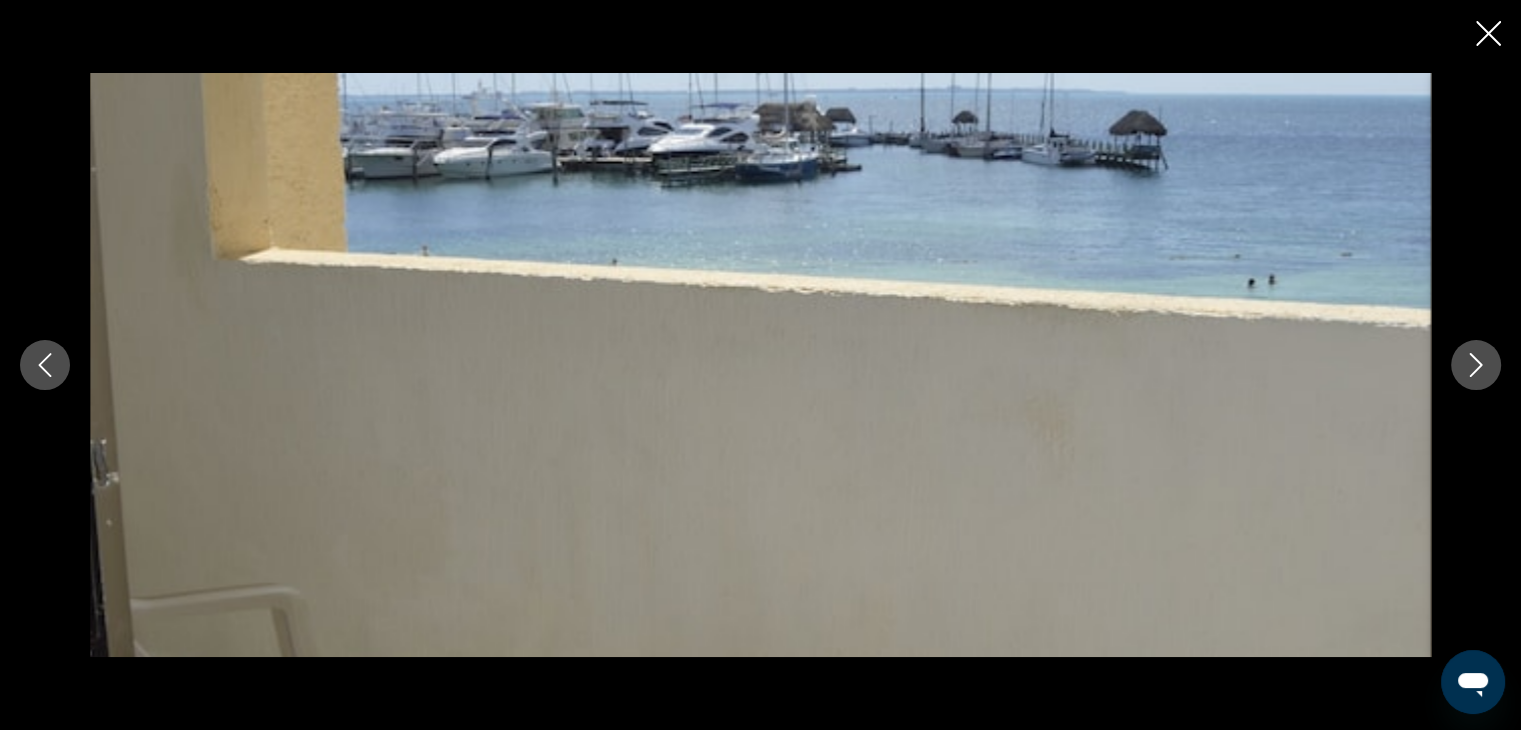 click at bounding box center (1476, 365) 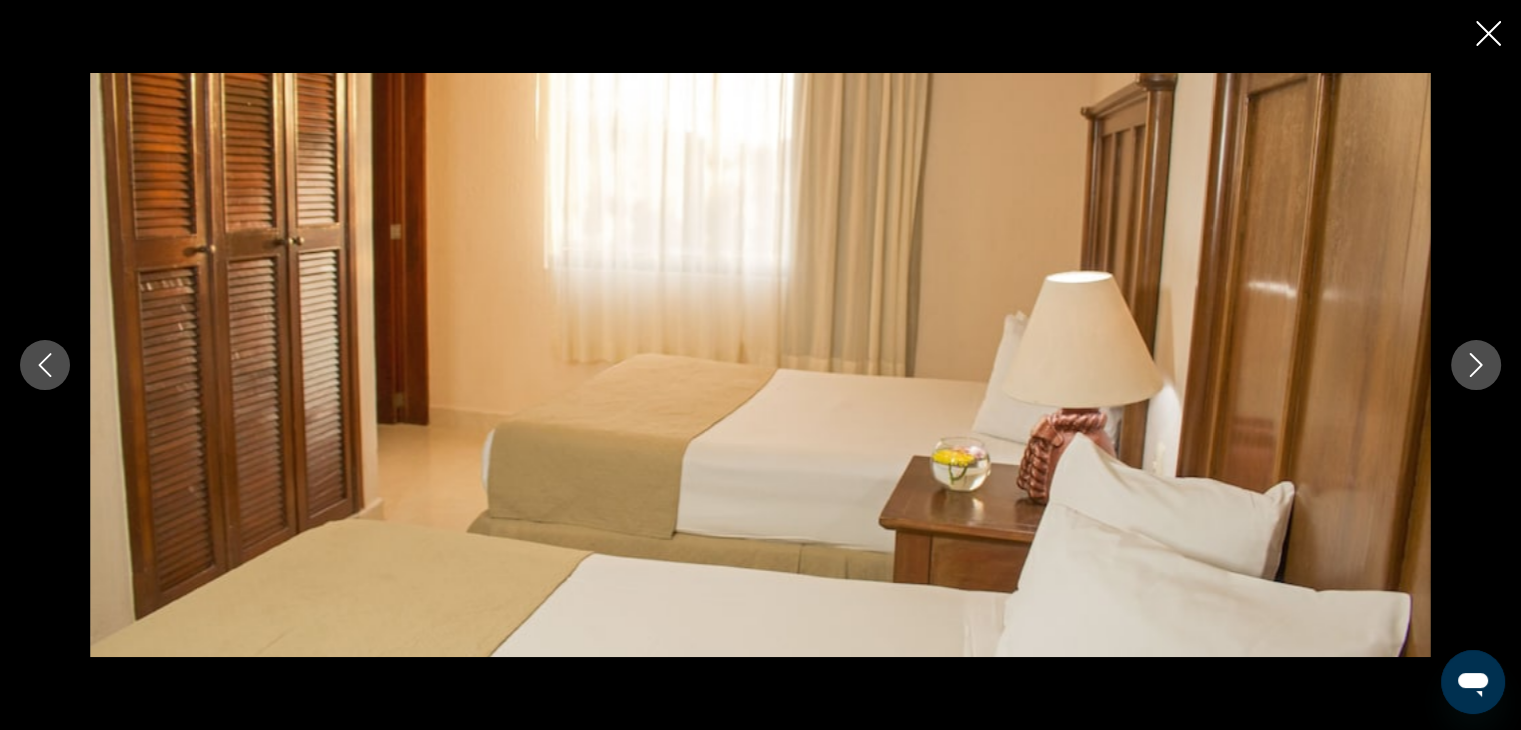 click at bounding box center (1476, 365) 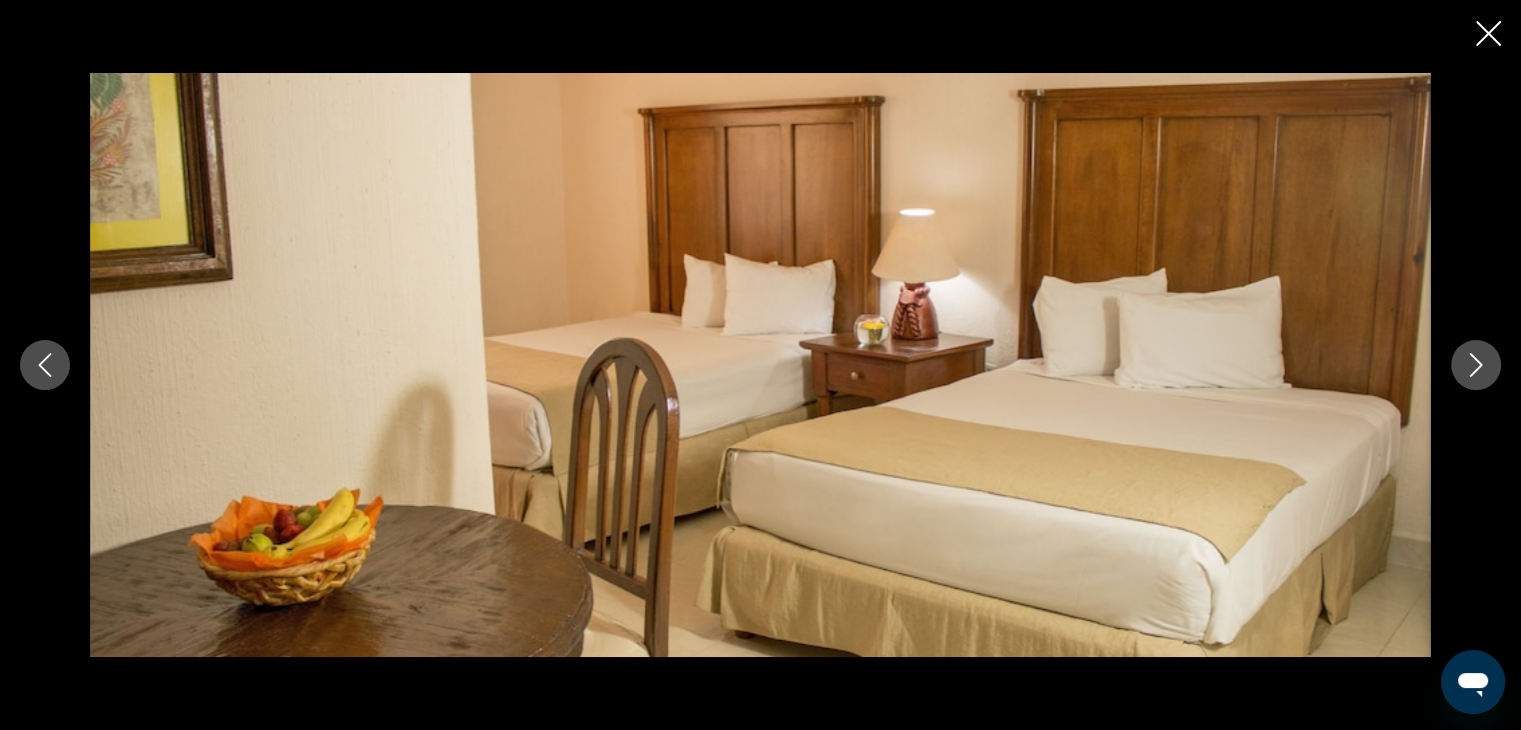 click at bounding box center (1476, 365) 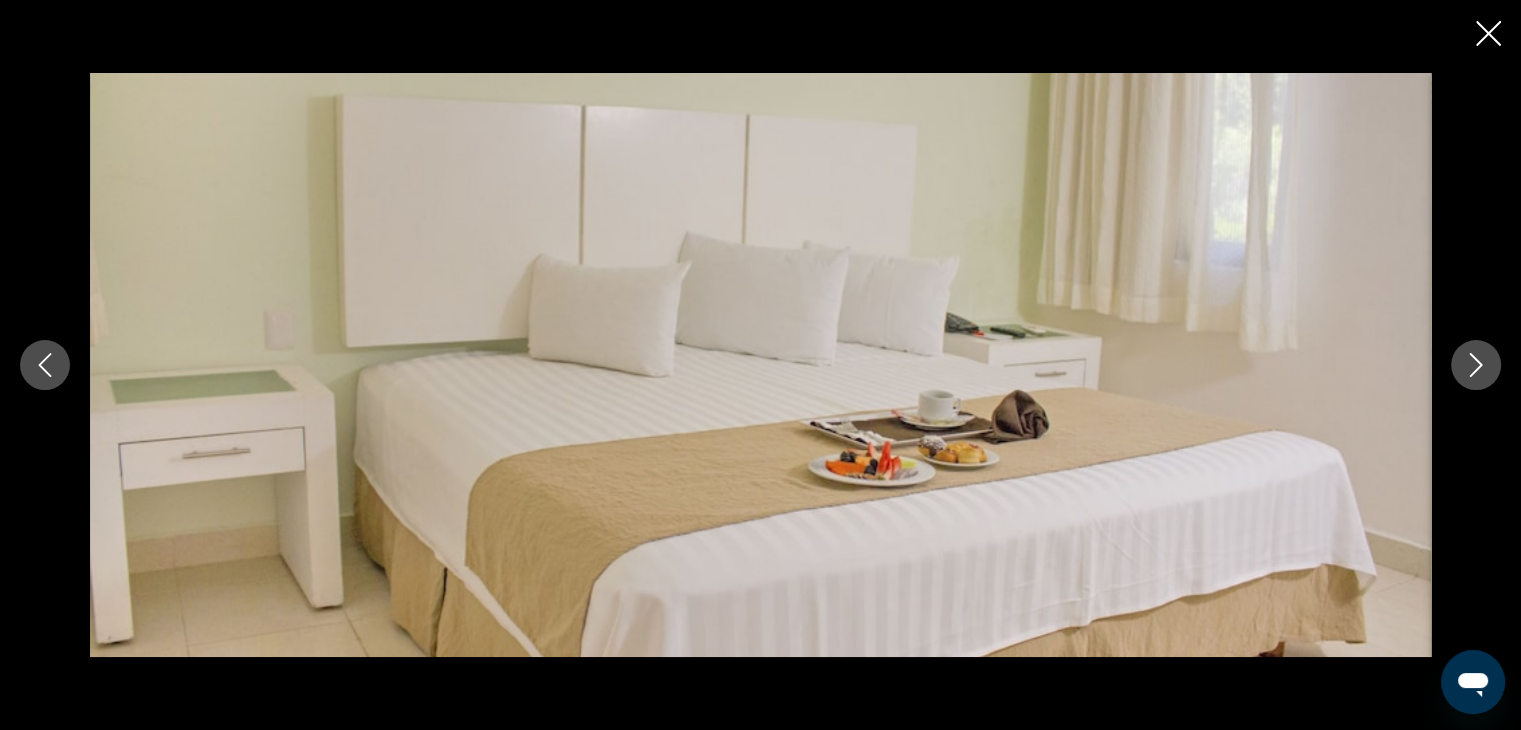click at bounding box center (1476, 365) 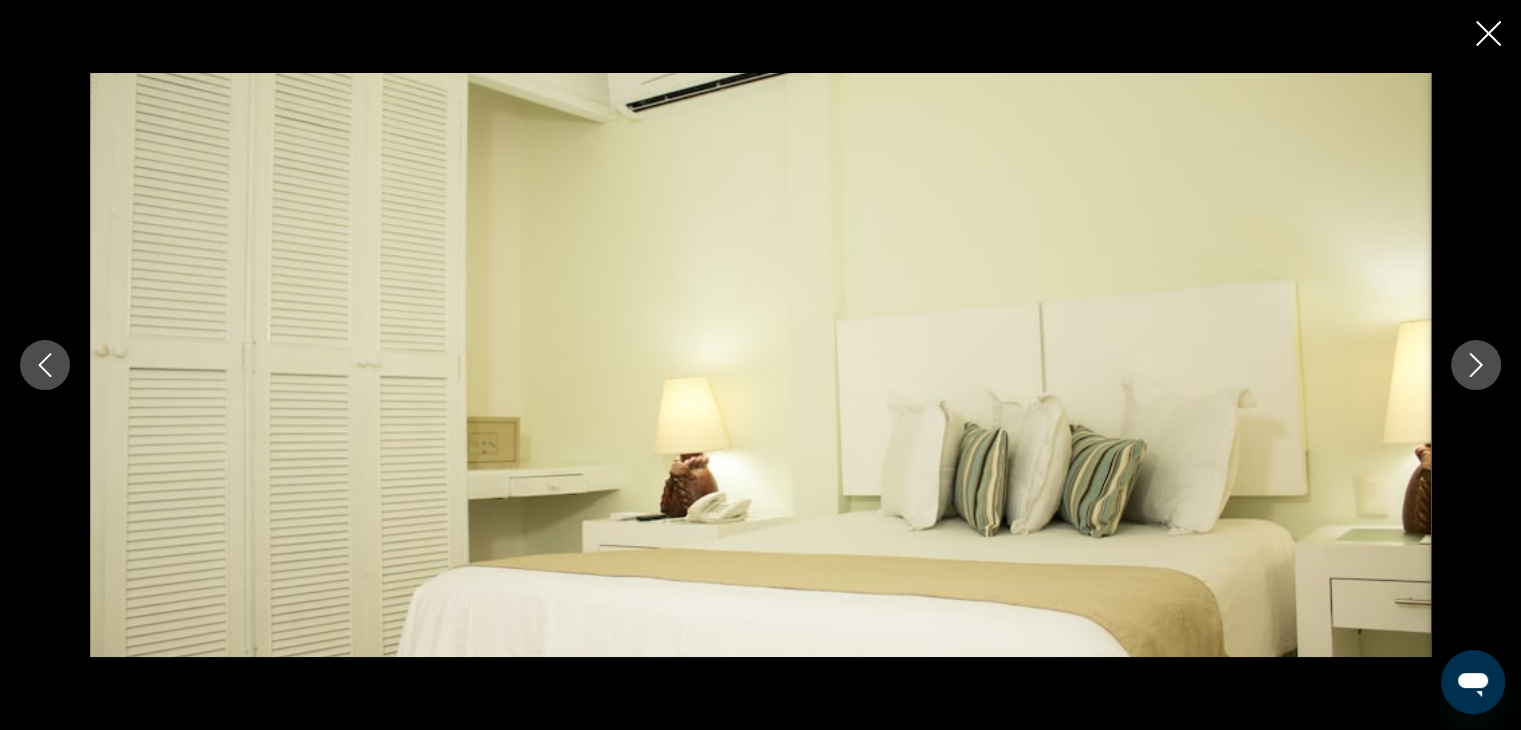 click at bounding box center (1476, 365) 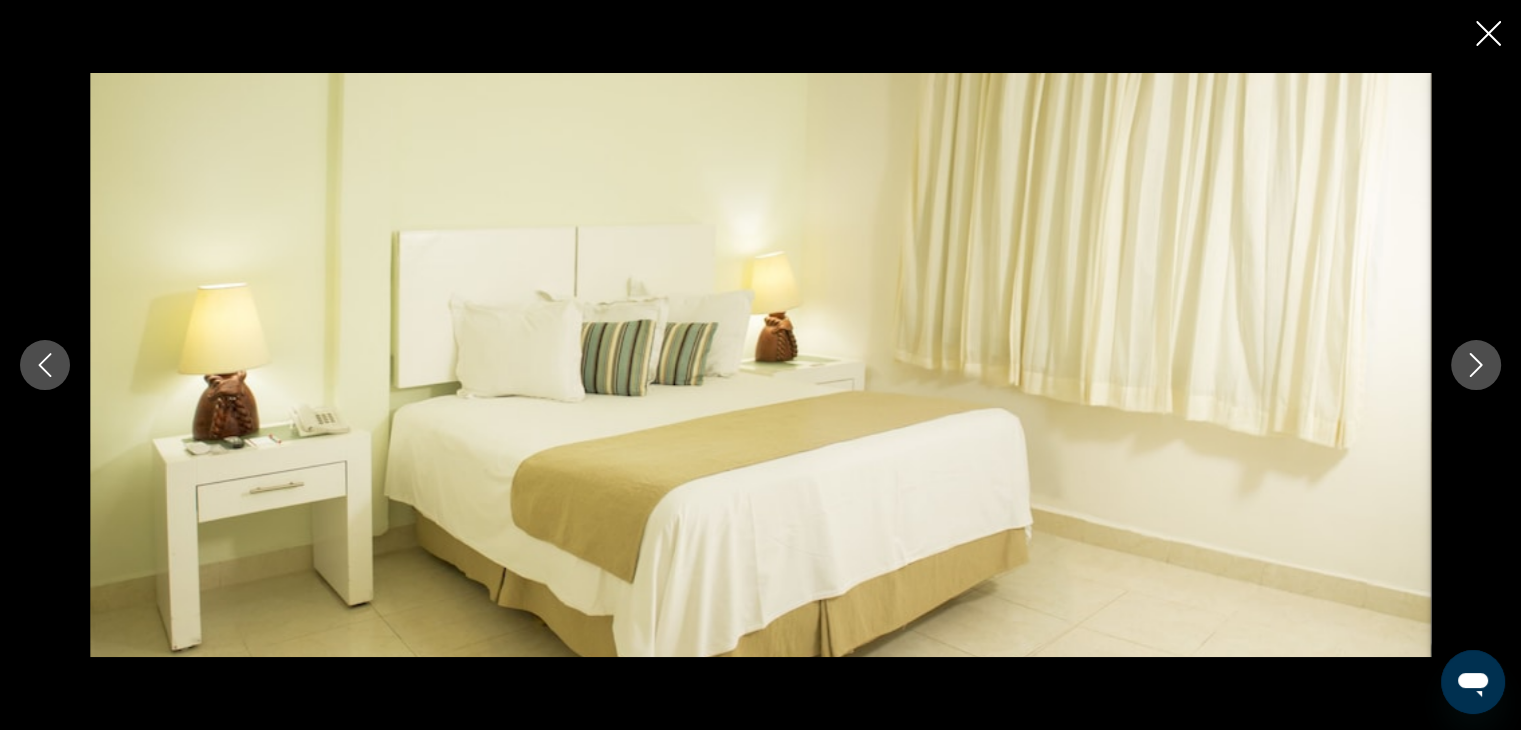 click 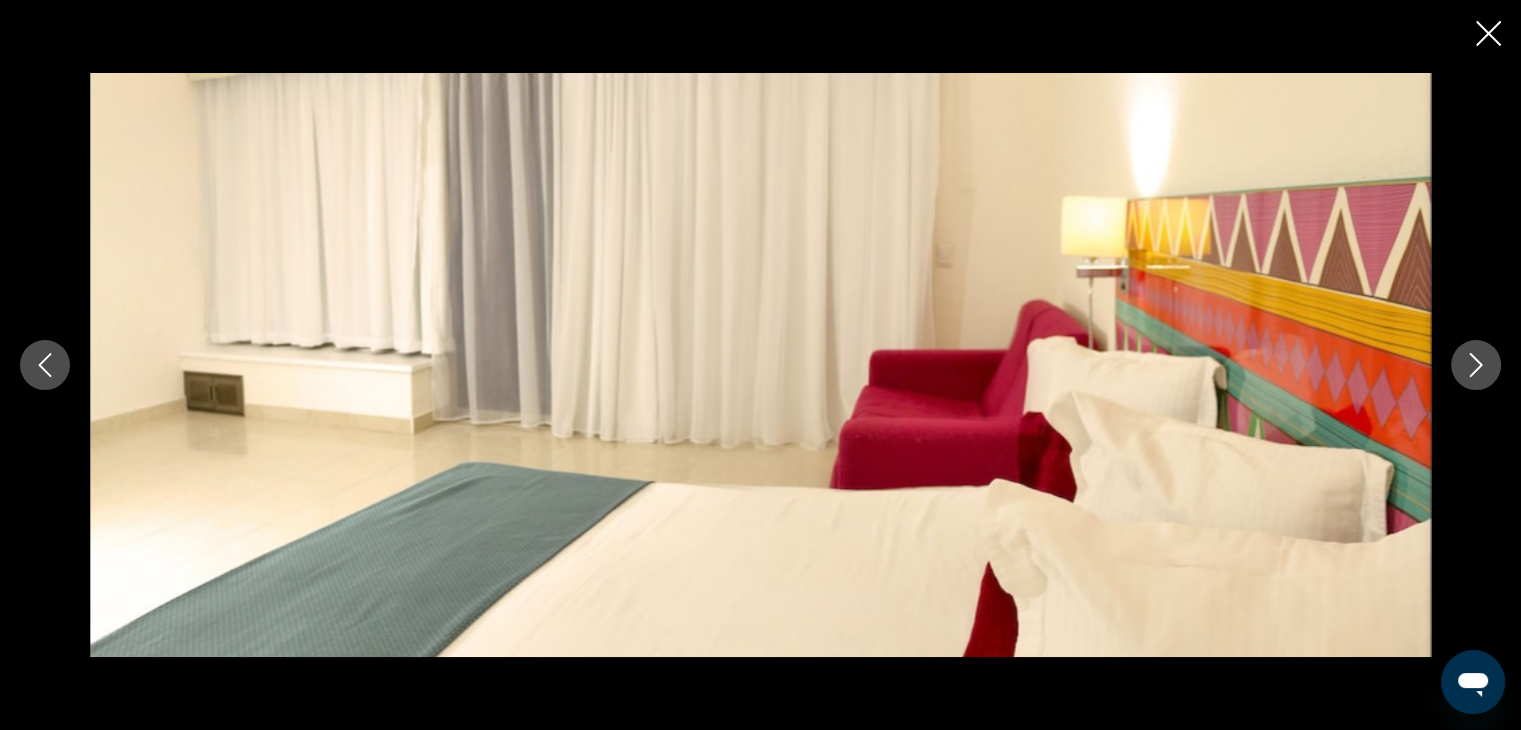 click 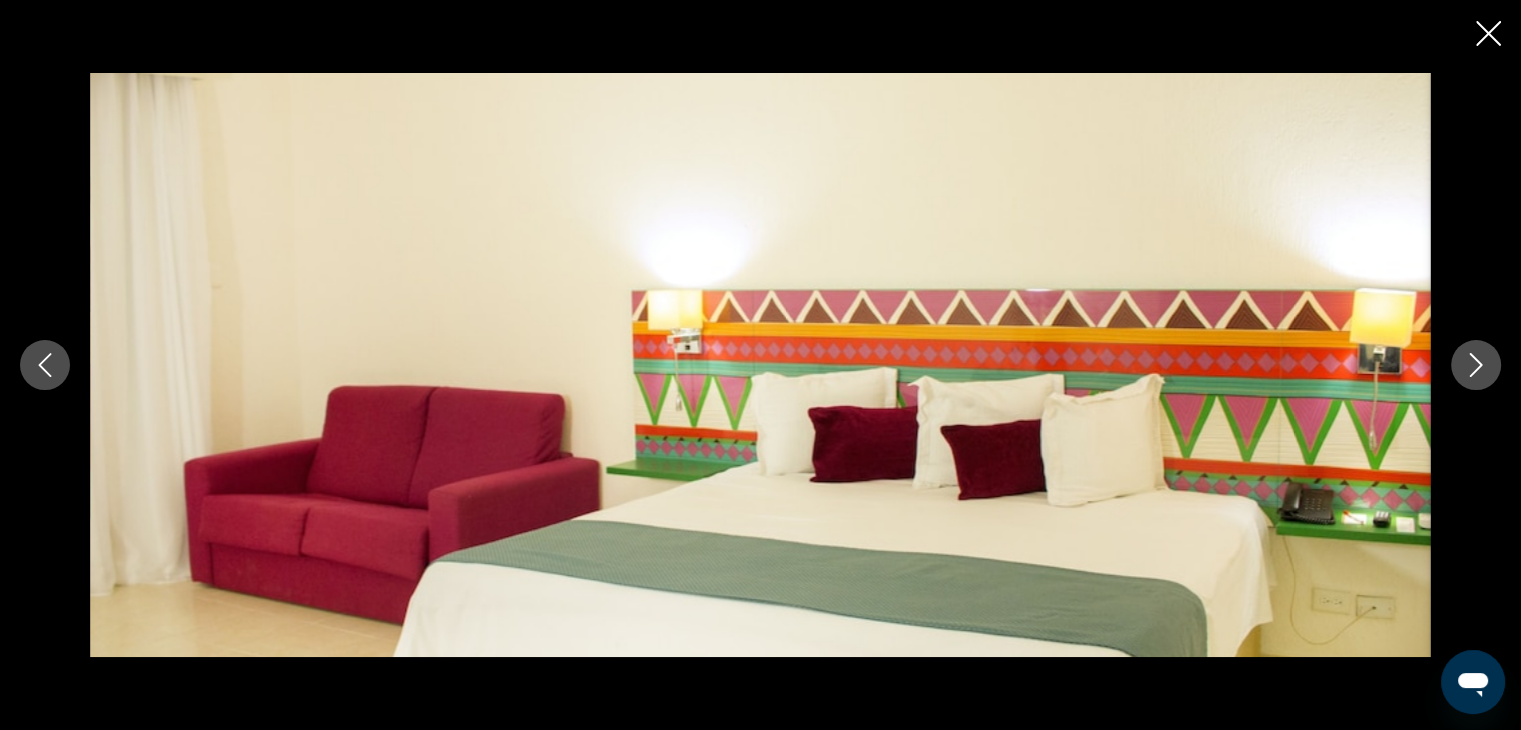 click 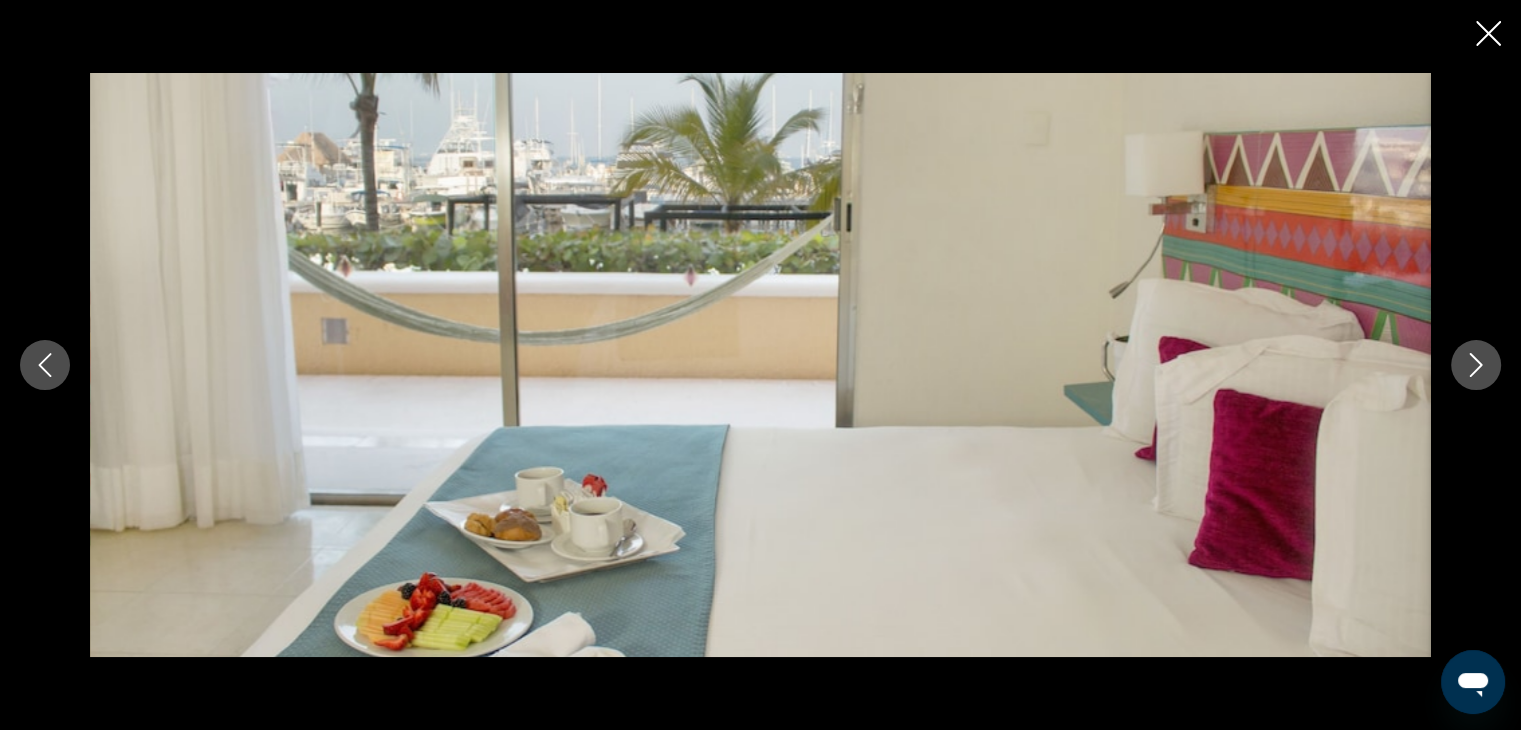 click 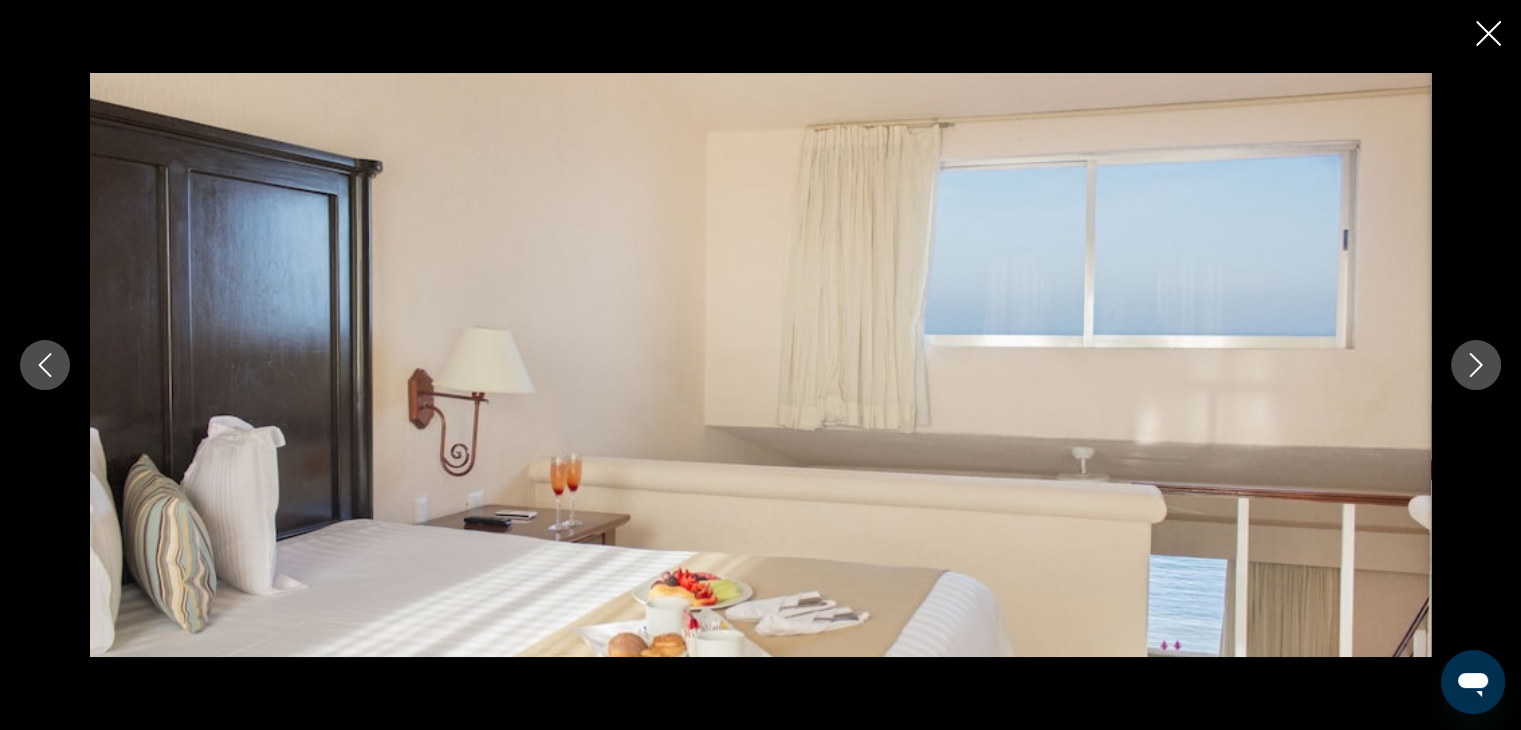 click 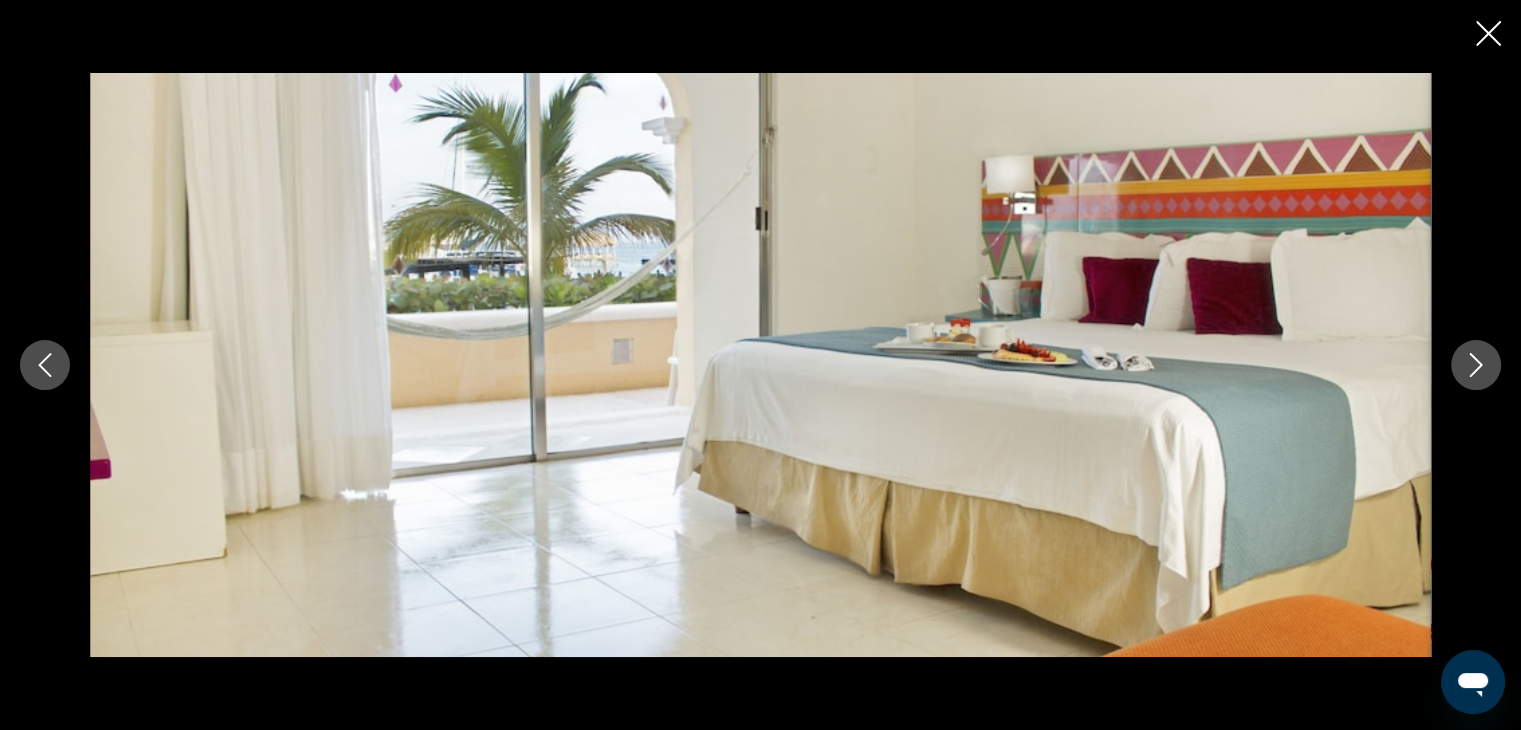 click 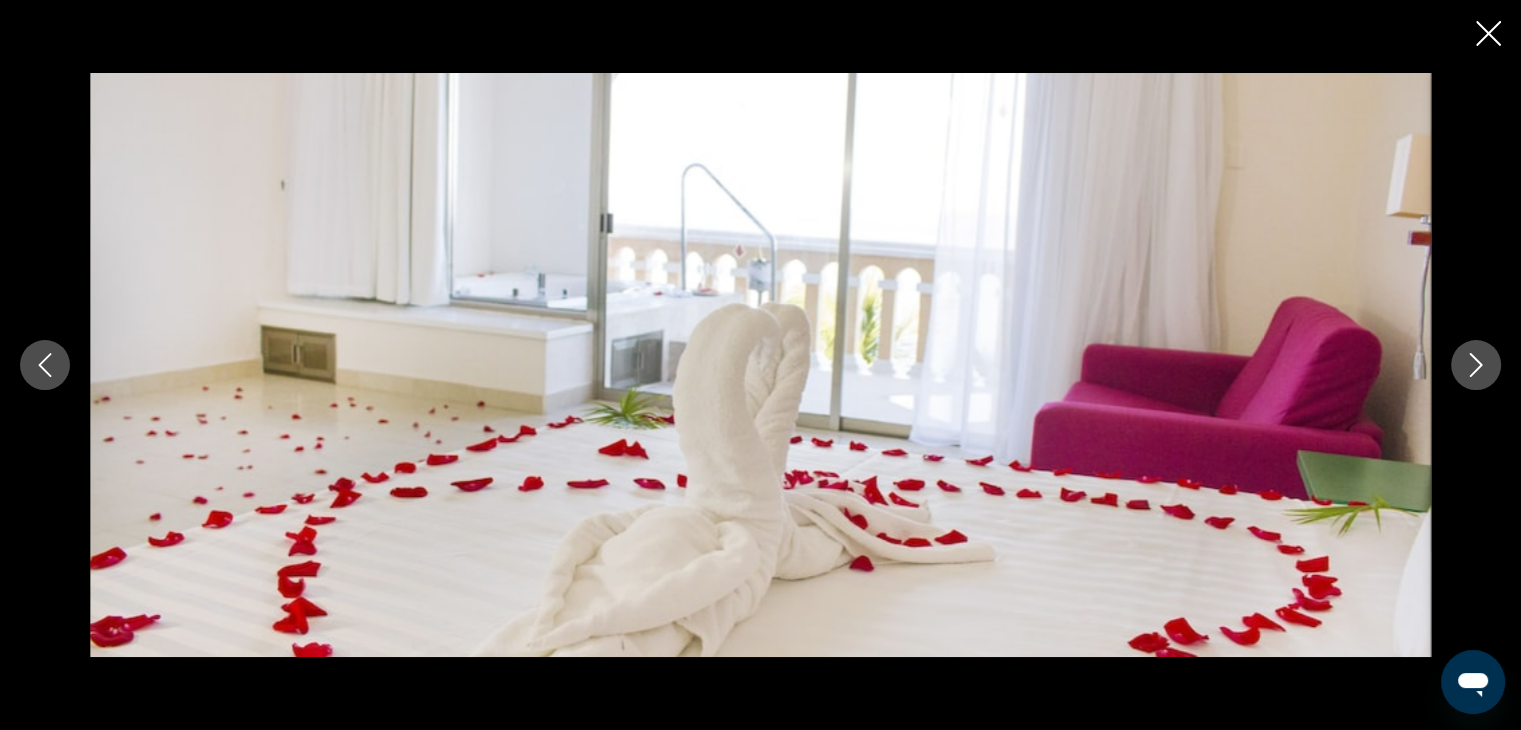 click 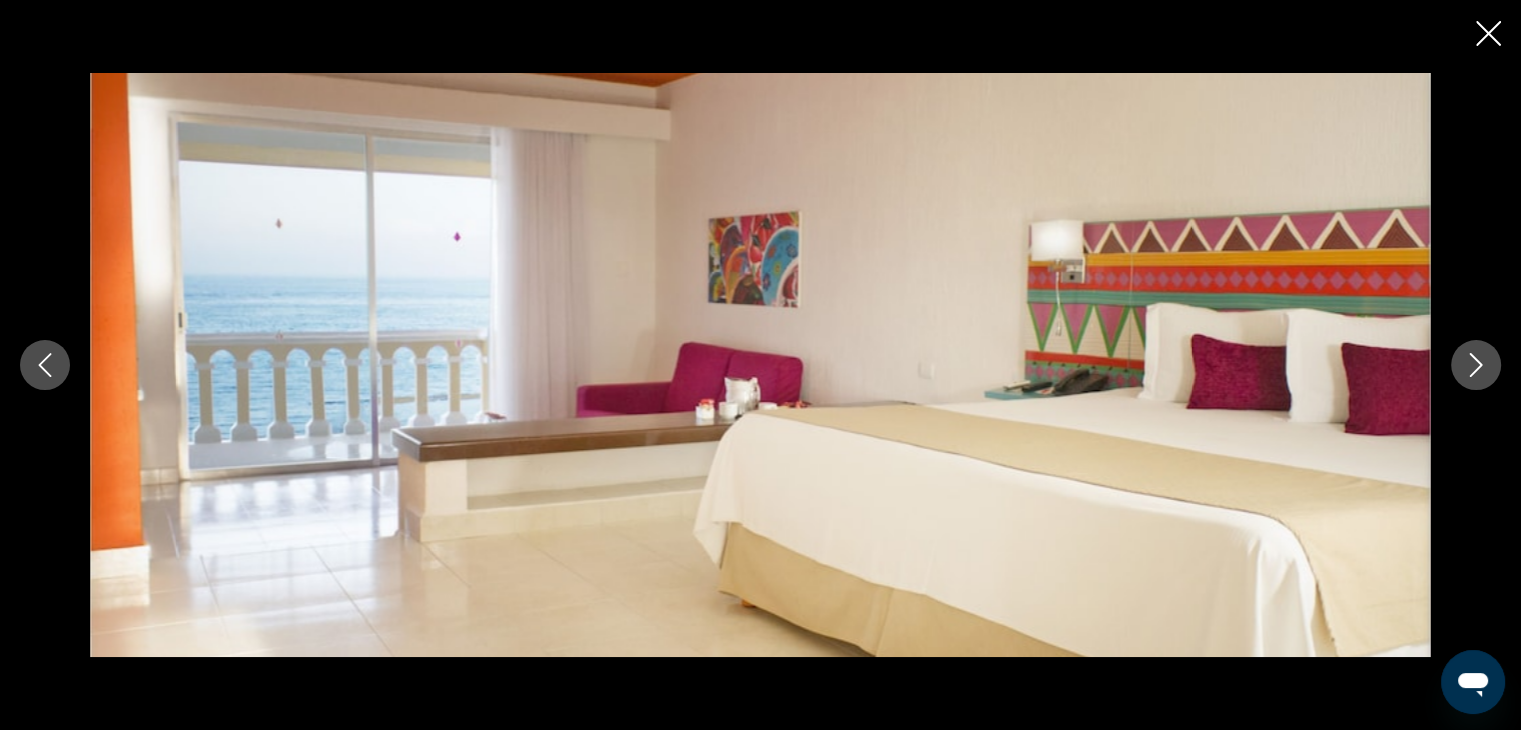 click 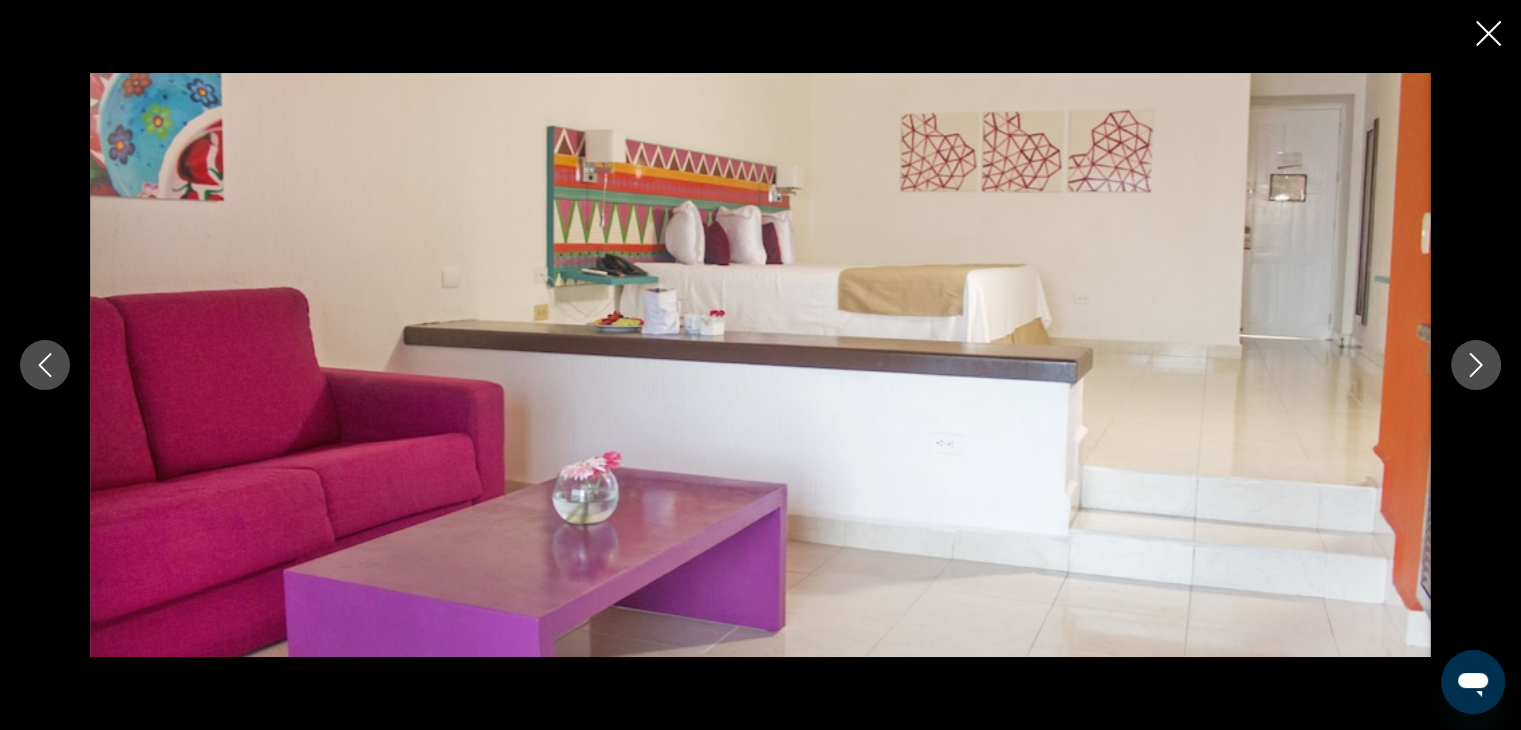 click 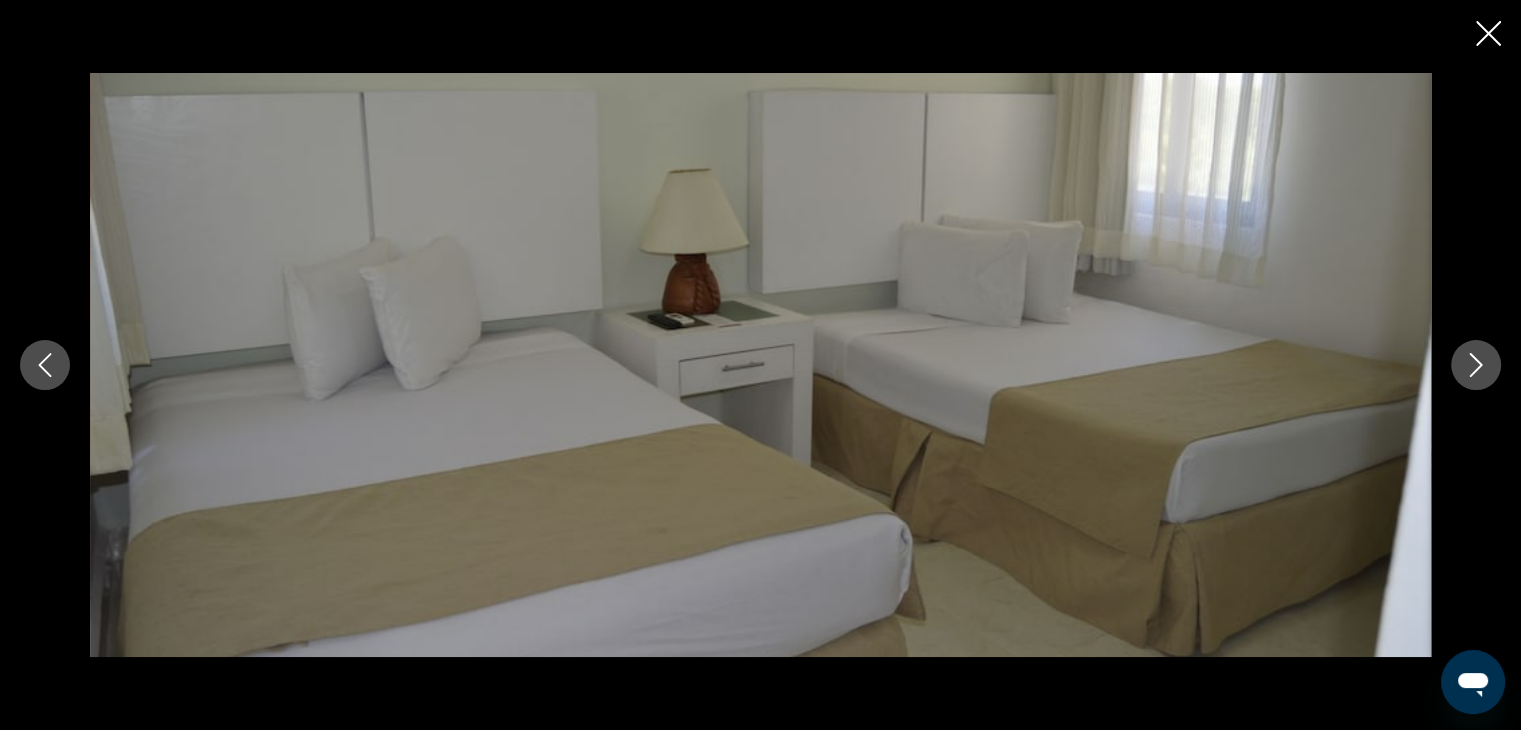 click 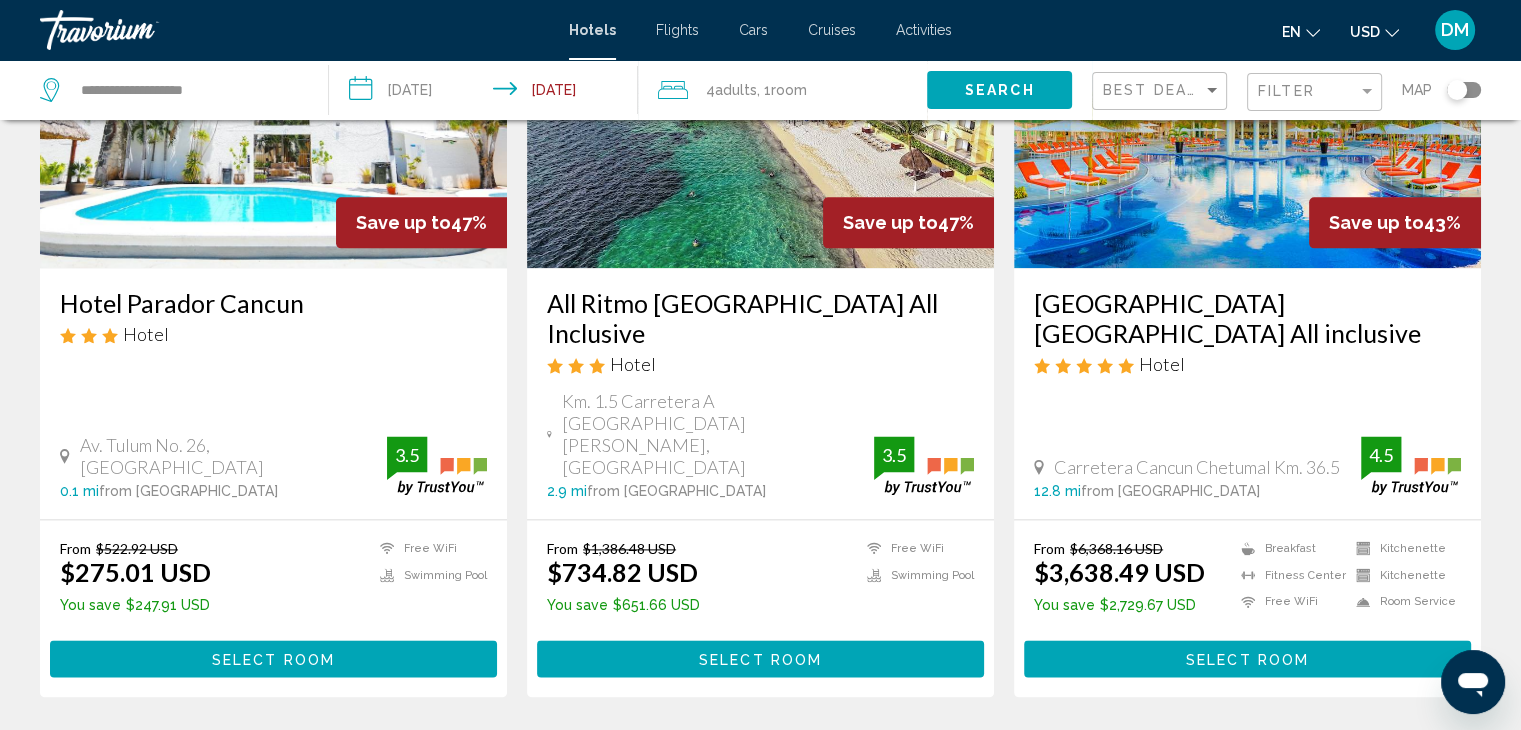 scroll, scrollTop: 2731, scrollLeft: 0, axis: vertical 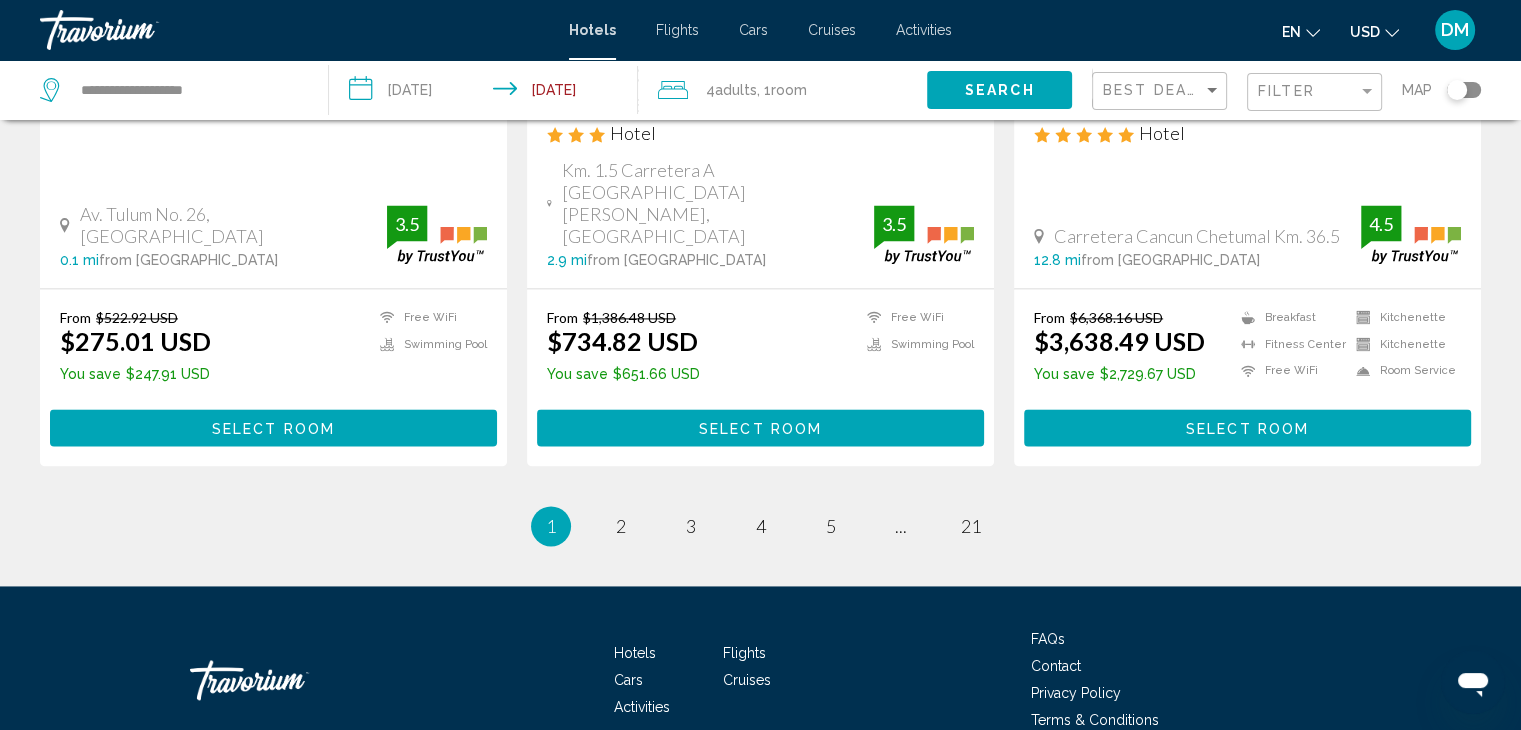 click on "page  2" at bounding box center [621, 526] 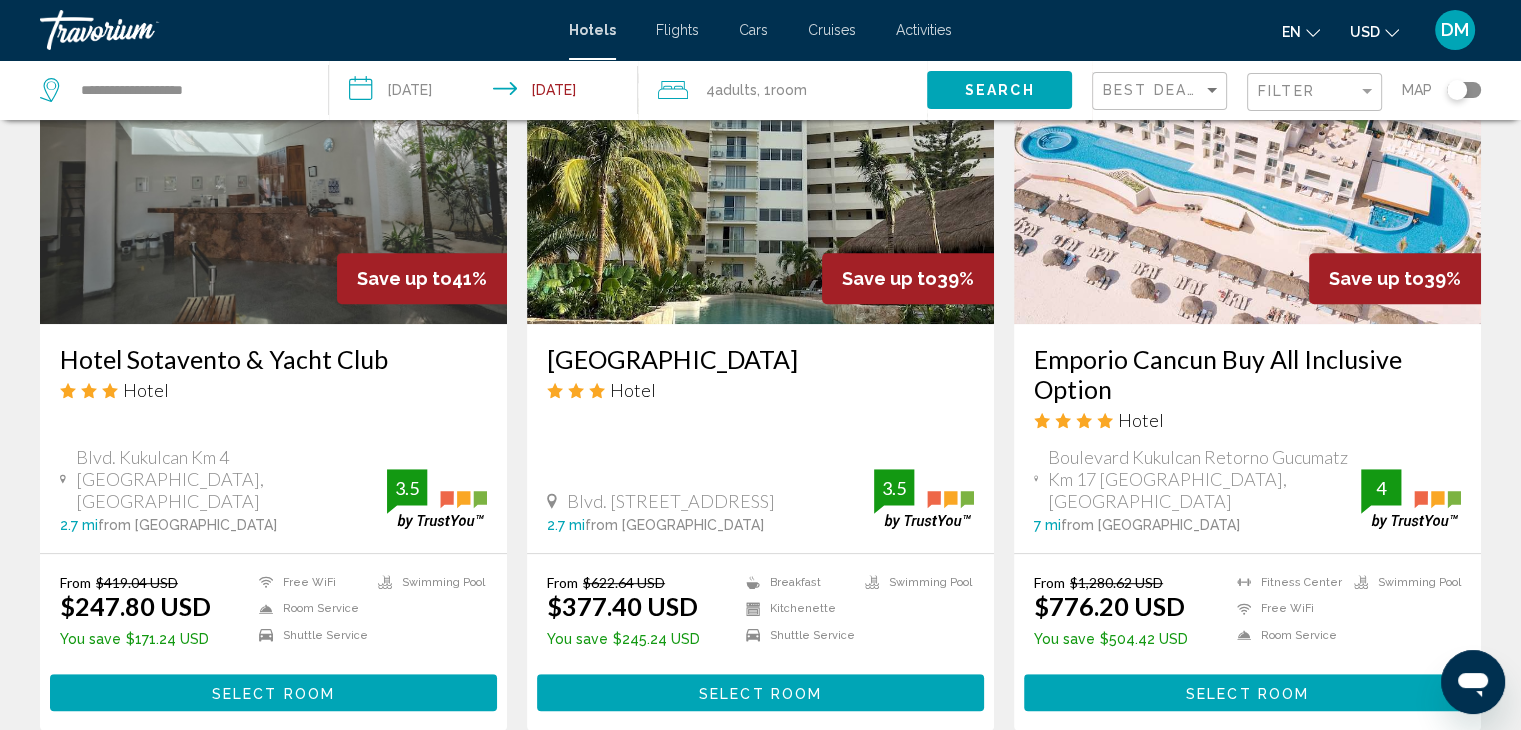 scroll, scrollTop: 1000, scrollLeft: 0, axis: vertical 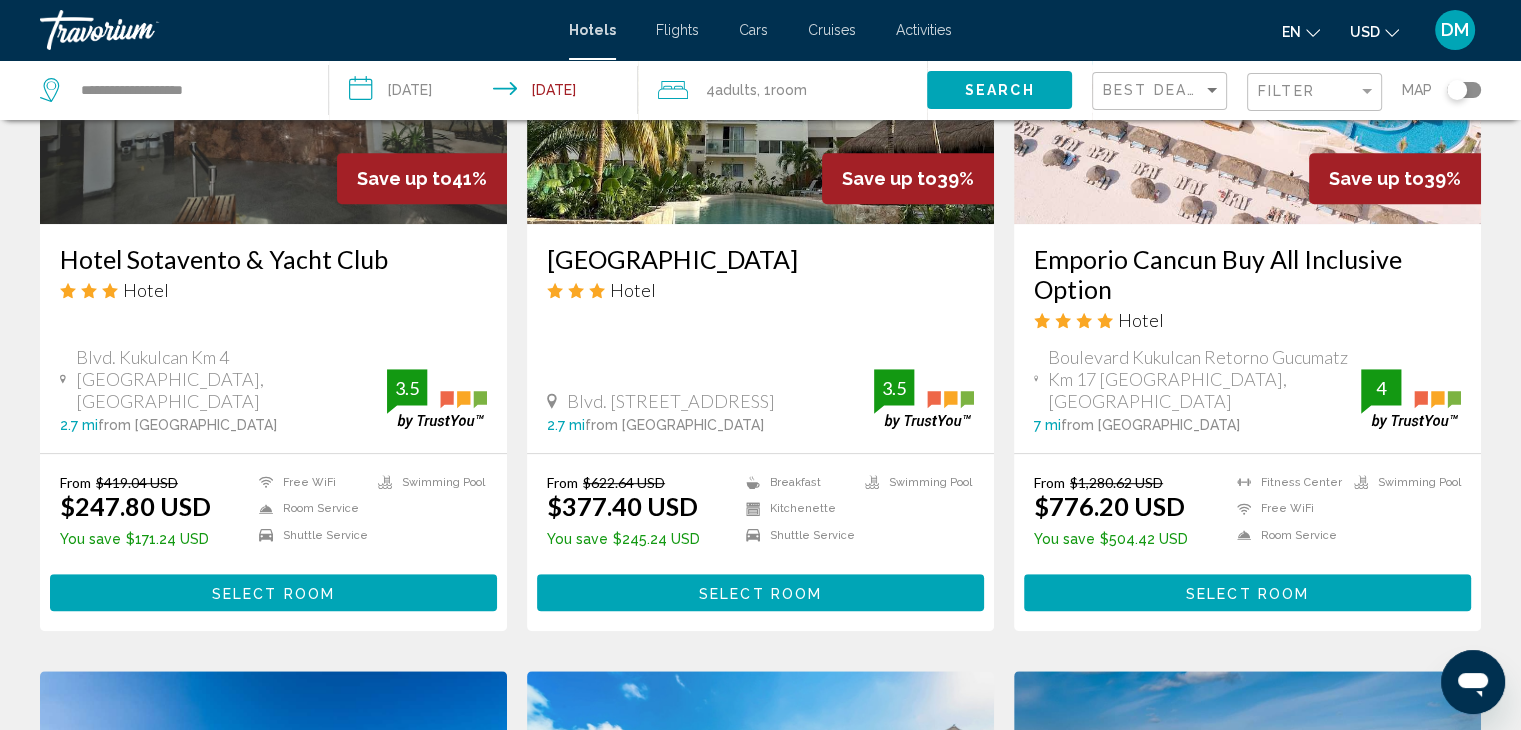 click at bounding box center (1247, 64) 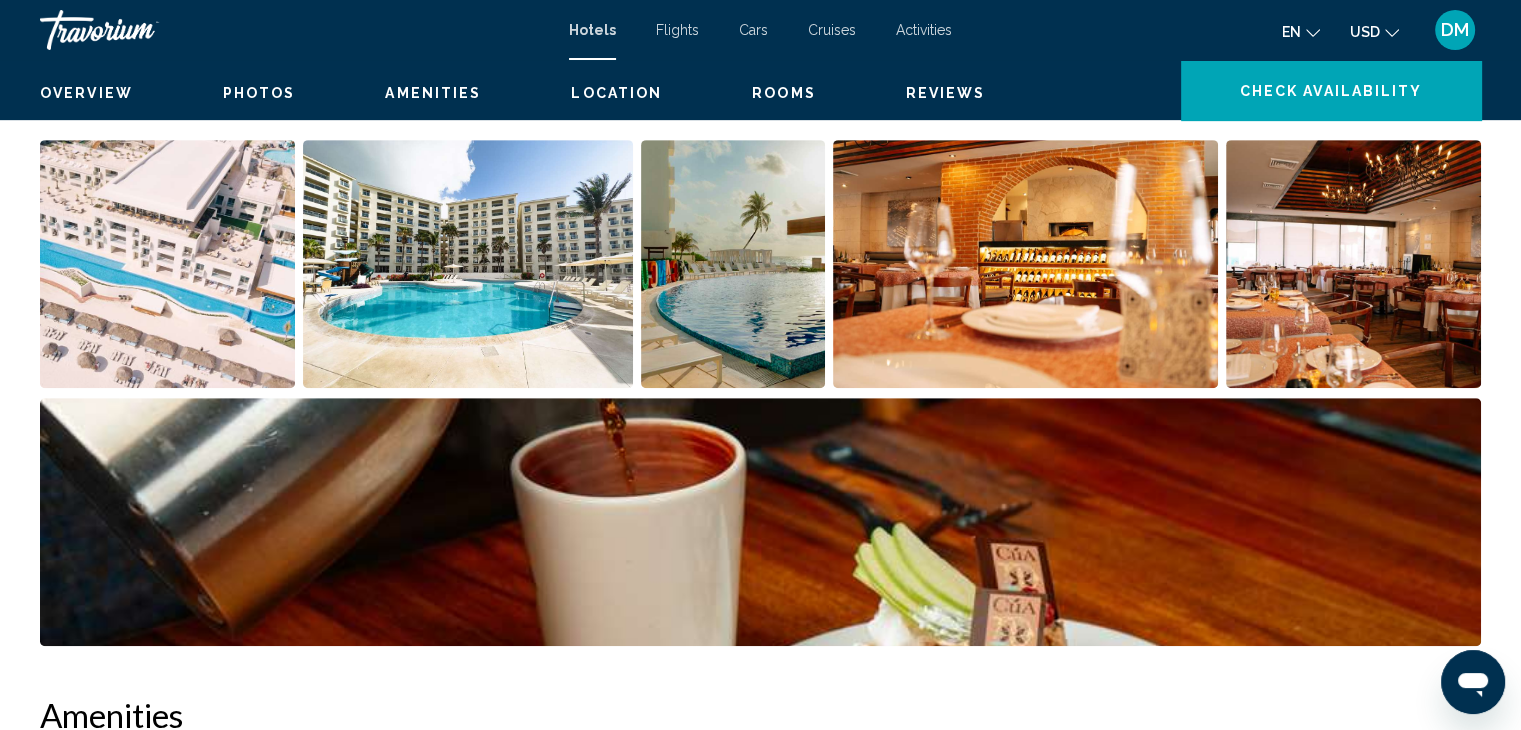 scroll, scrollTop: 0, scrollLeft: 0, axis: both 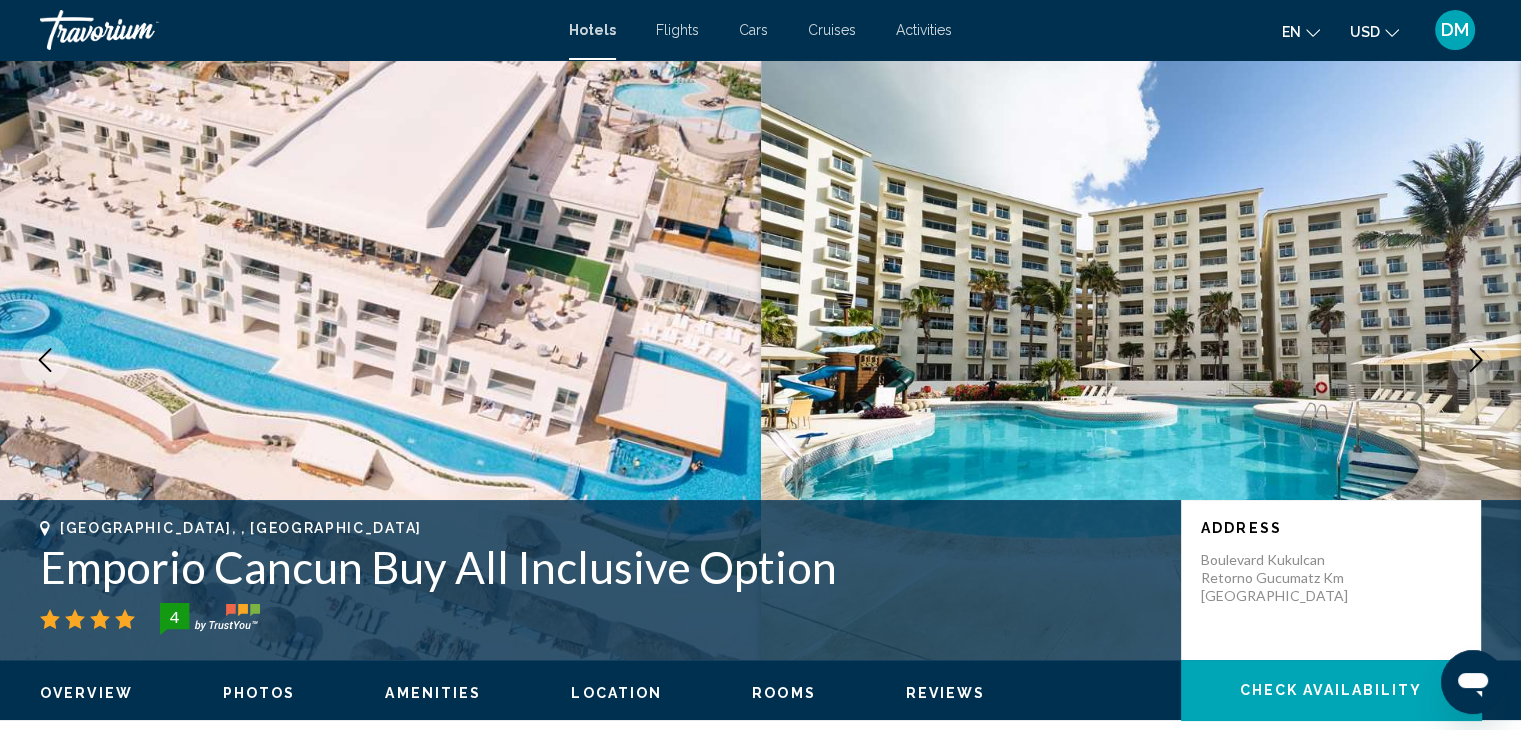 click 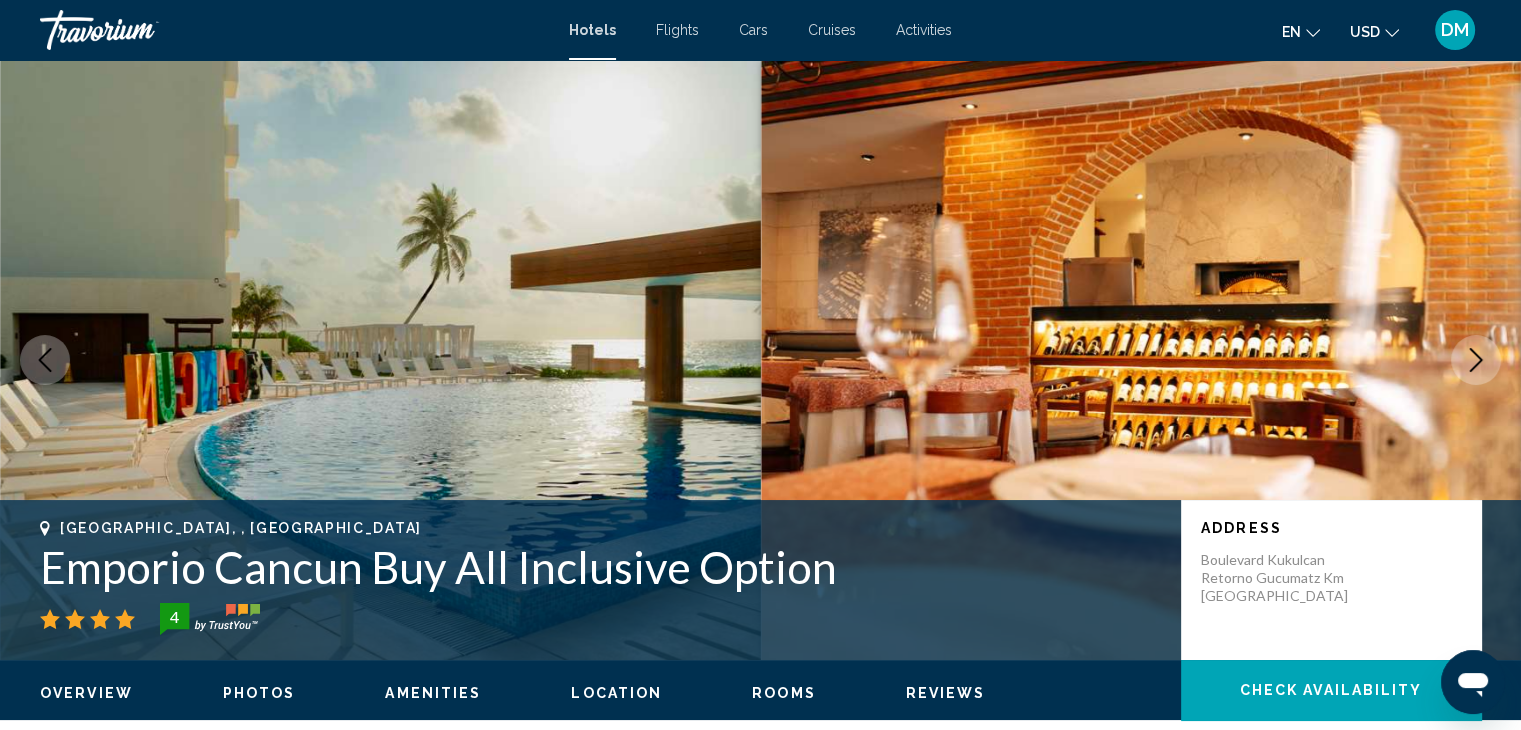 click 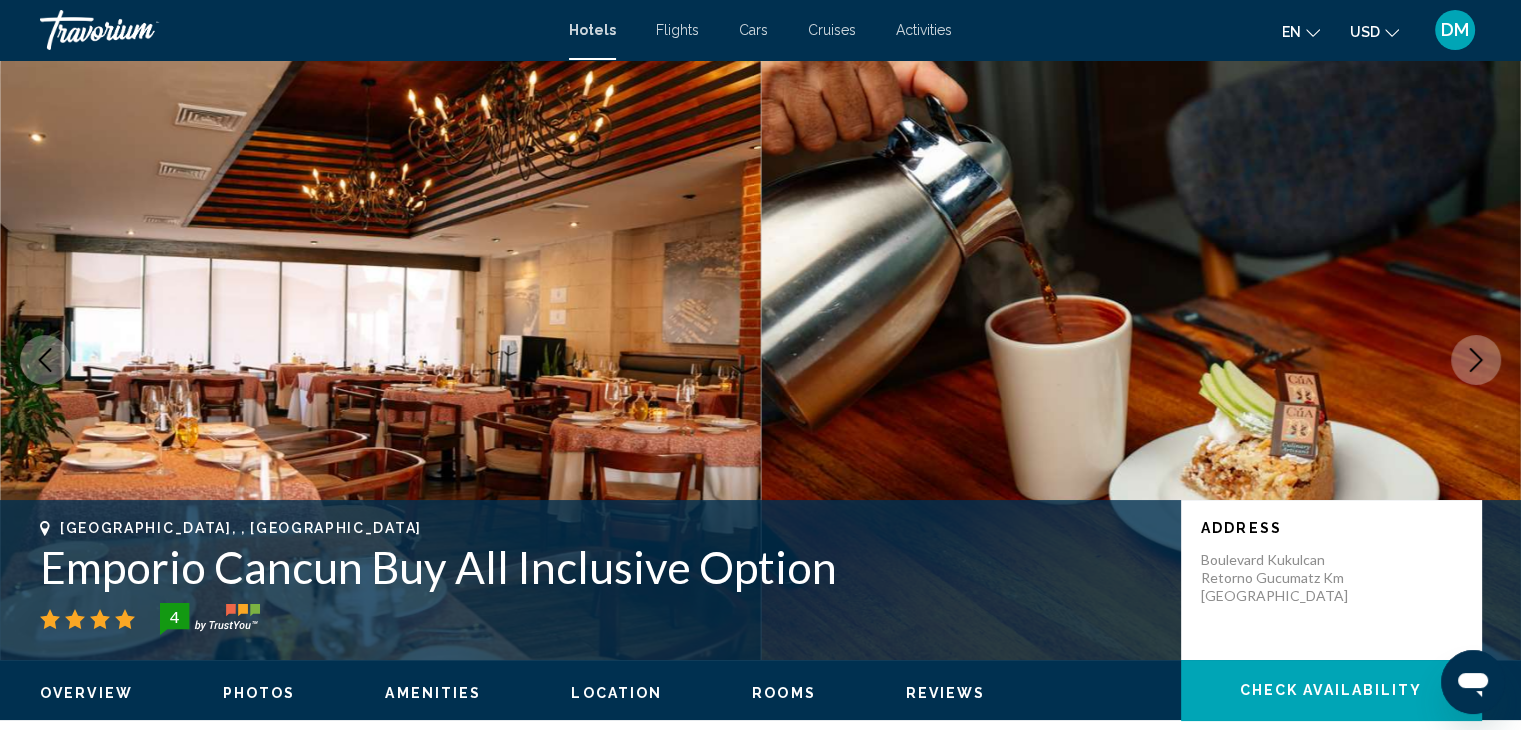 click 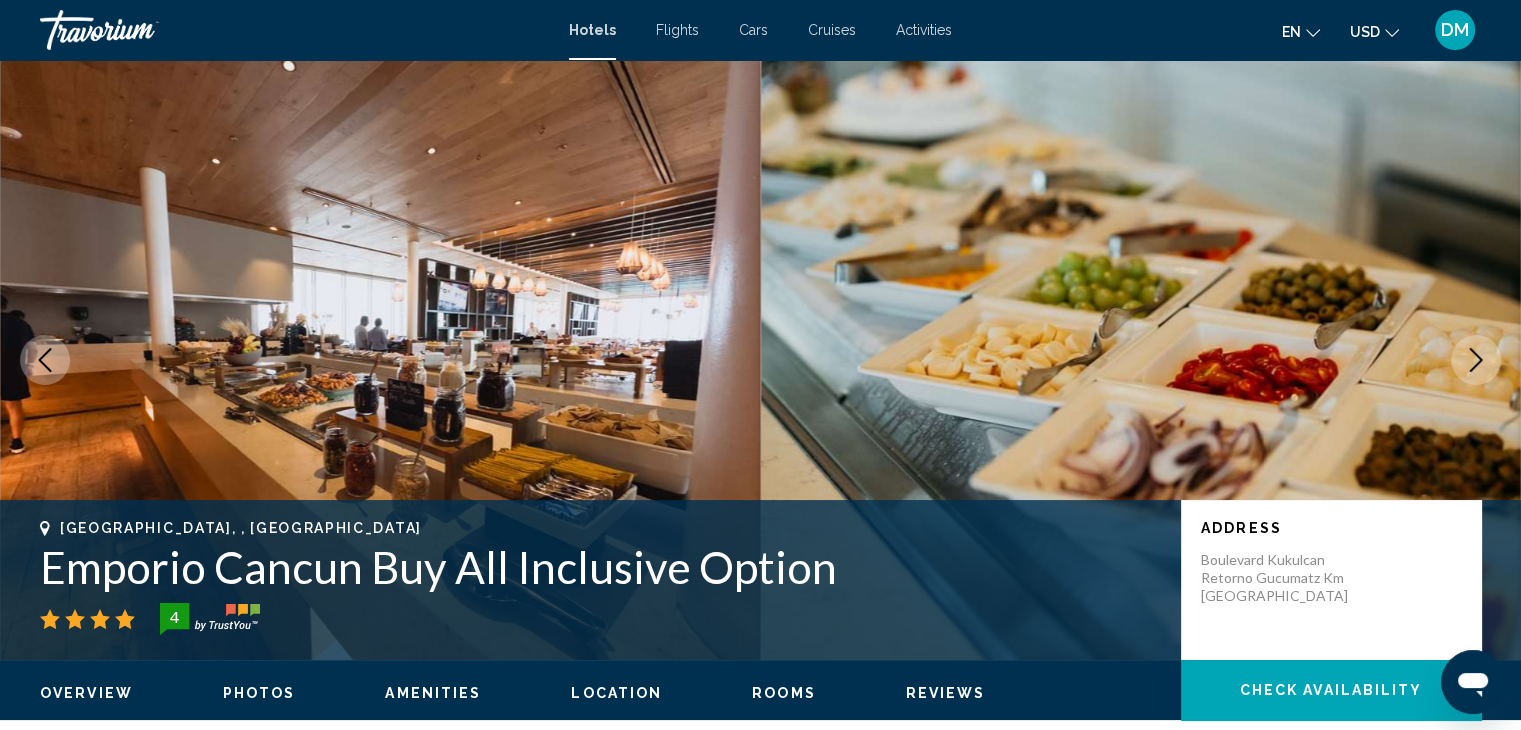 click 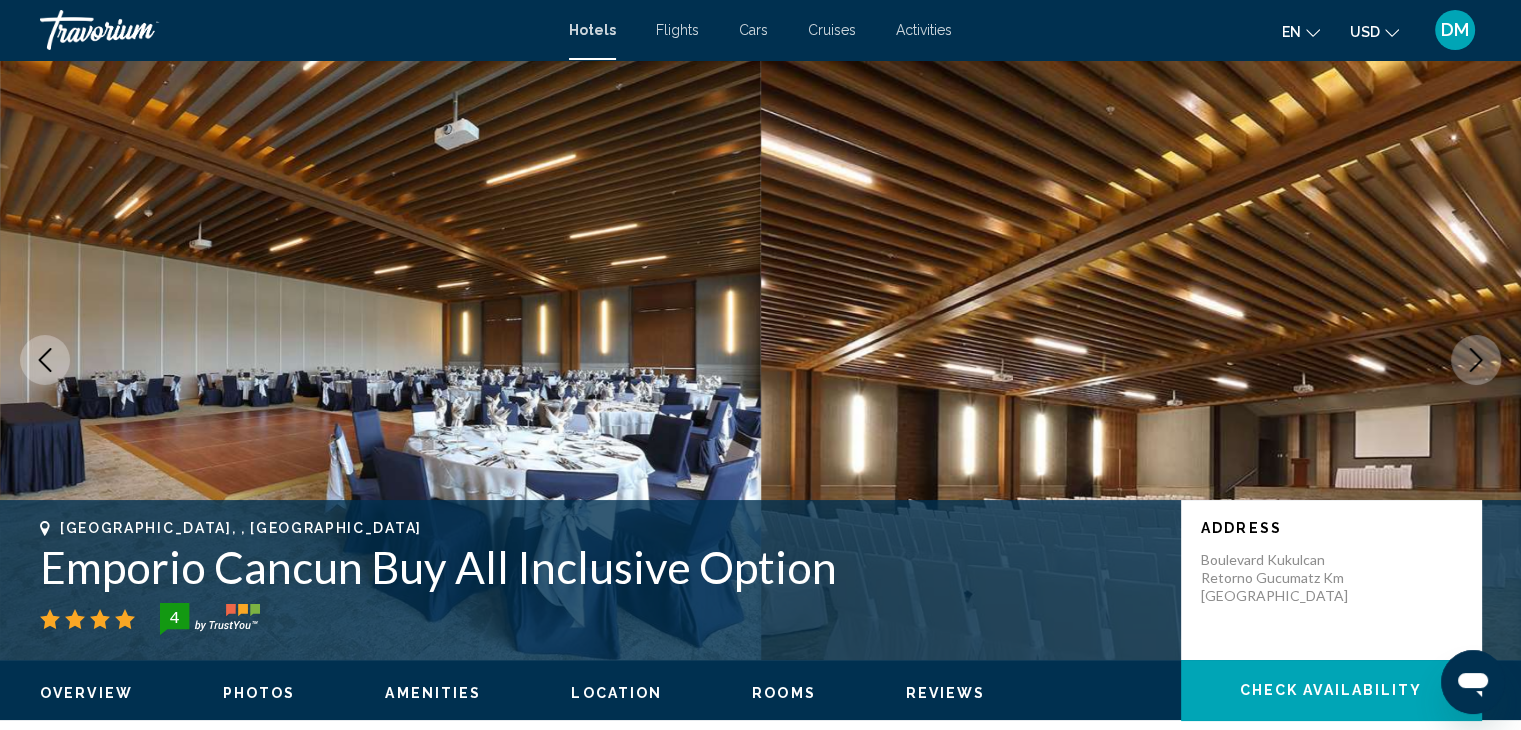 click 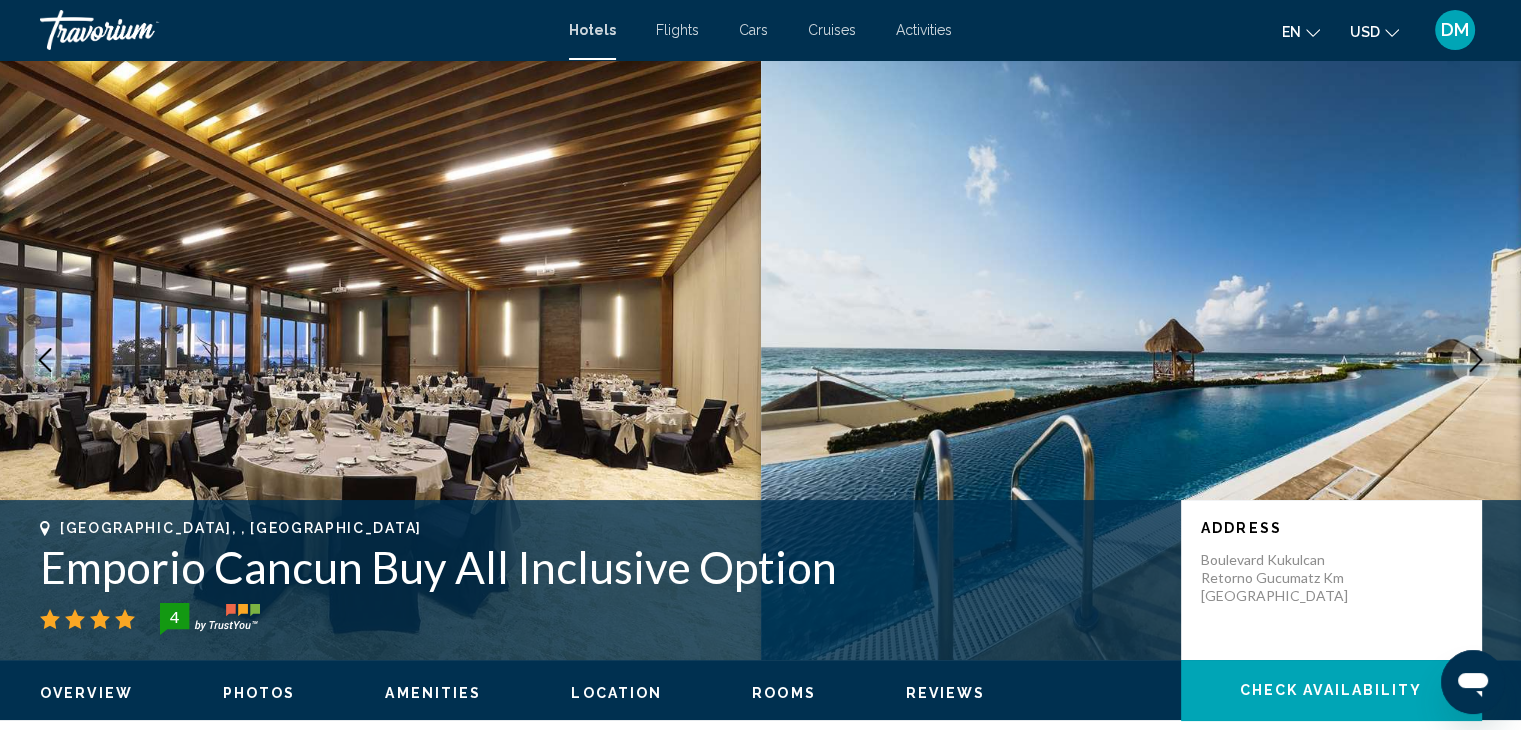 click 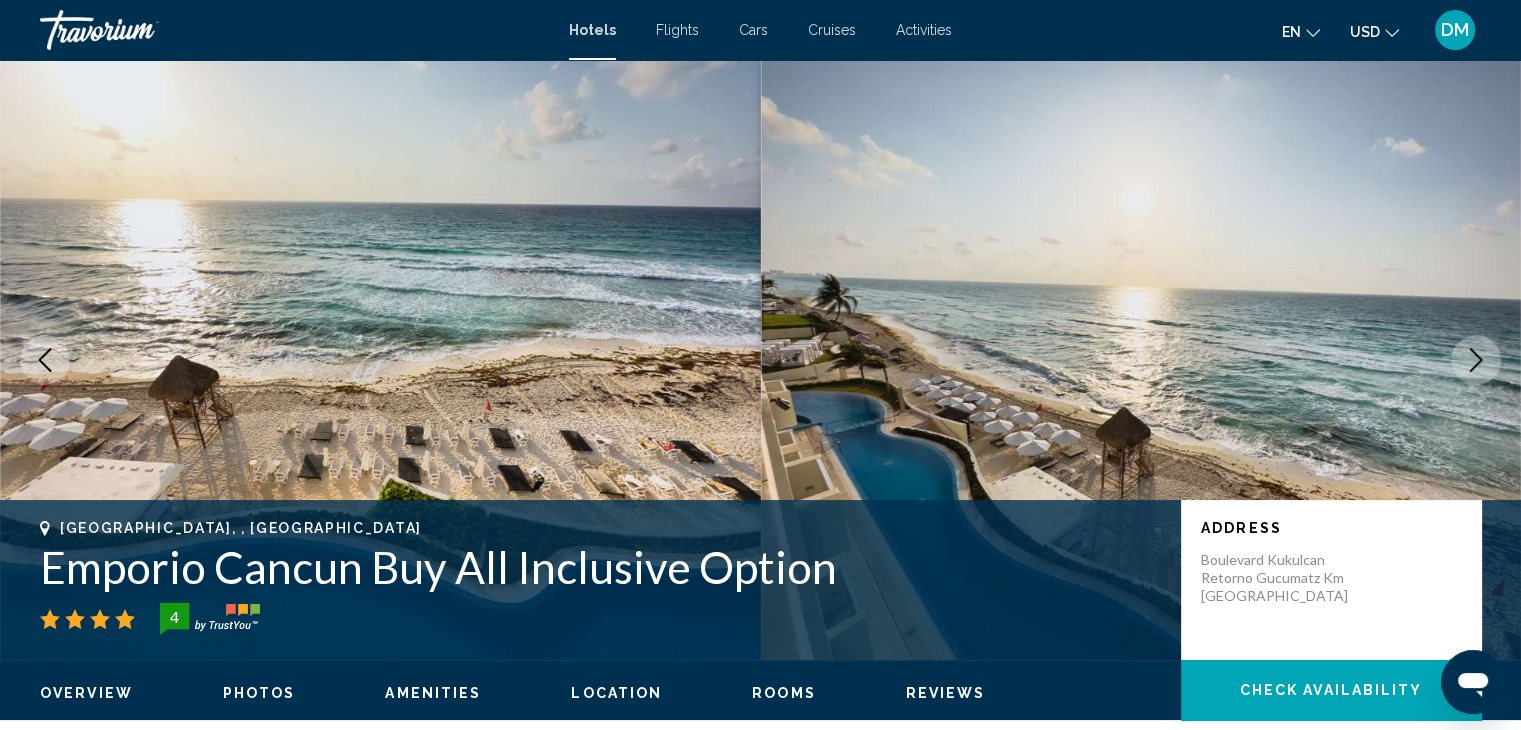 click 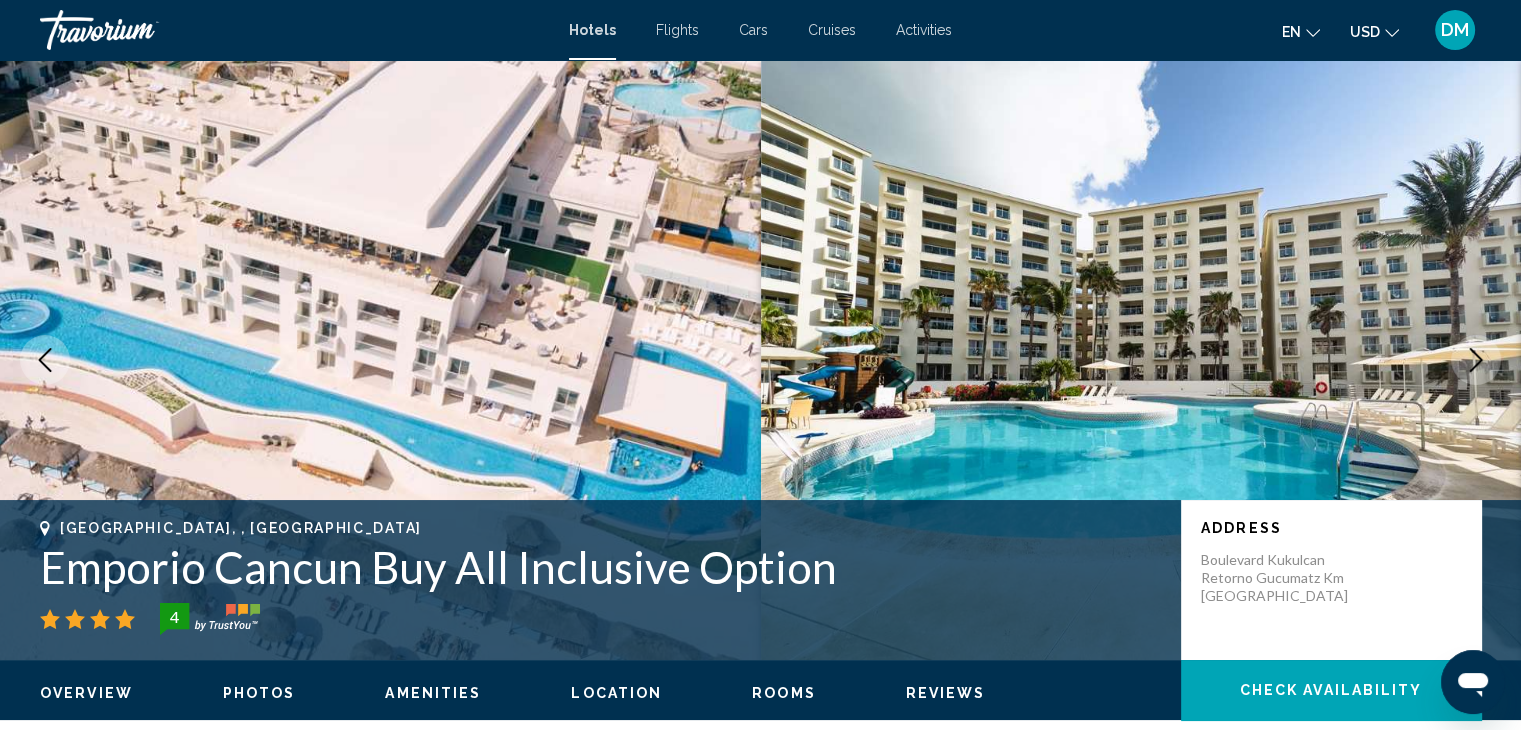 click 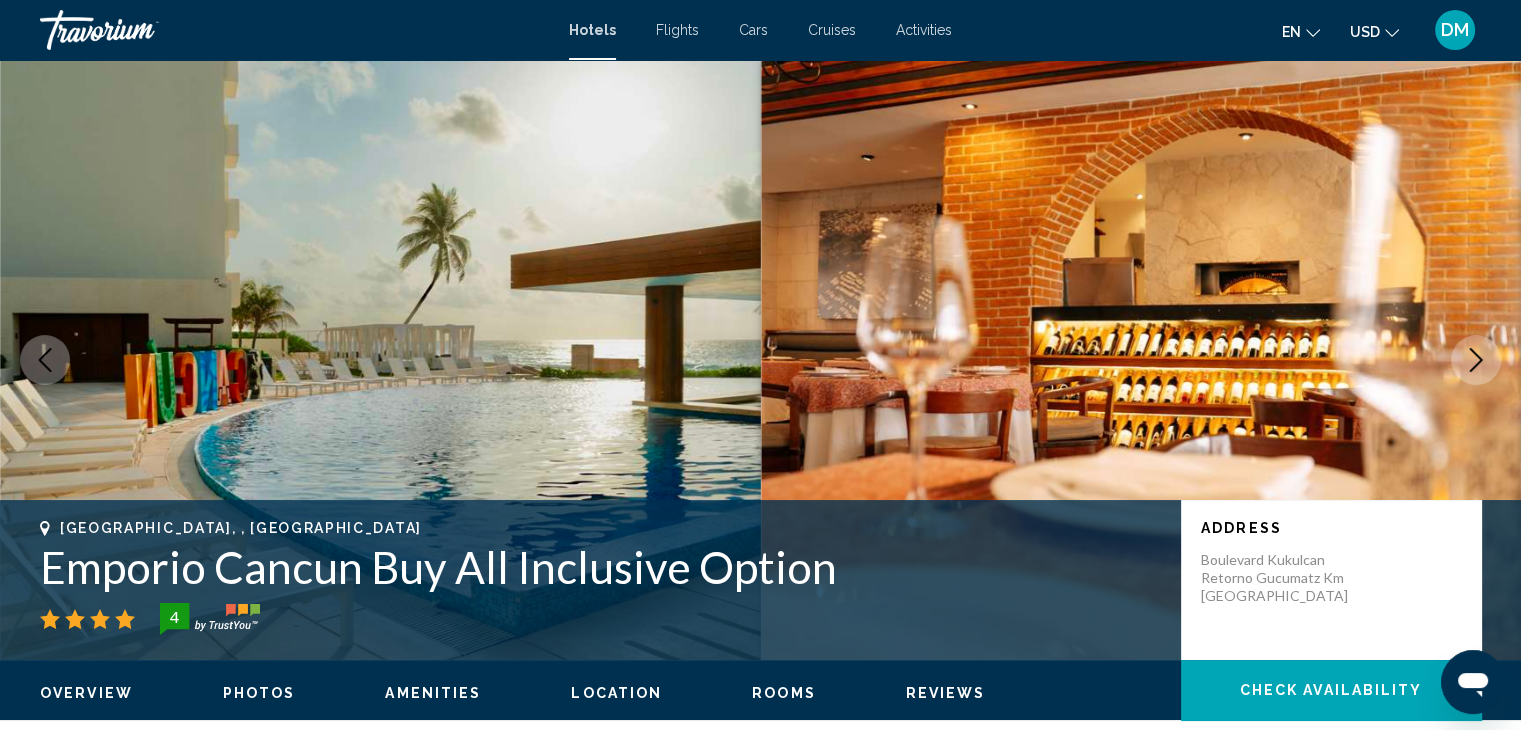 click 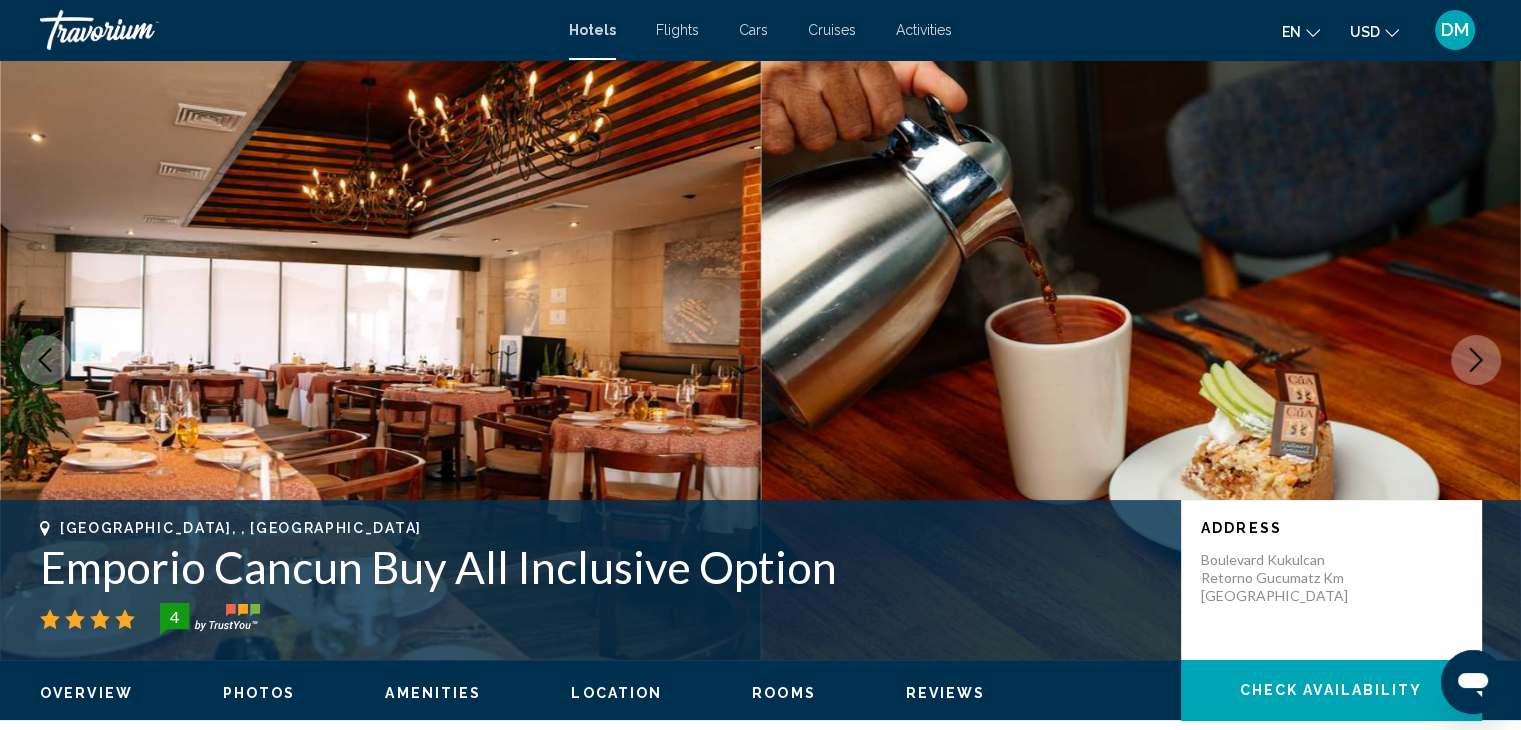 click 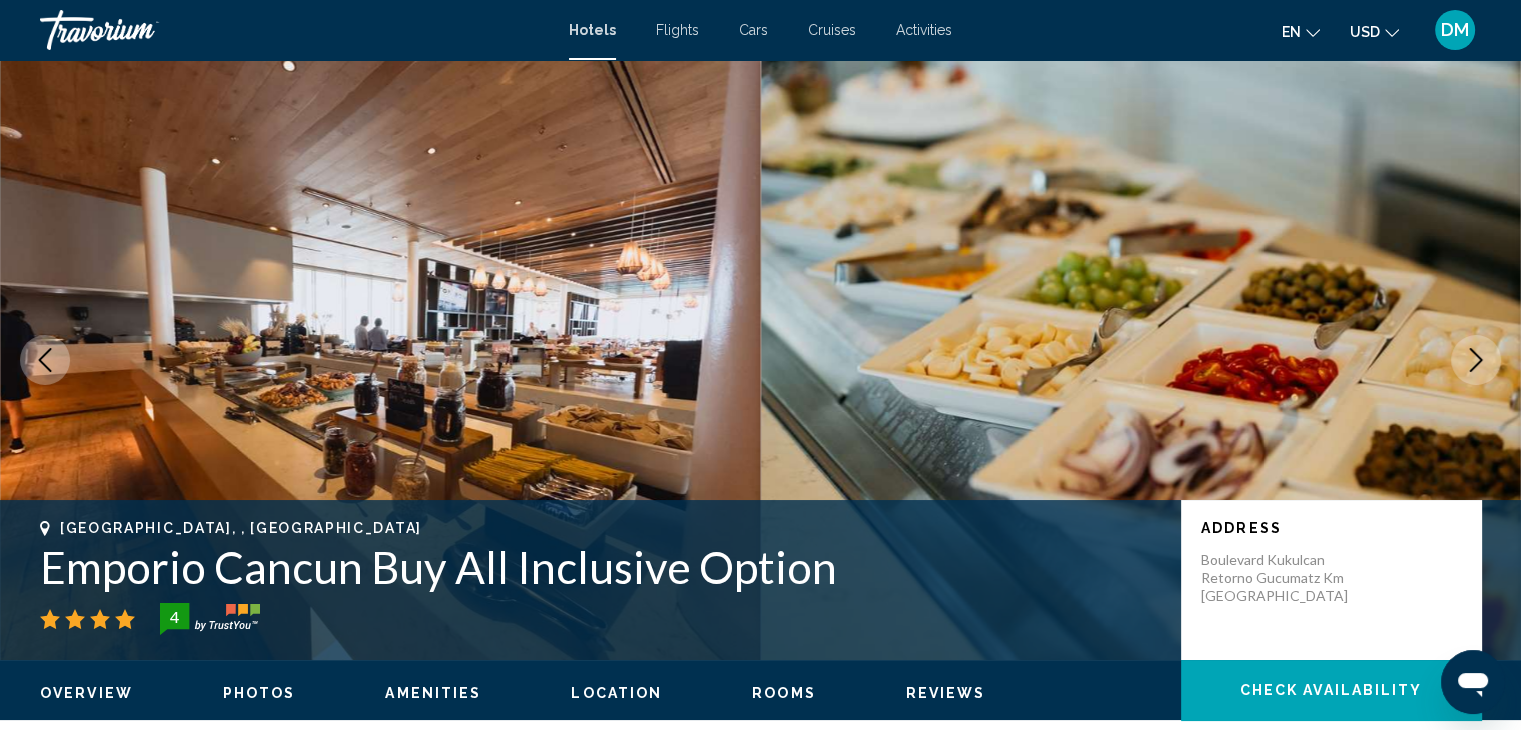 click 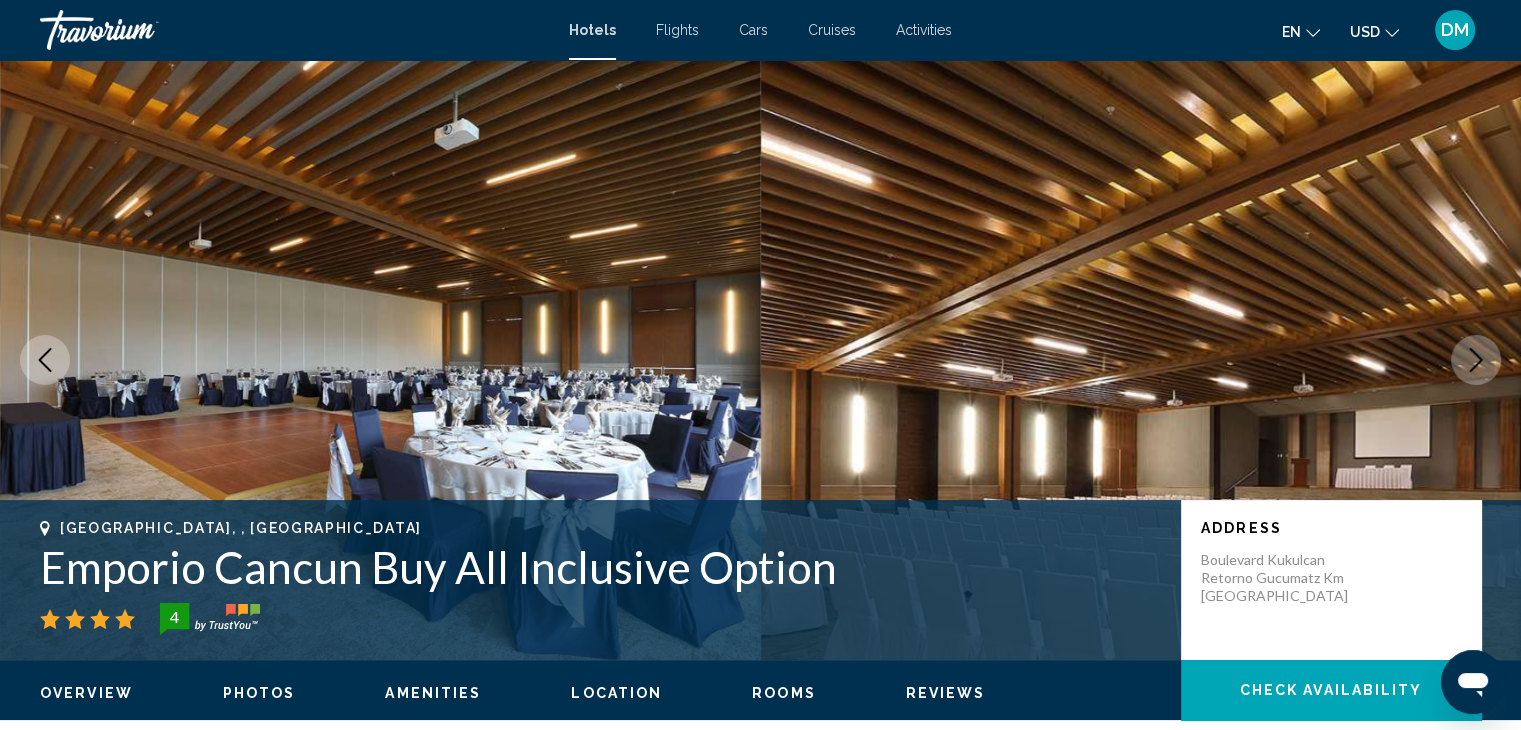 click 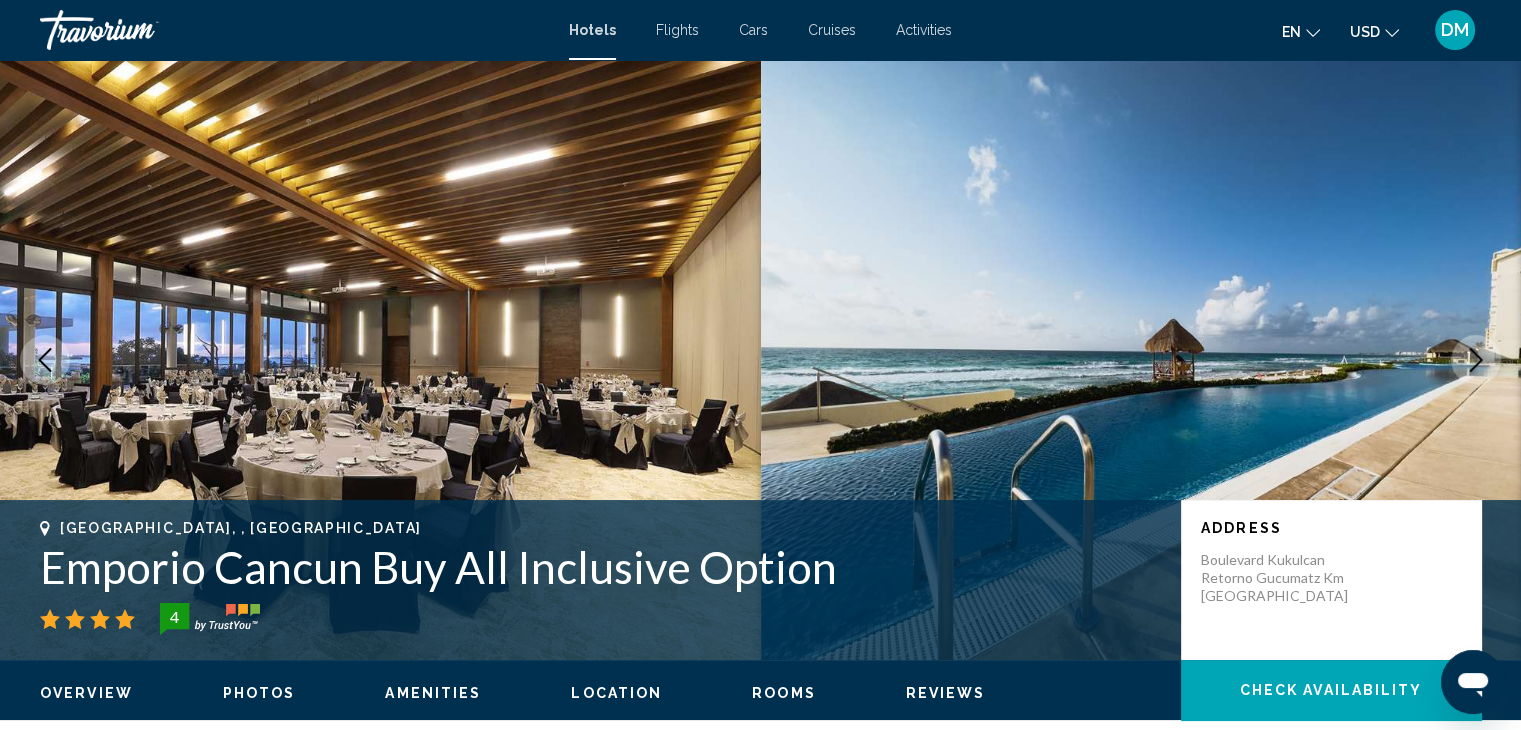 click 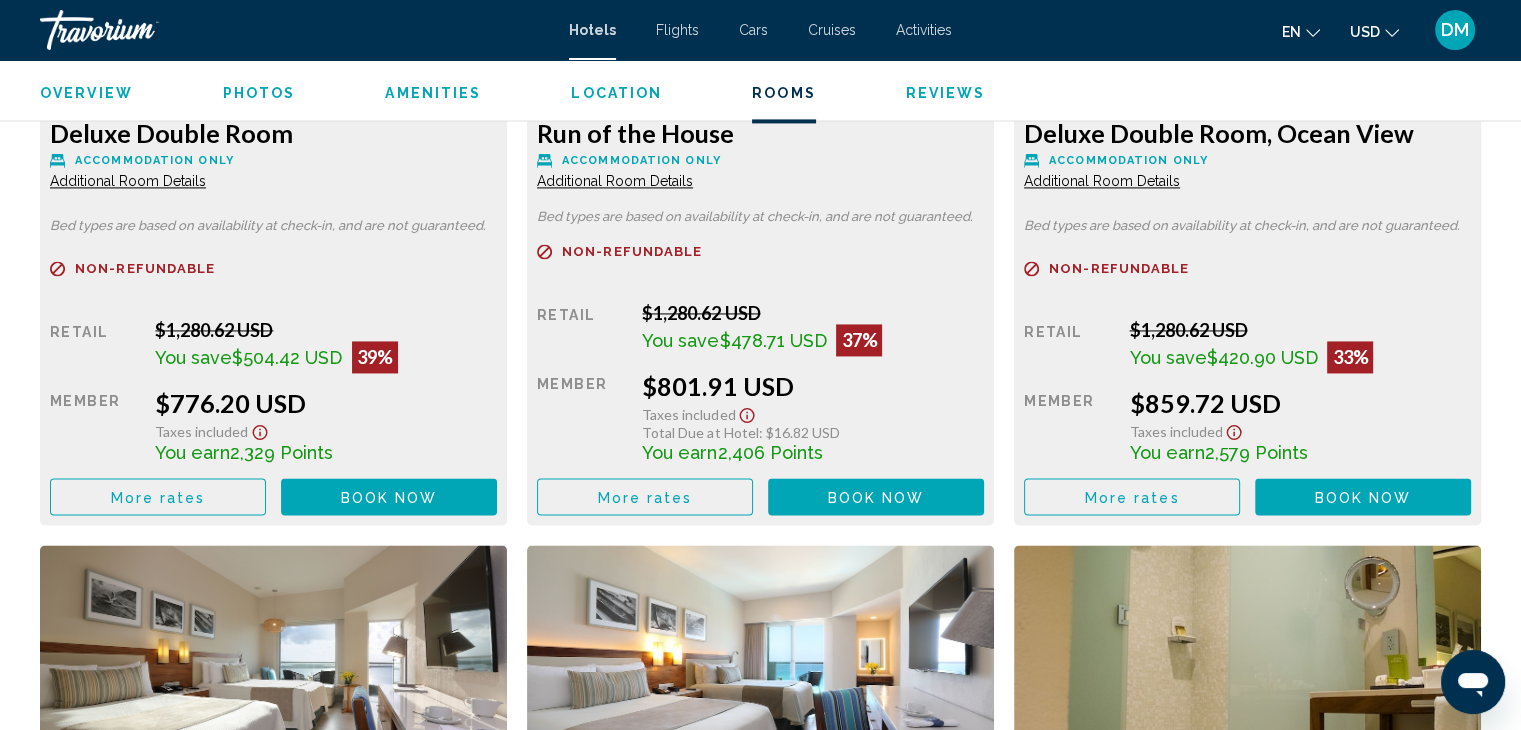scroll, scrollTop: 3000, scrollLeft: 0, axis: vertical 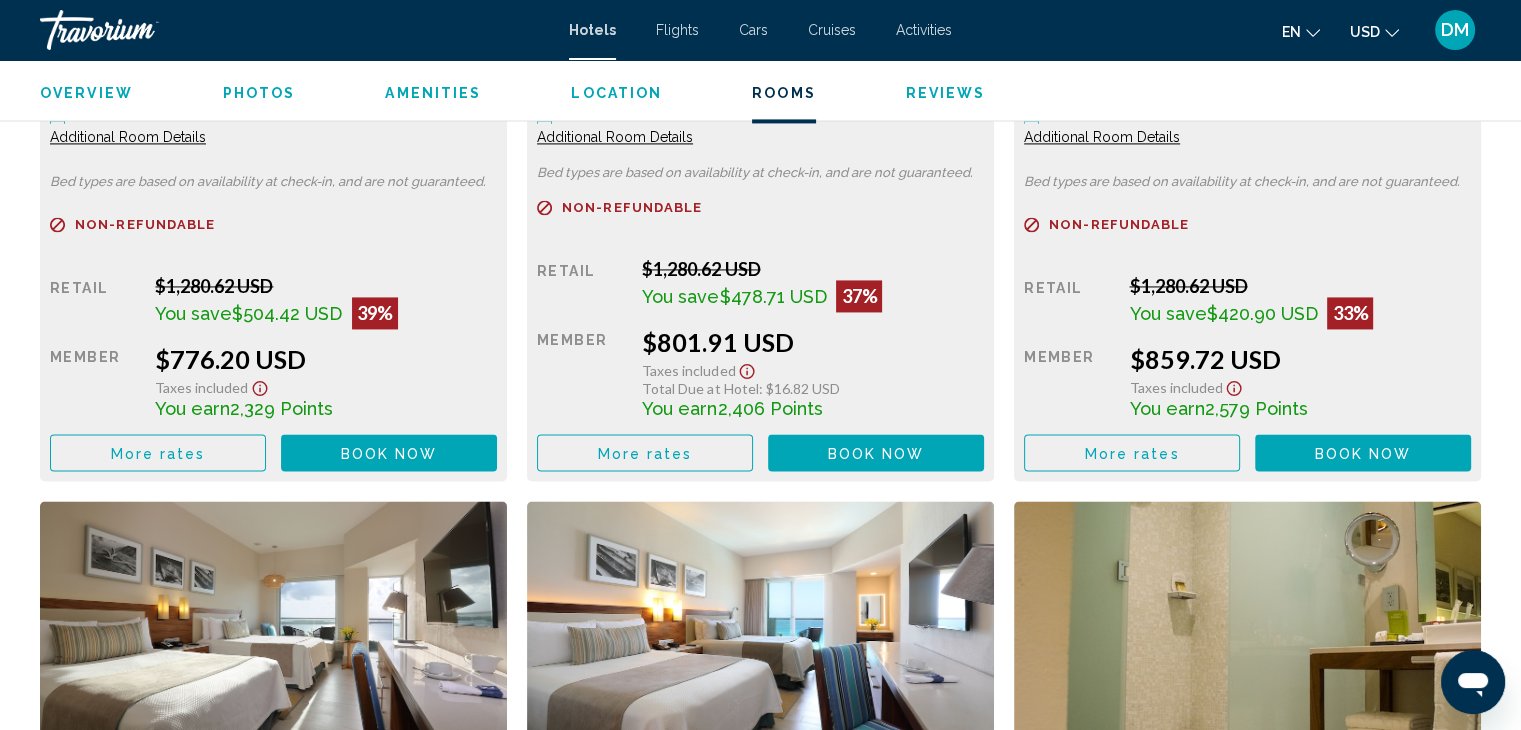 click on "Book now" at bounding box center (389, 453) 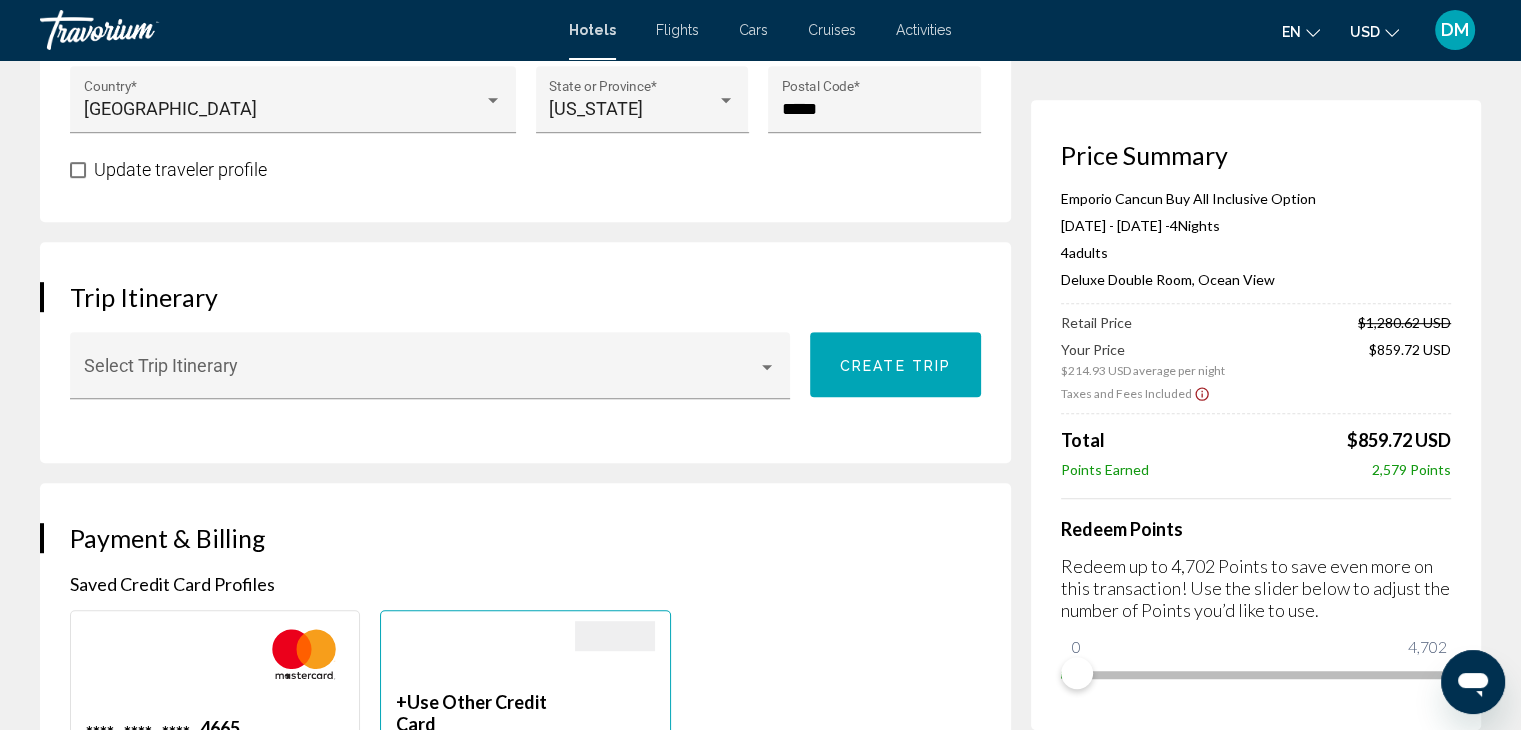 scroll, scrollTop: 1100, scrollLeft: 0, axis: vertical 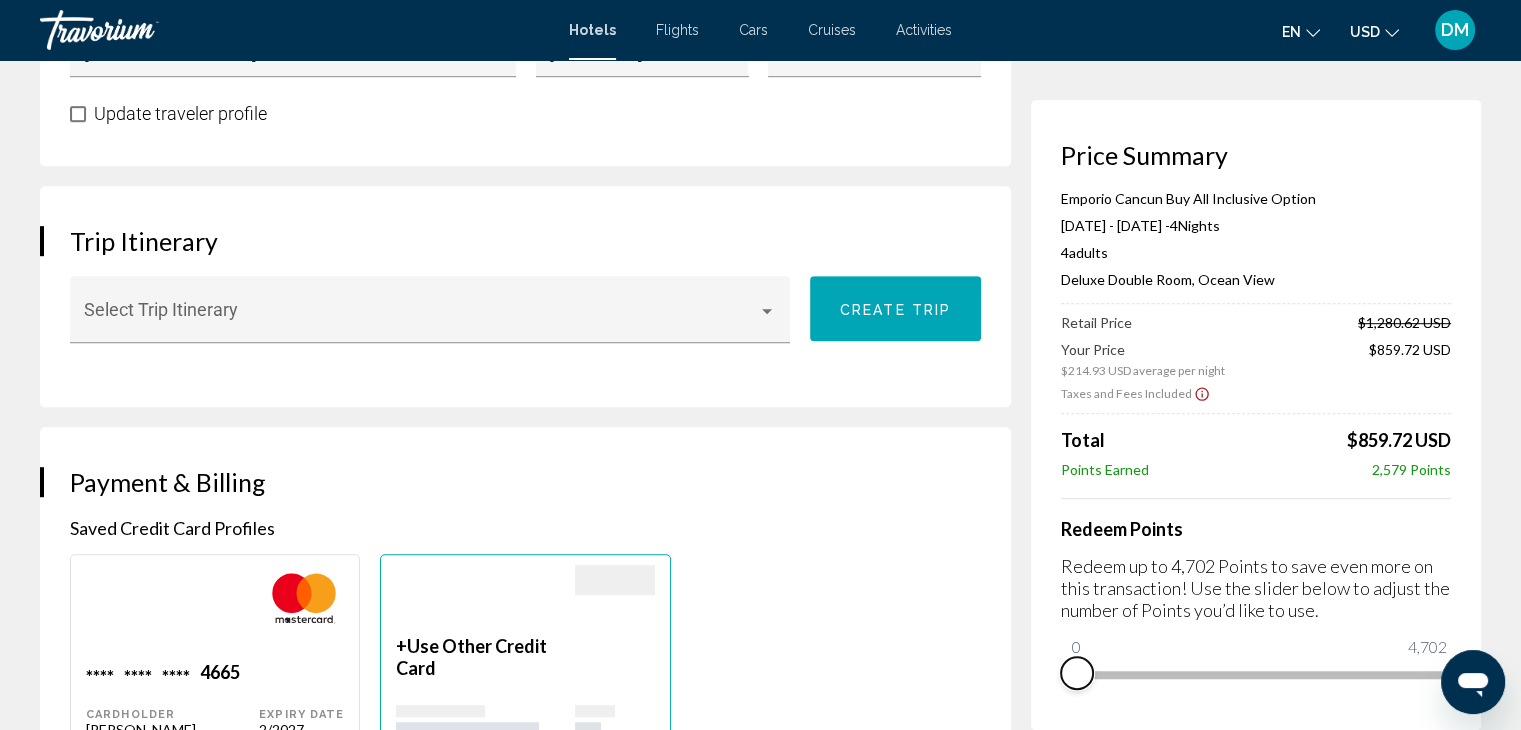 click at bounding box center (1077, 673) 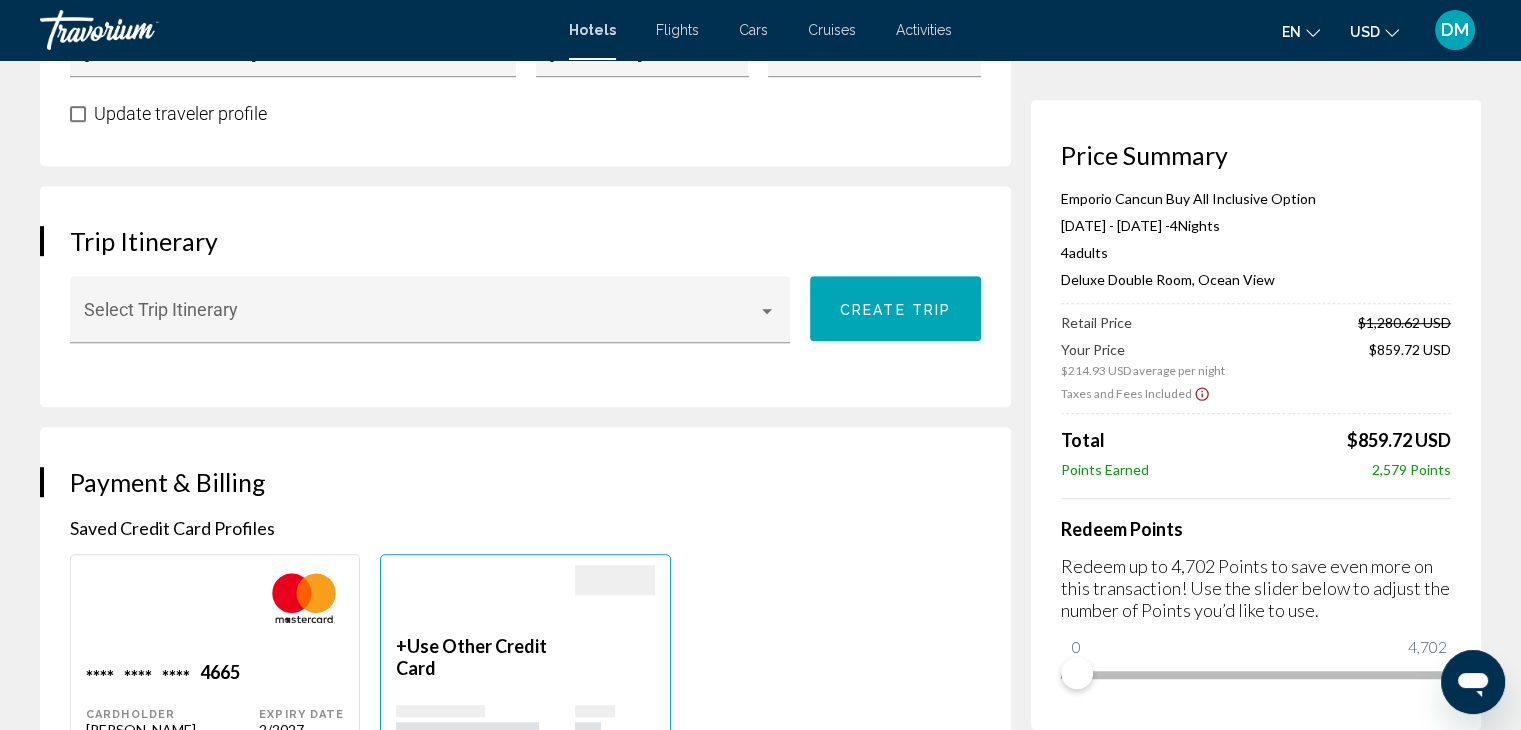 click on "Price Summary Emporio Cancun Buy All Inclusive Option  [DATE] - [DATE] -  4  Night Nights 4  Adult Adults , 0  Child Children  ( ages   )   Deluxe Double Room, Ocean View  Retail Price  $1,280.62 USD   Your Price  $214.93 USD average per night  $859.72 USD  Taxes and Fees Included
Total  $859.72 USD   Points Earned  2,579  Points  Redeem  Points Redeem up to 4,702  Points to save even more on this transaction! Use the slider below to adjust the number of Points you’d like to use. 0 4,702 0" at bounding box center (1256, 686) 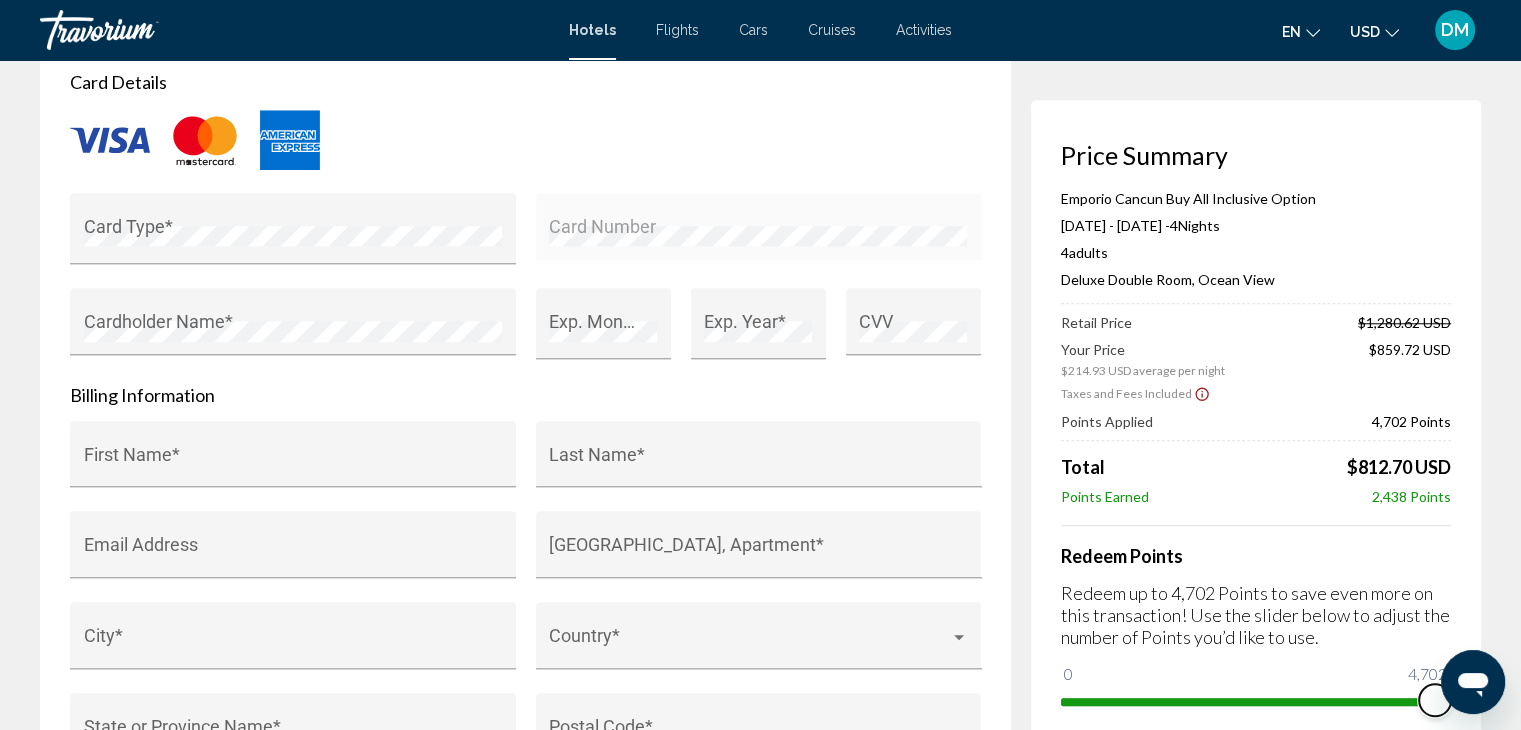 scroll, scrollTop: 1800, scrollLeft: 0, axis: vertical 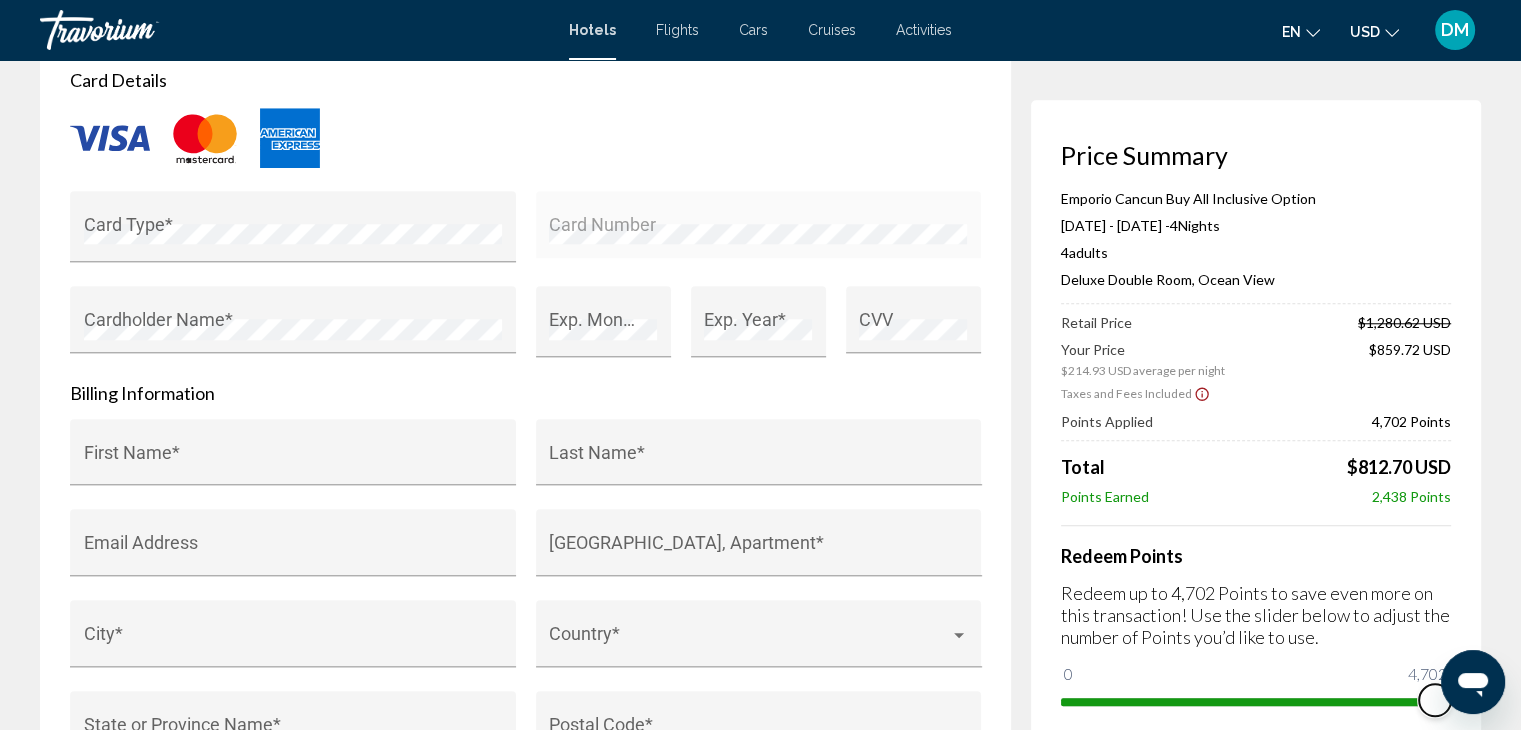 drag, startPoint x: 2879, startPoint y: 1342, endPoint x: 1461, endPoint y: 694, distance: 1559.0471 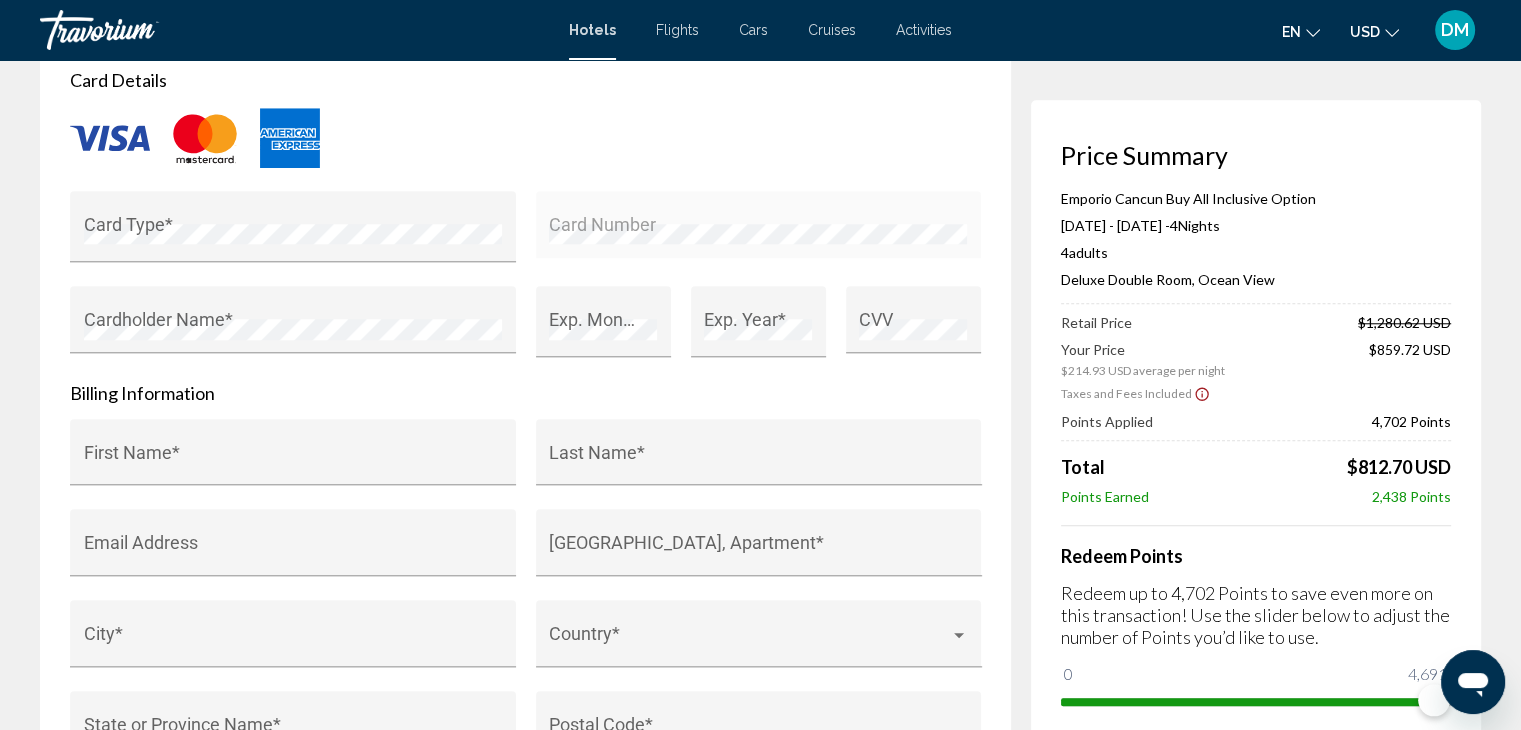click on "Redeem  Points Redeem up to 4,702  Points to save even more on this transaction! Use the slider below to adjust the number of Points you’d like to use. 0 4,702 4,691" at bounding box center (1256, 621) 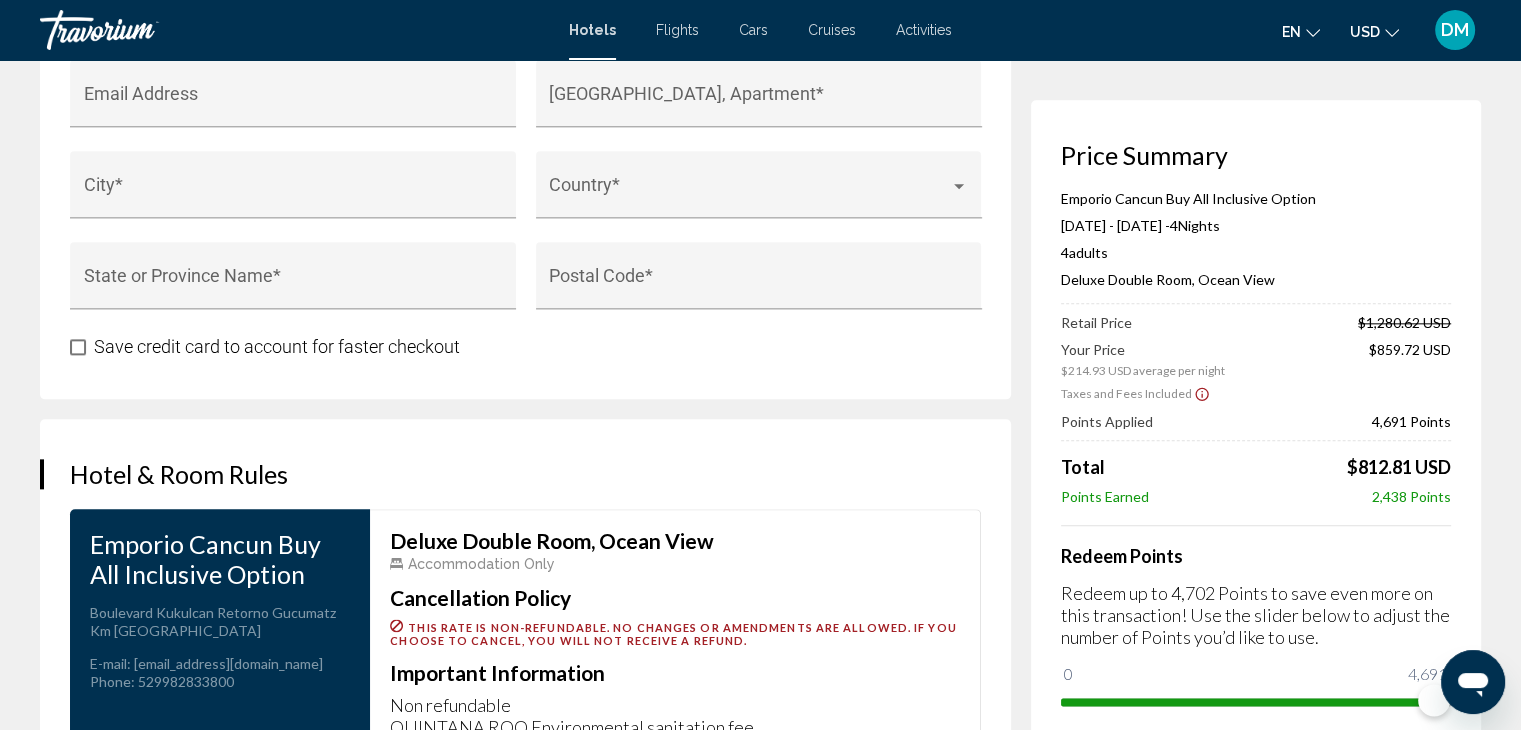 scroll, scrollTop: 2500, scrollLeft: 0, axis: vertical 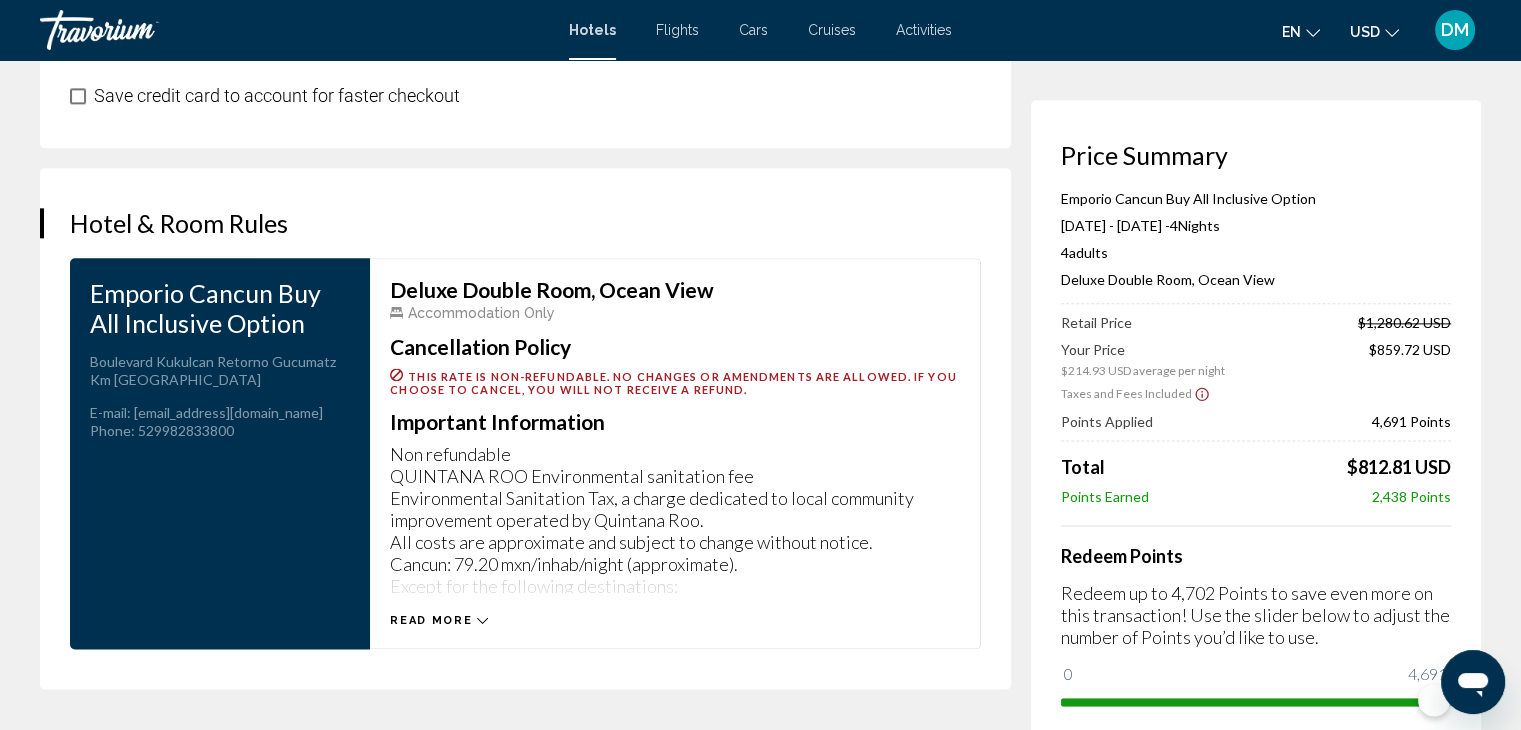 drag, startPoint x: 1473, startPoint y: 683, endPoint x: 1473, endPoint y: 584, distance: 99 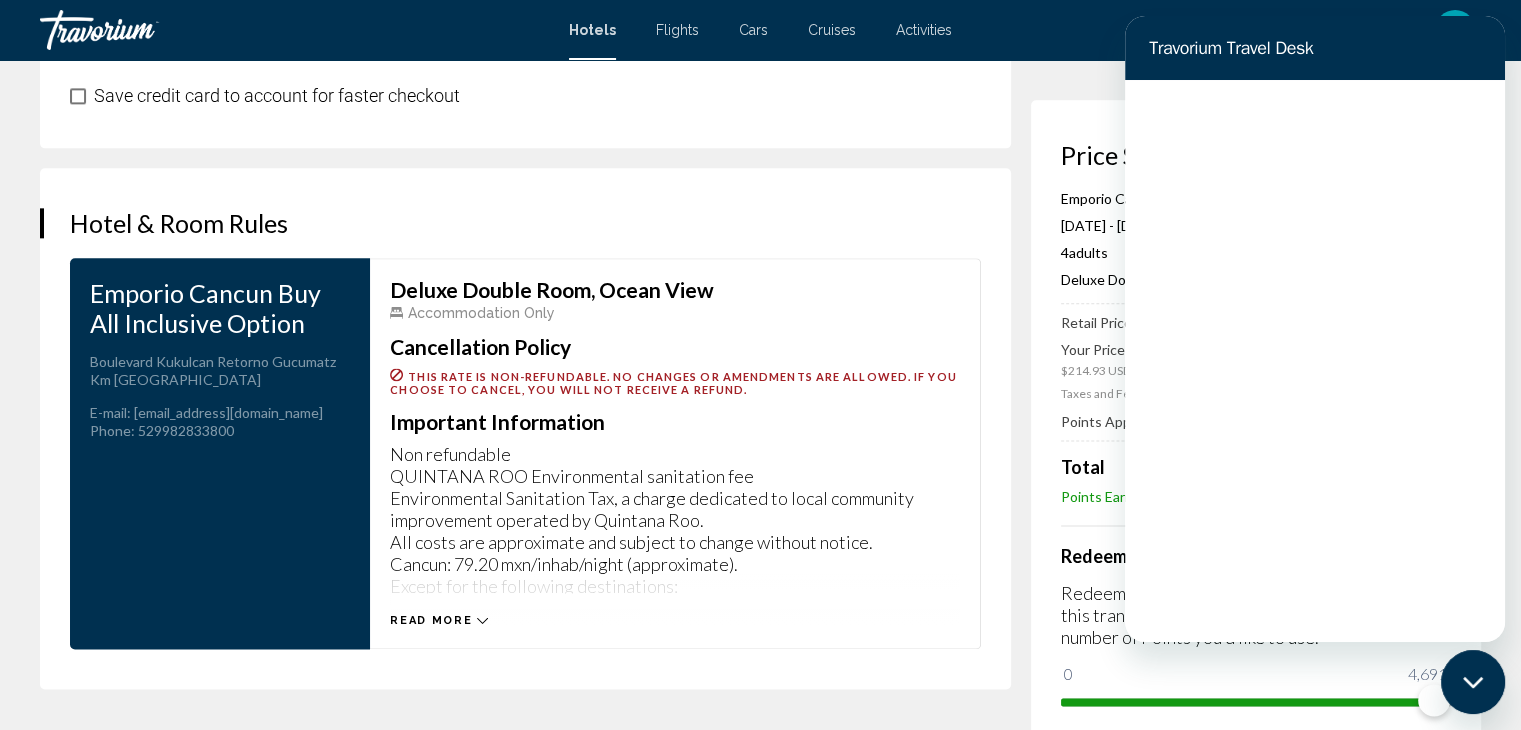 scroll, scrollTop: 0, scrollLeft: 0, axis: both 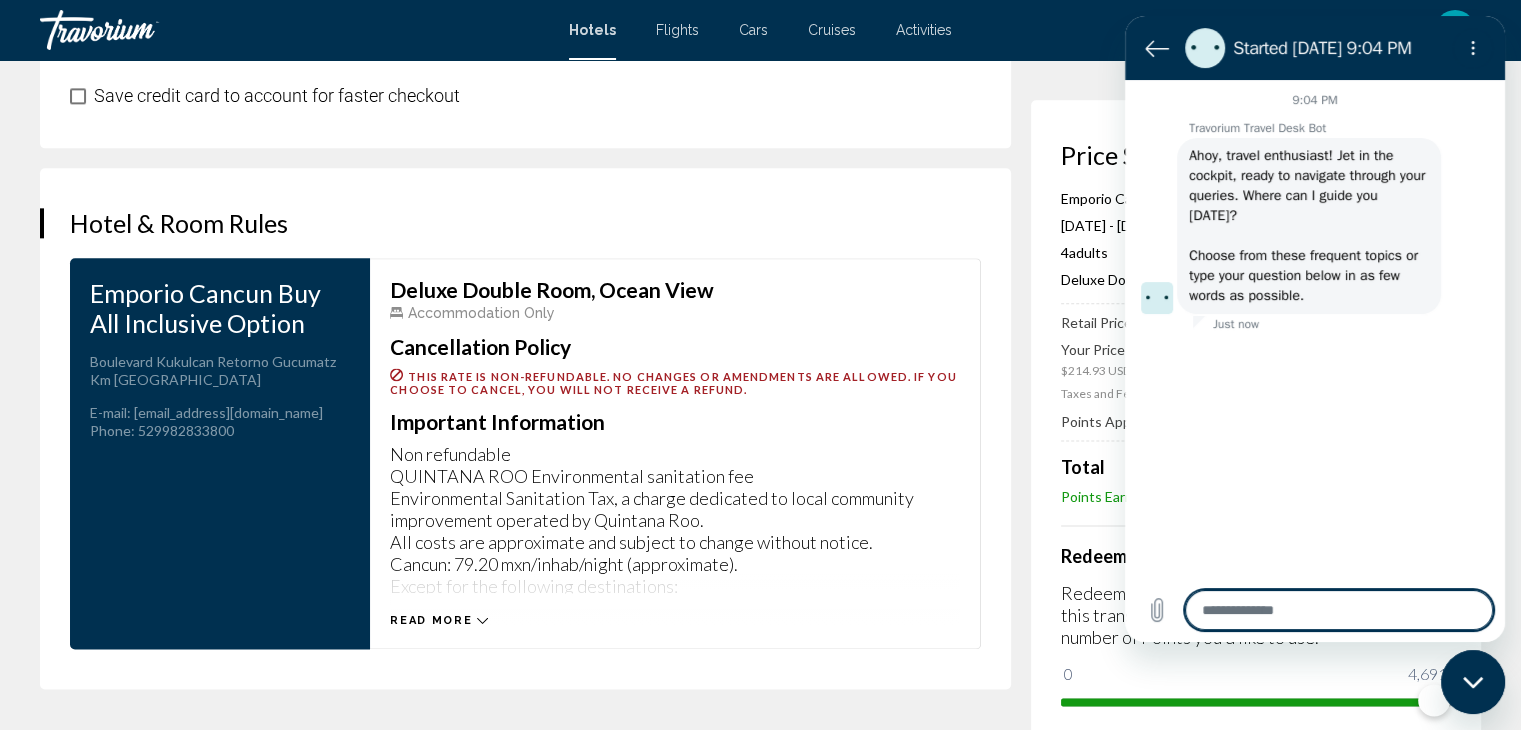 click 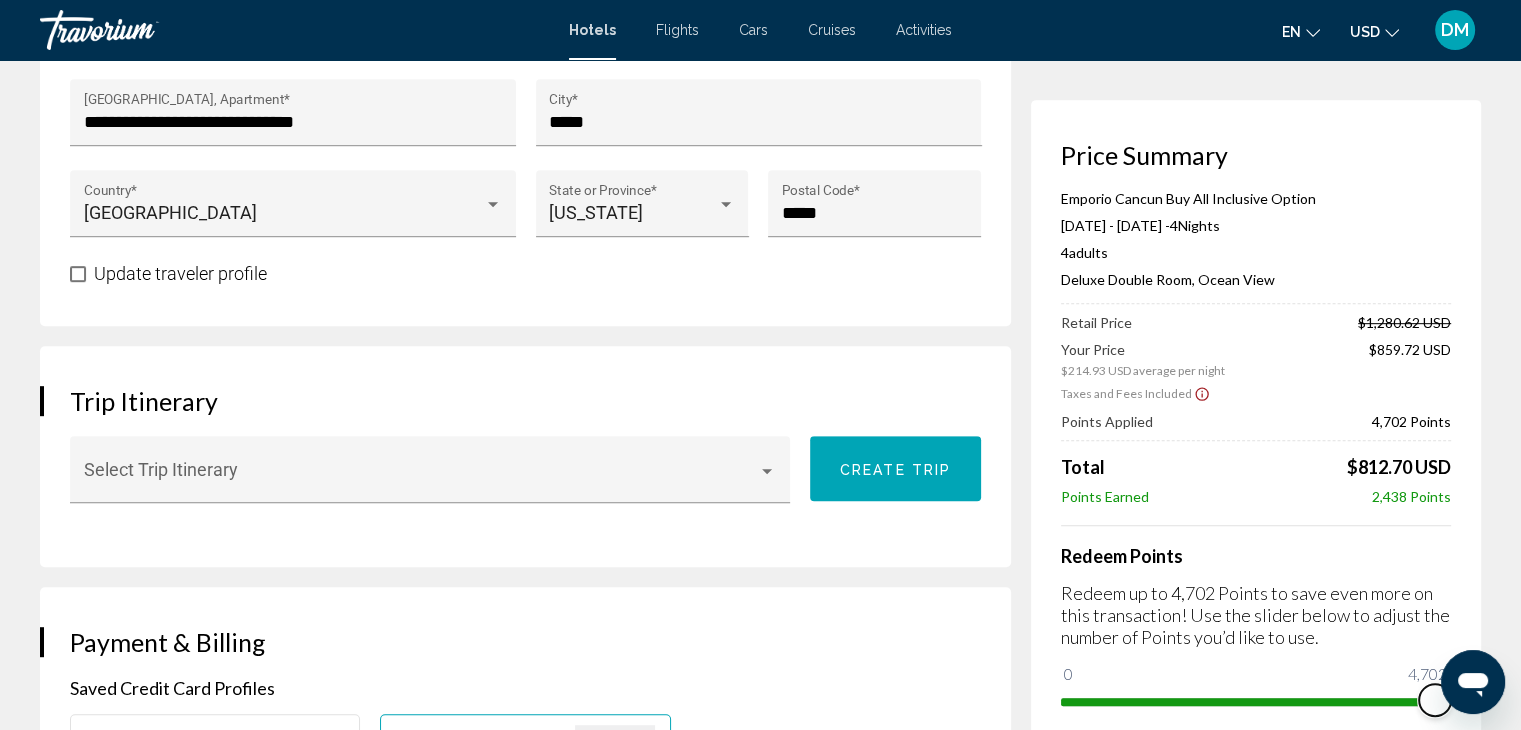 scroll, scrollTop: 560, scrollLeft: 0, axis: vertical 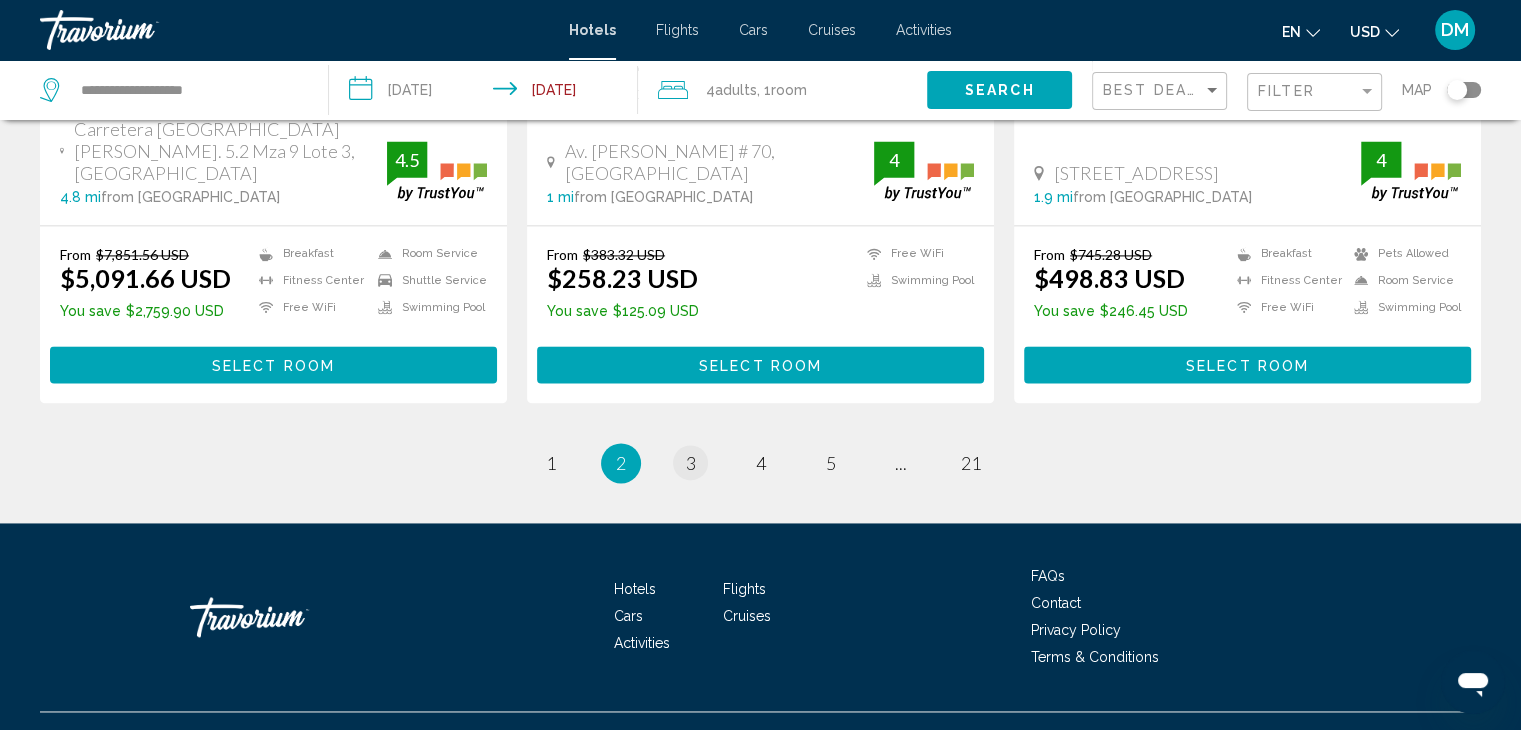 click on "3" at bounding box center (691, 463) 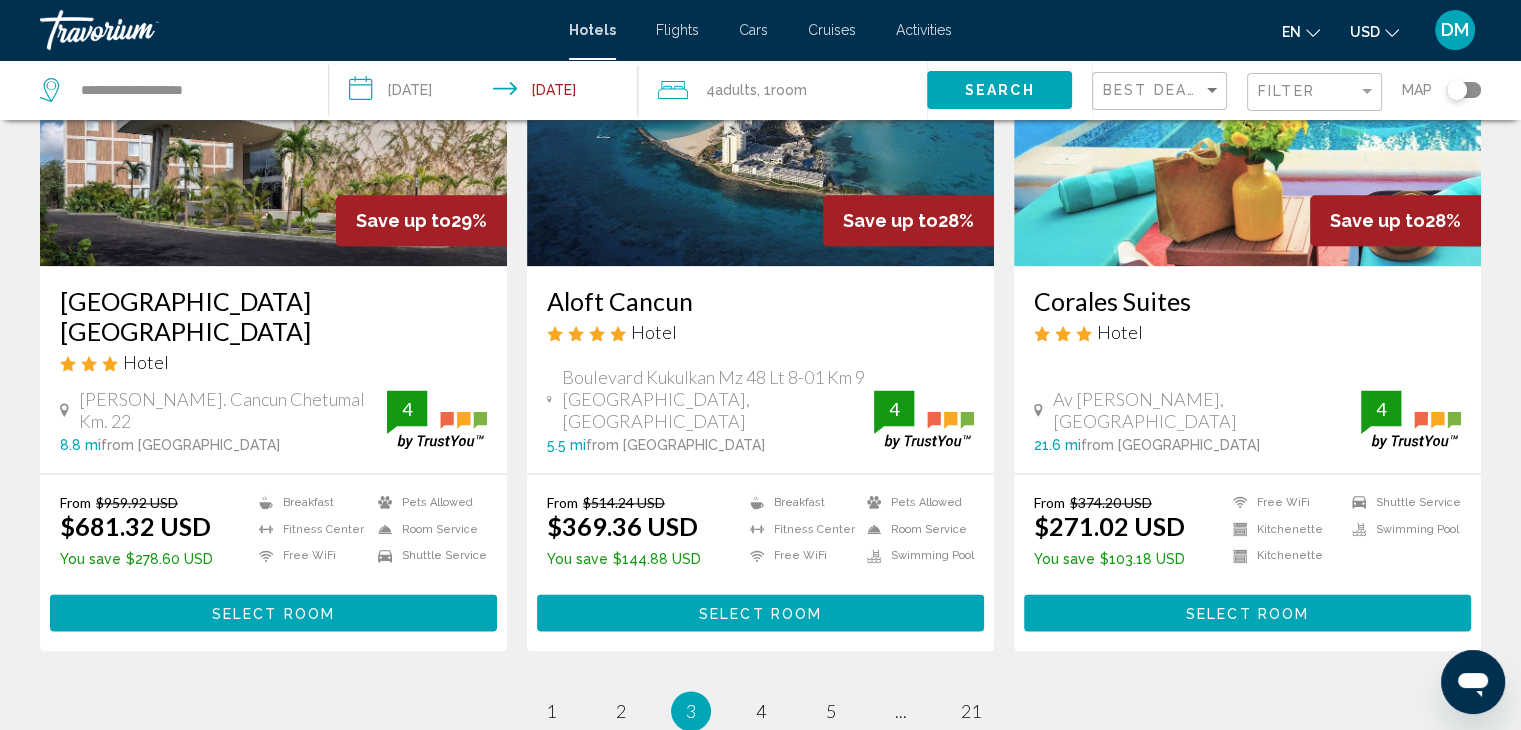 scroll, scrollTop: 2733, scrollLeft: 0, axis: vertical 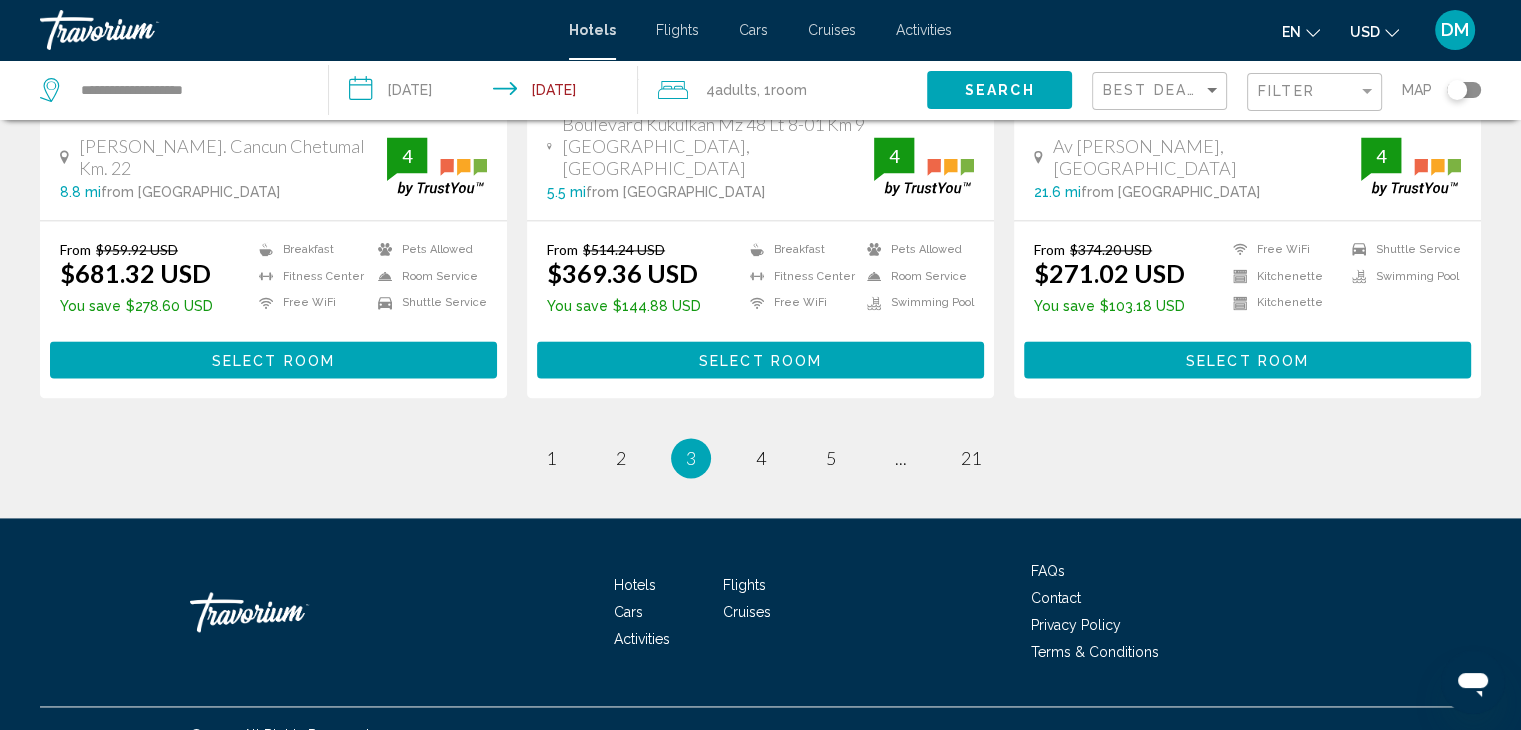 click on "4" at bounding box center (761, 458) 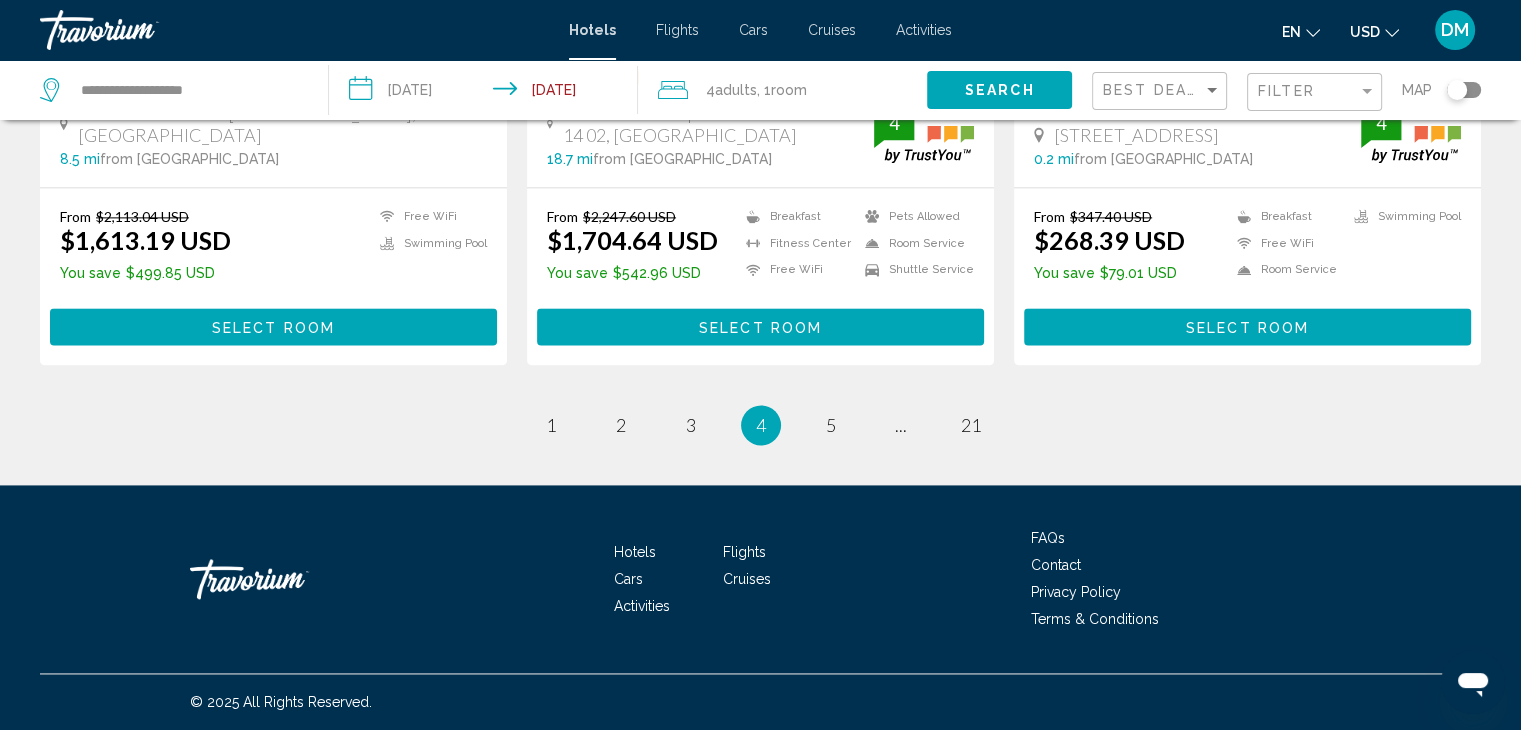 scroll, scrollTop: 2725, scrollLeft: 0, axis: vertical 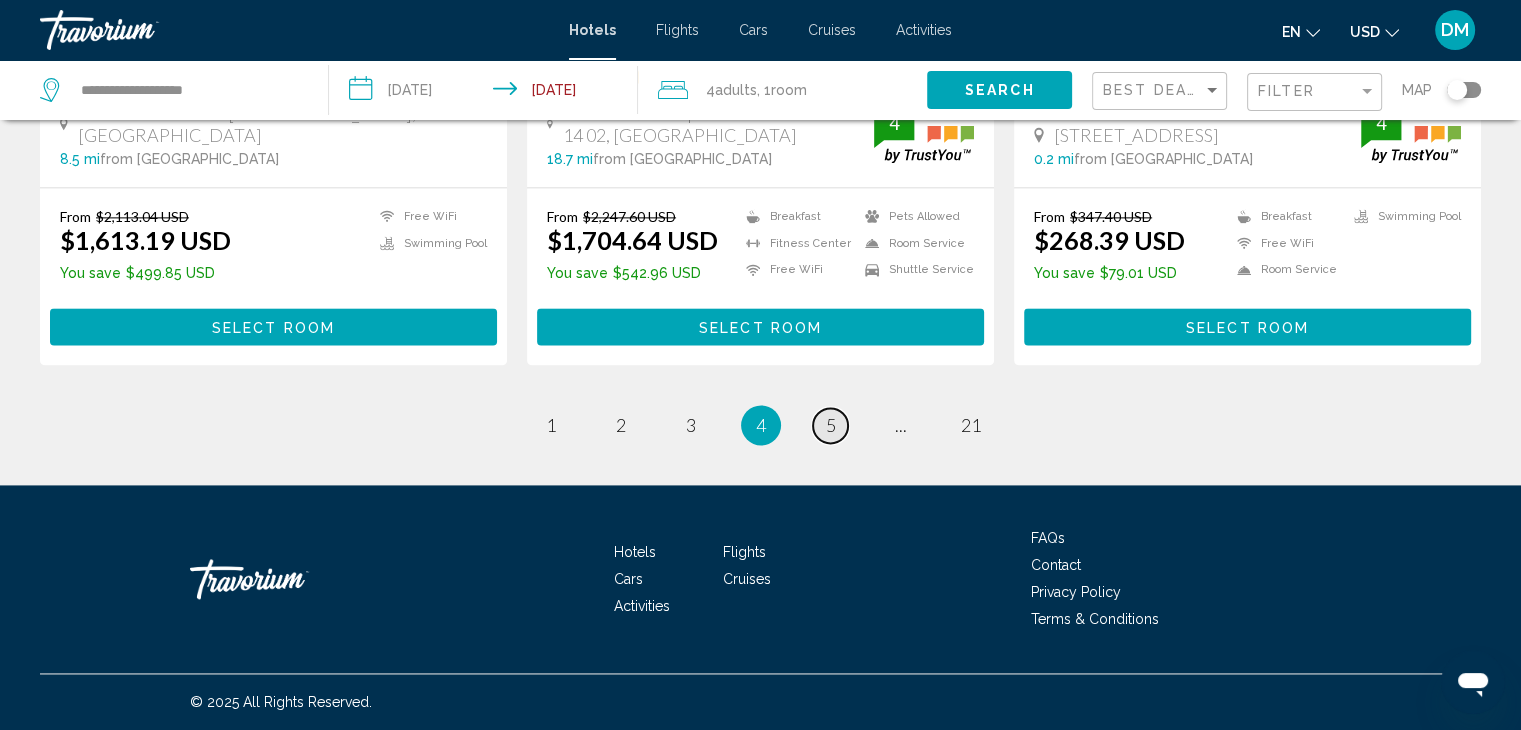 click on "page  5" at bounding box center (830, 425) 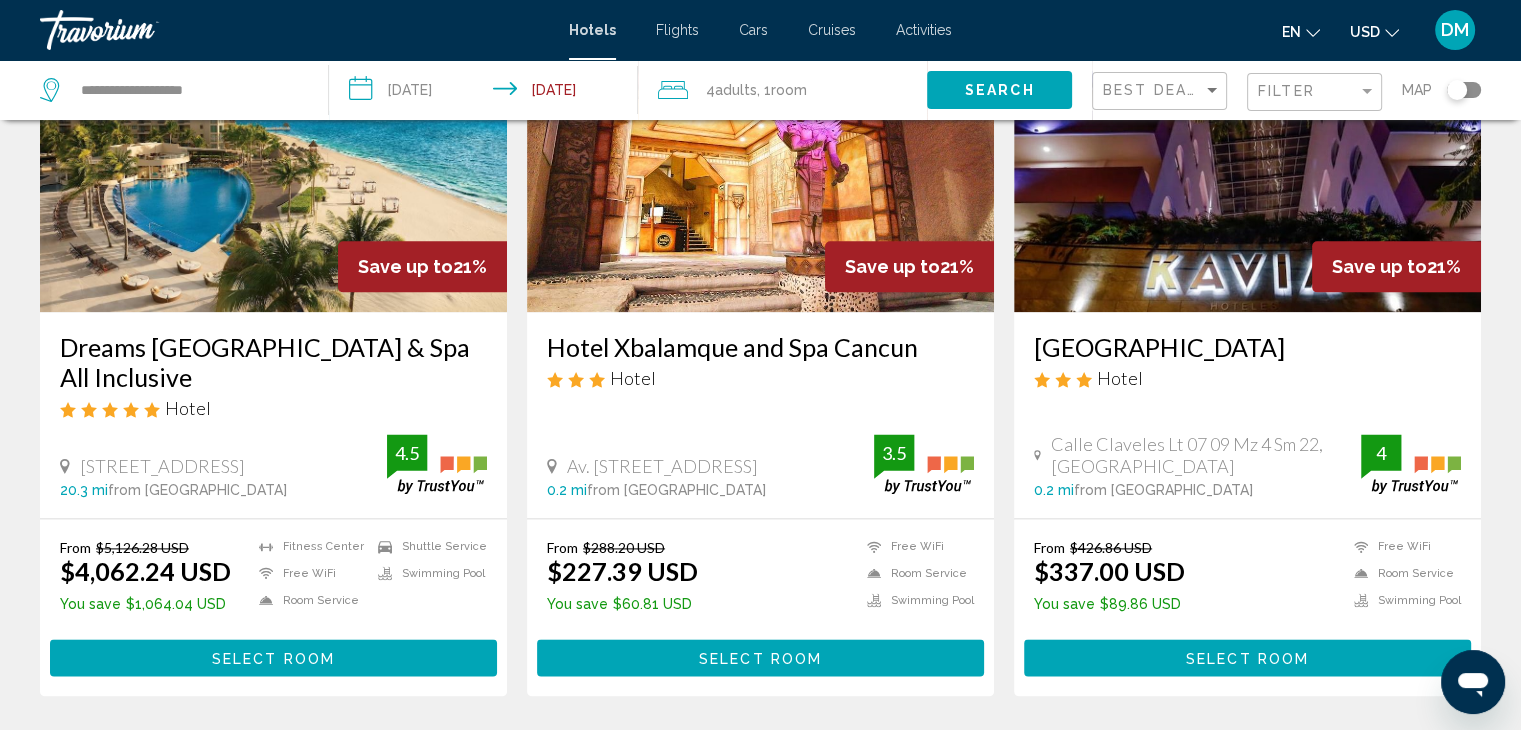 scroll, scrollTop: 2815, scrollLeft: 0, axis: vertical 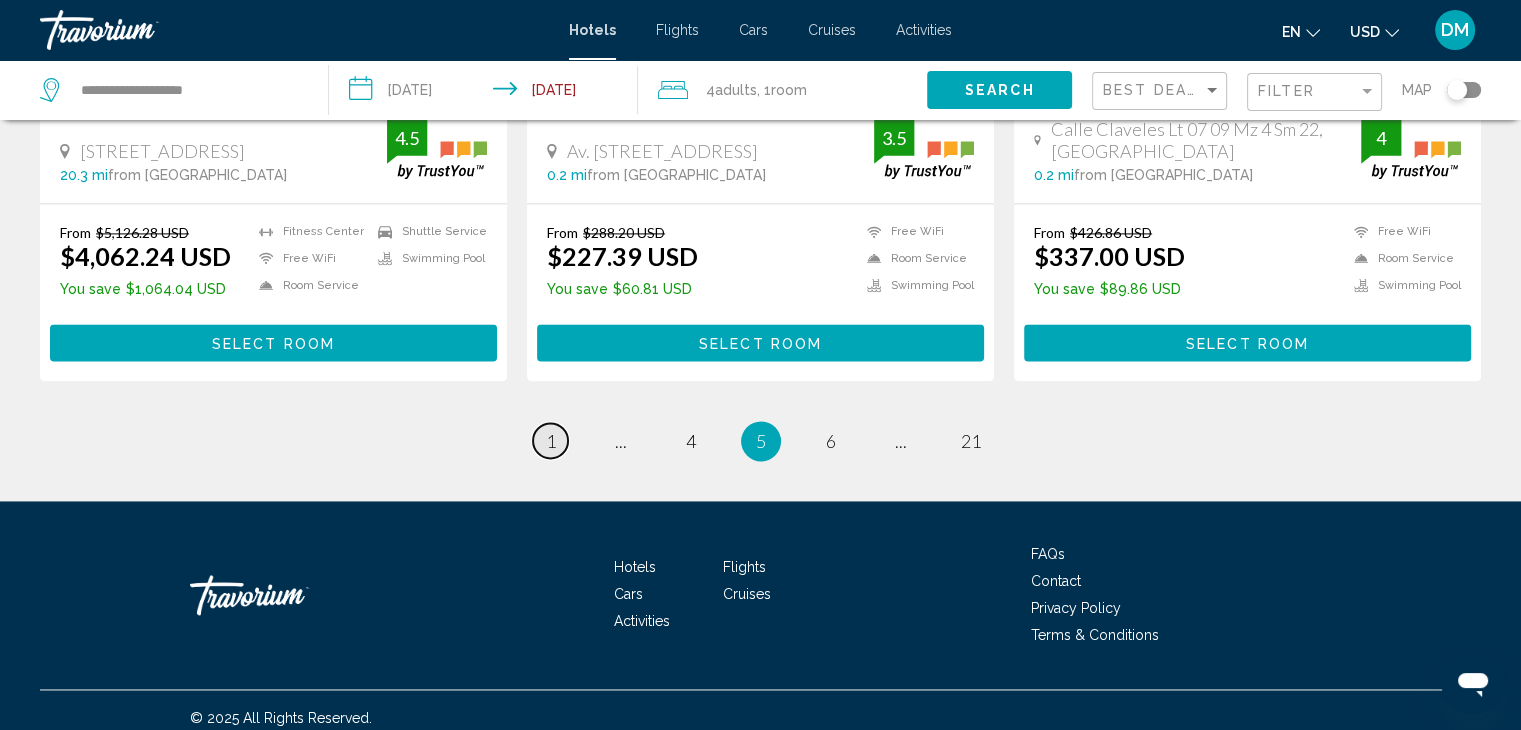 click on "1" at bounding box center (551, 441) 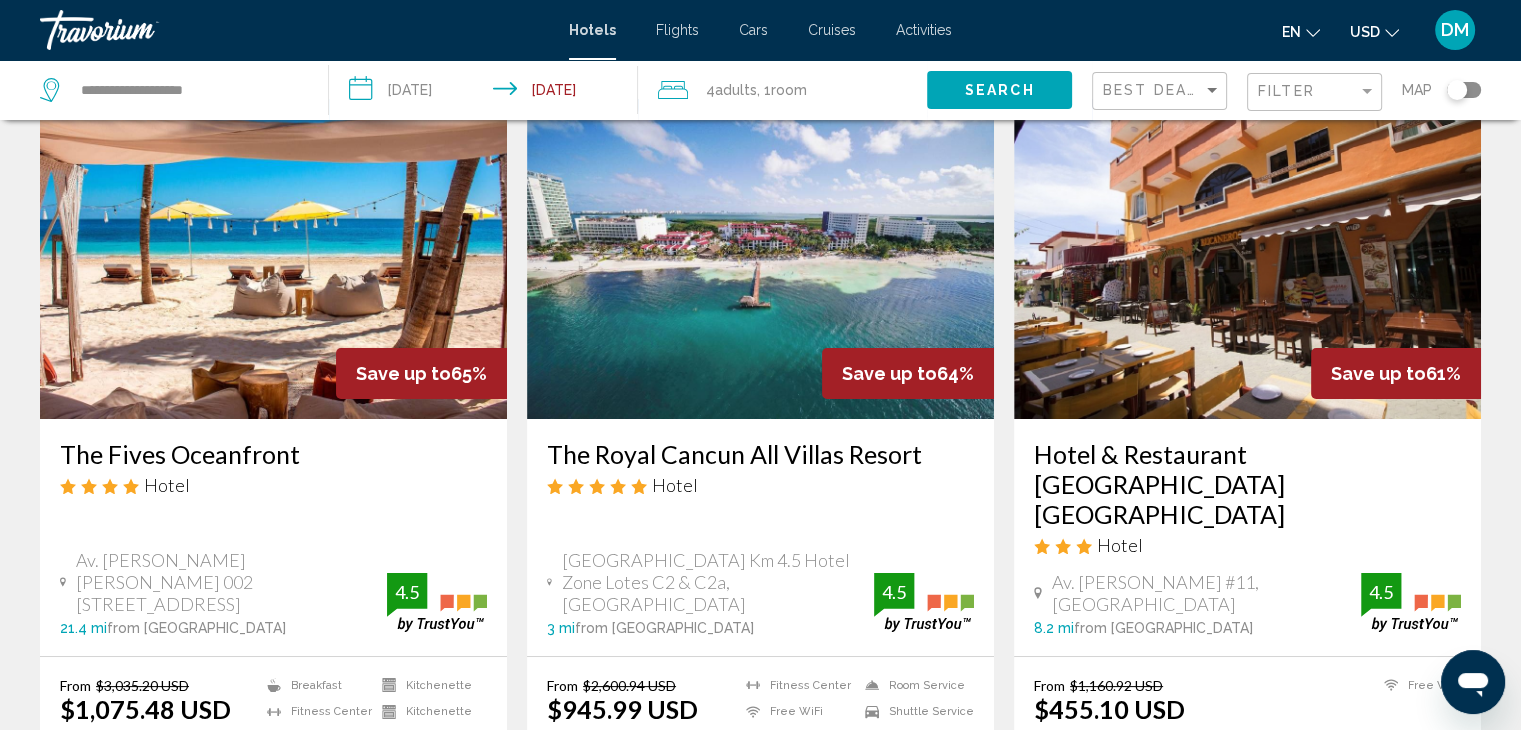 scroll, scrollTop: 200, scrollLeft: 0, axis: vertical 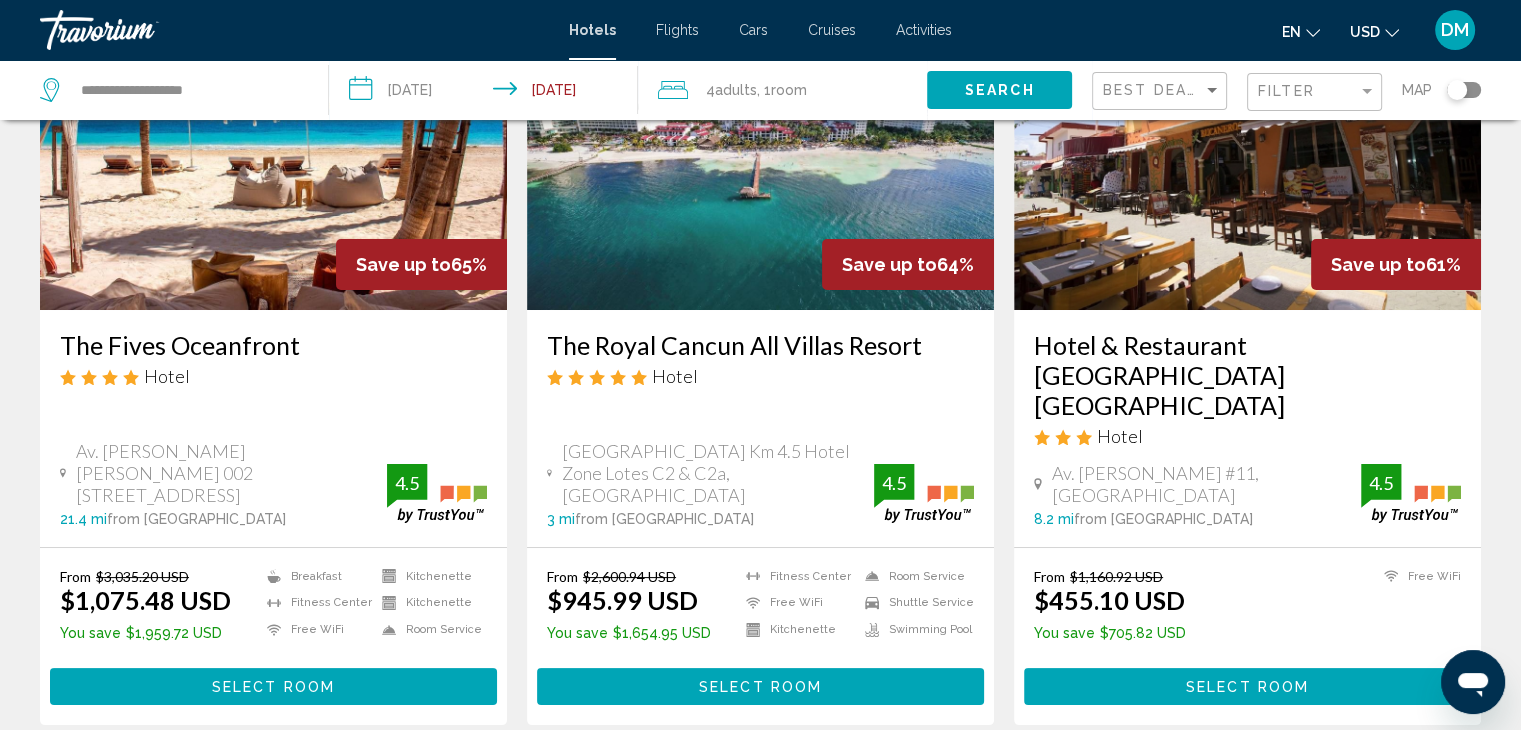 click at bounding box center (760, 150) 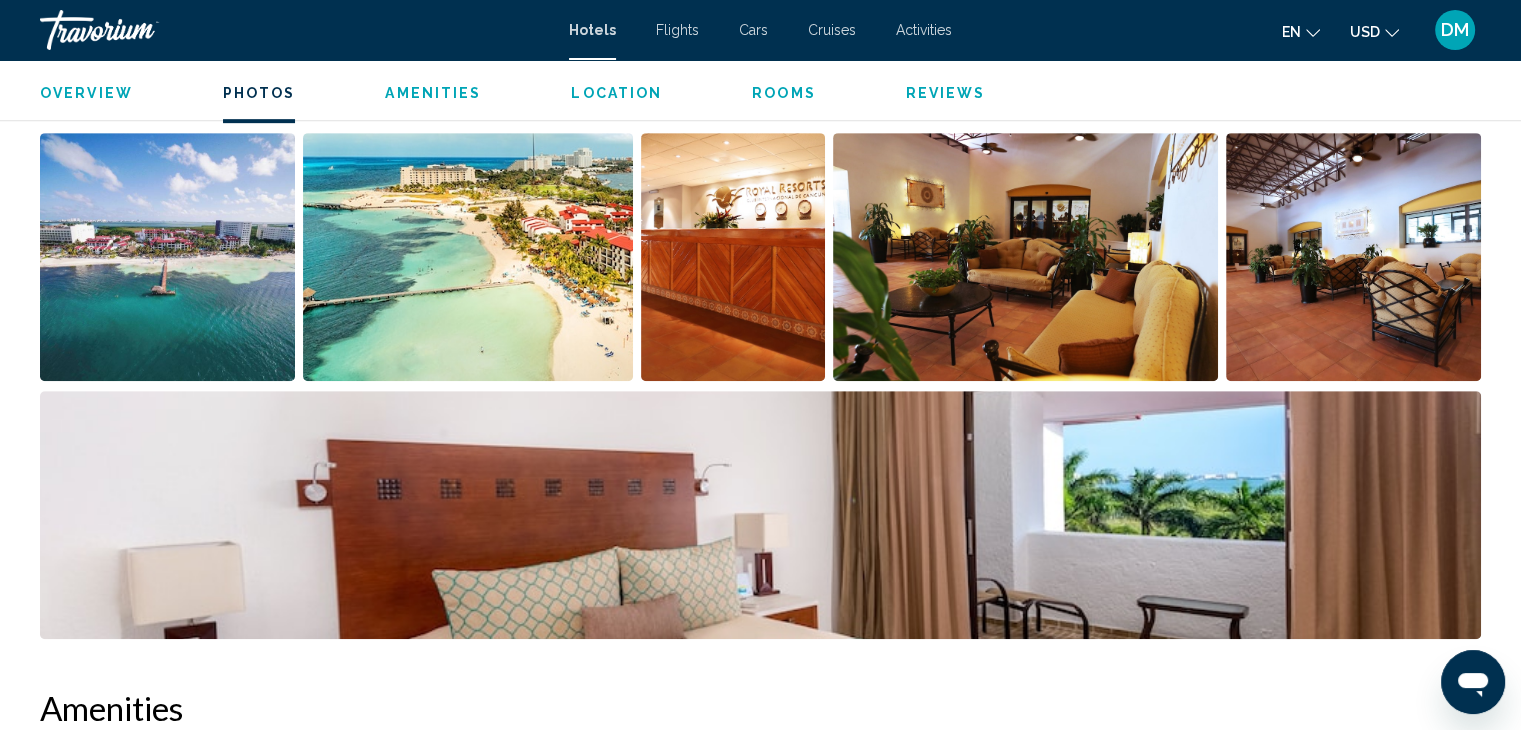 scroll, scrollTop: 1000, scrollLeft: 0, axis: vertical 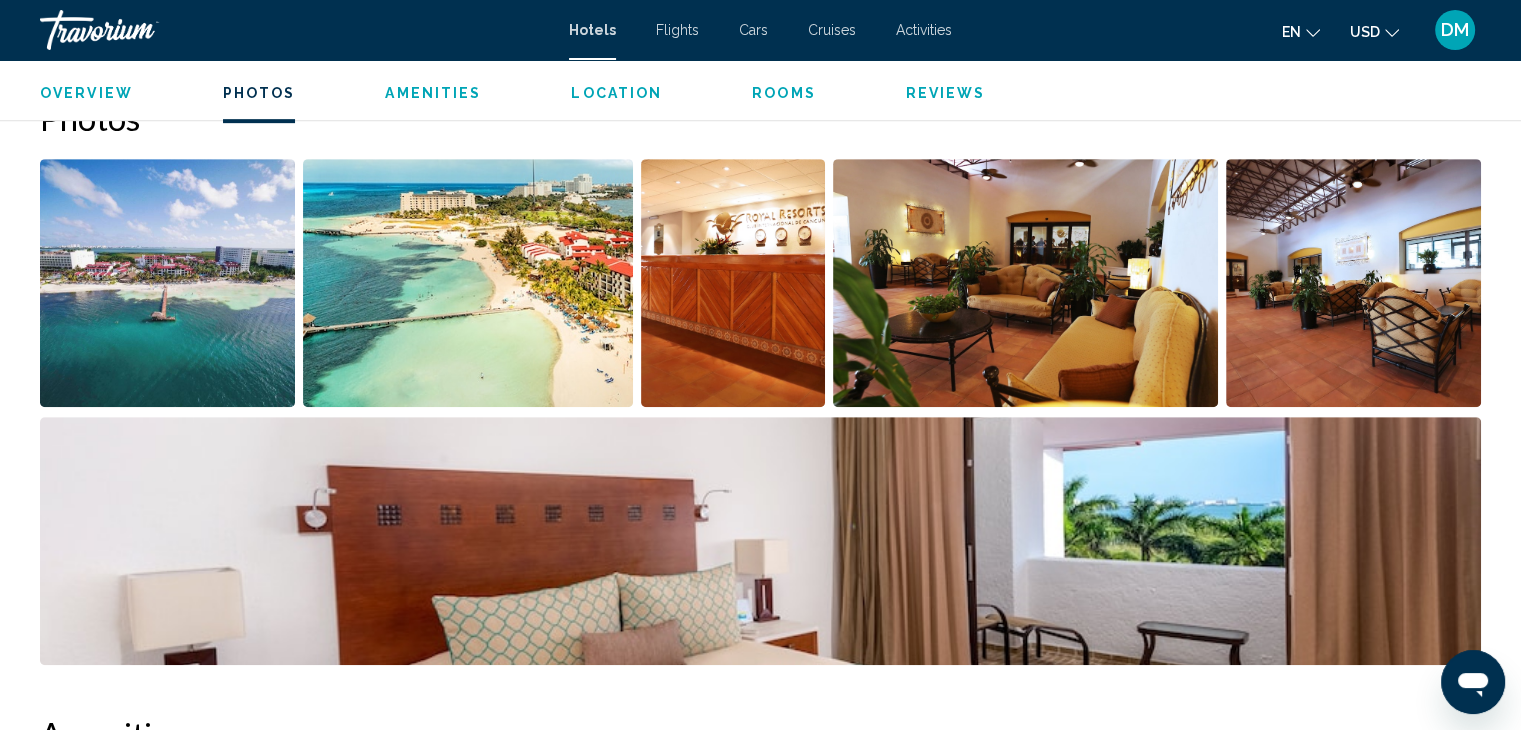 click at bounding box center (167, 283) 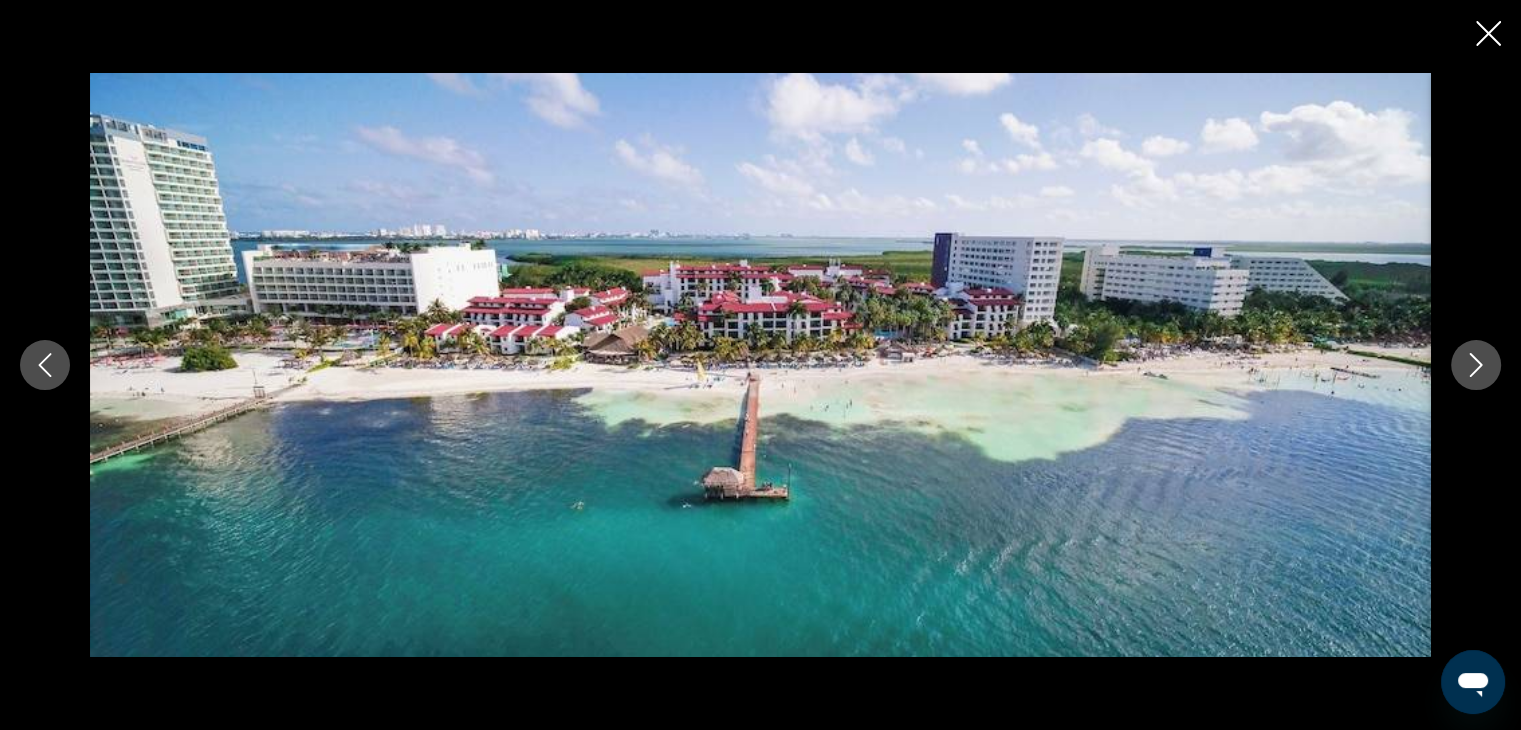 click 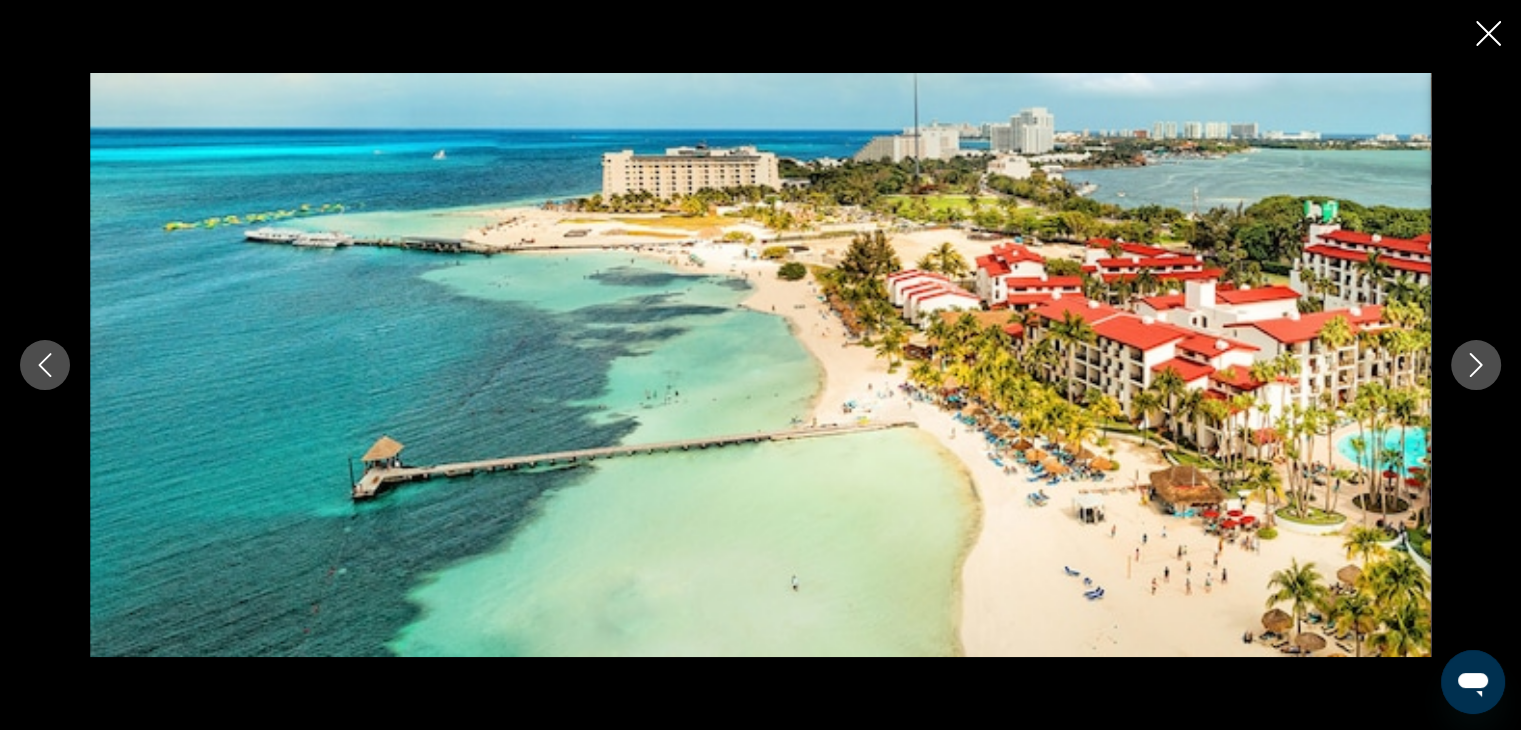 click 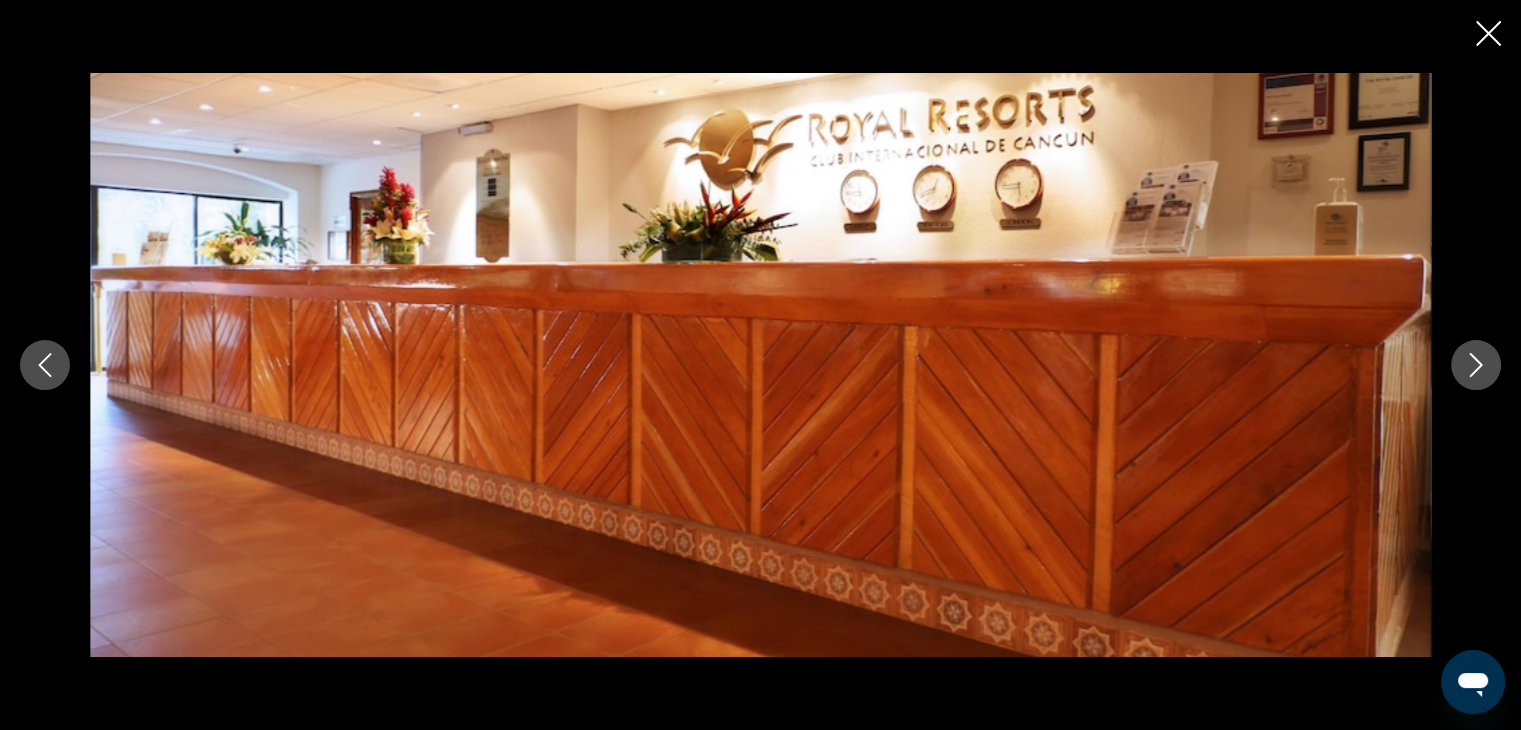 click 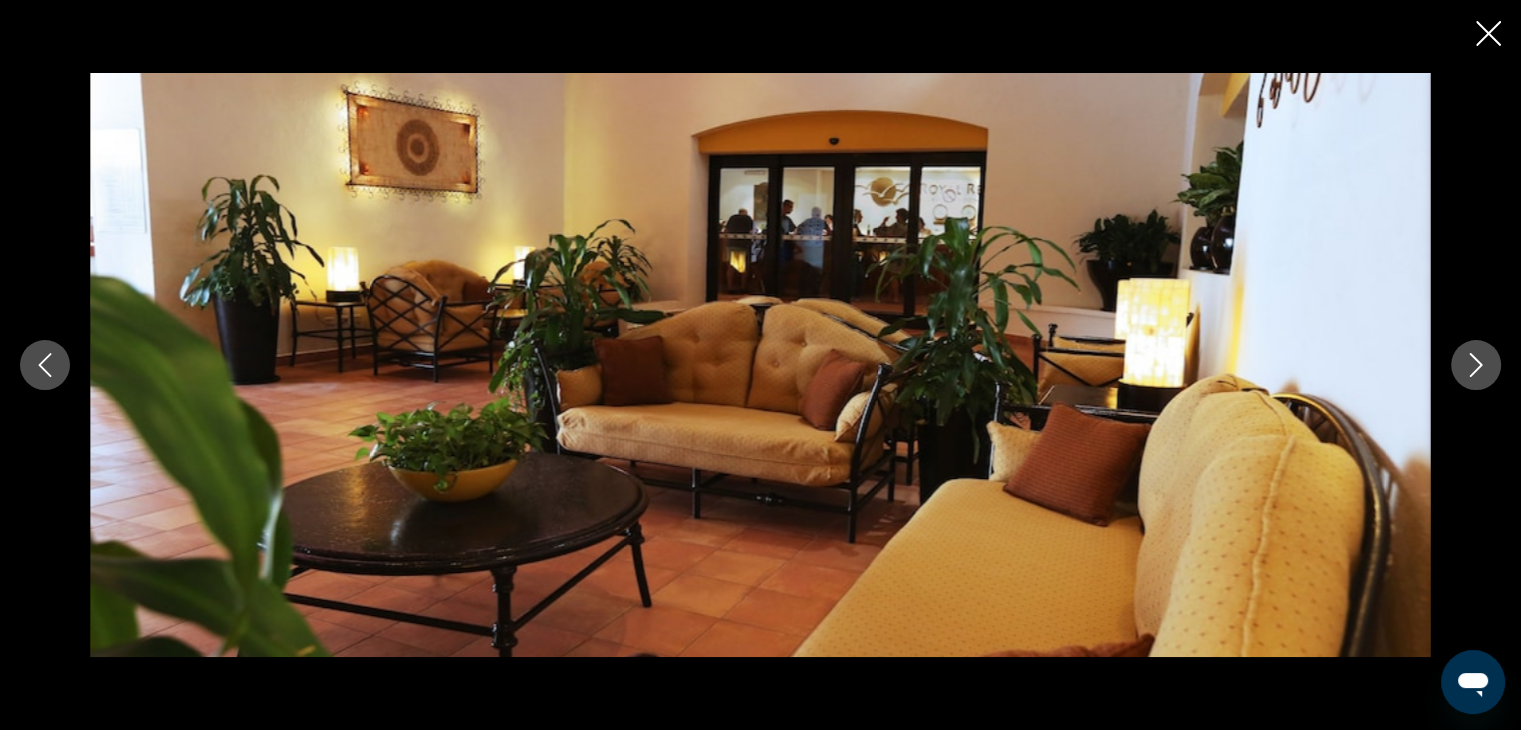 click 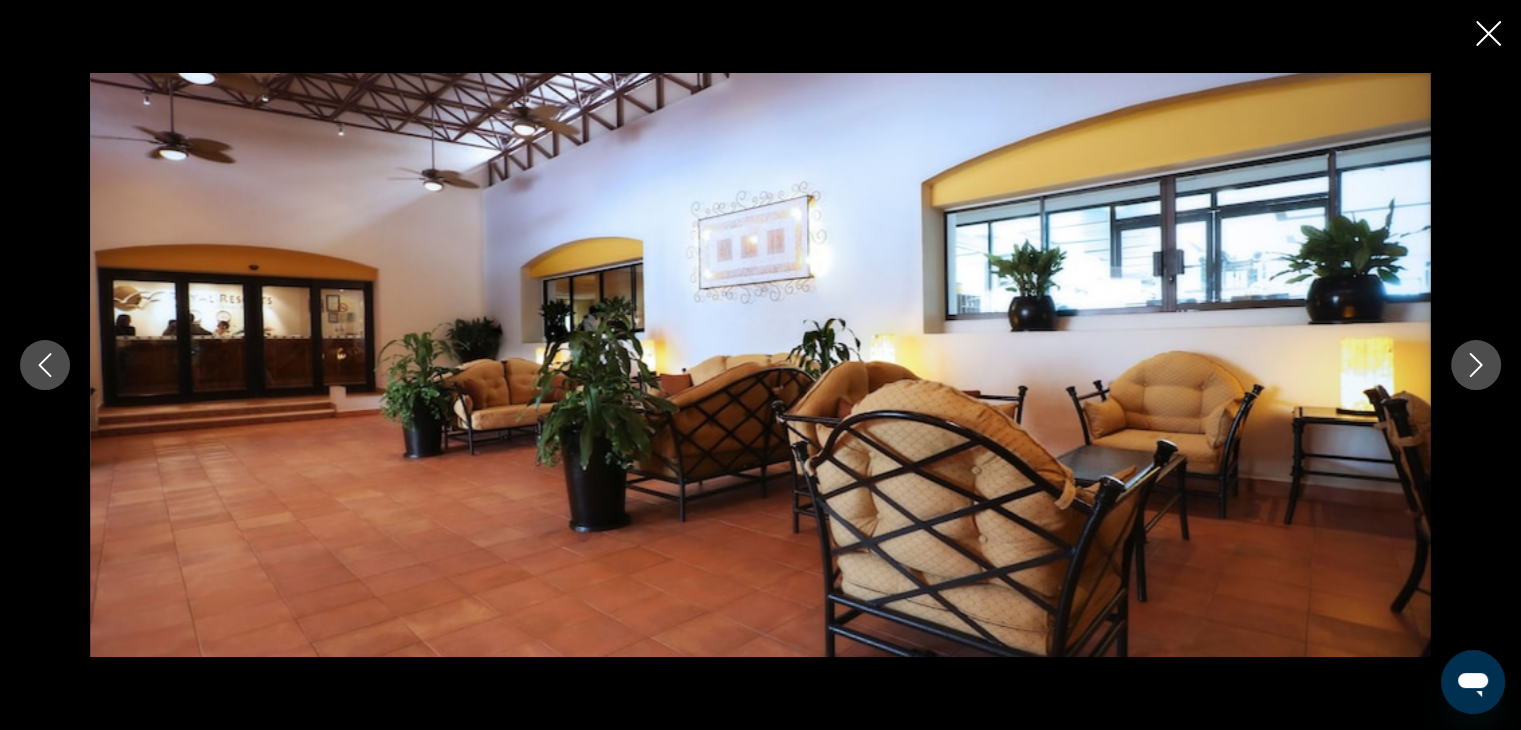 click 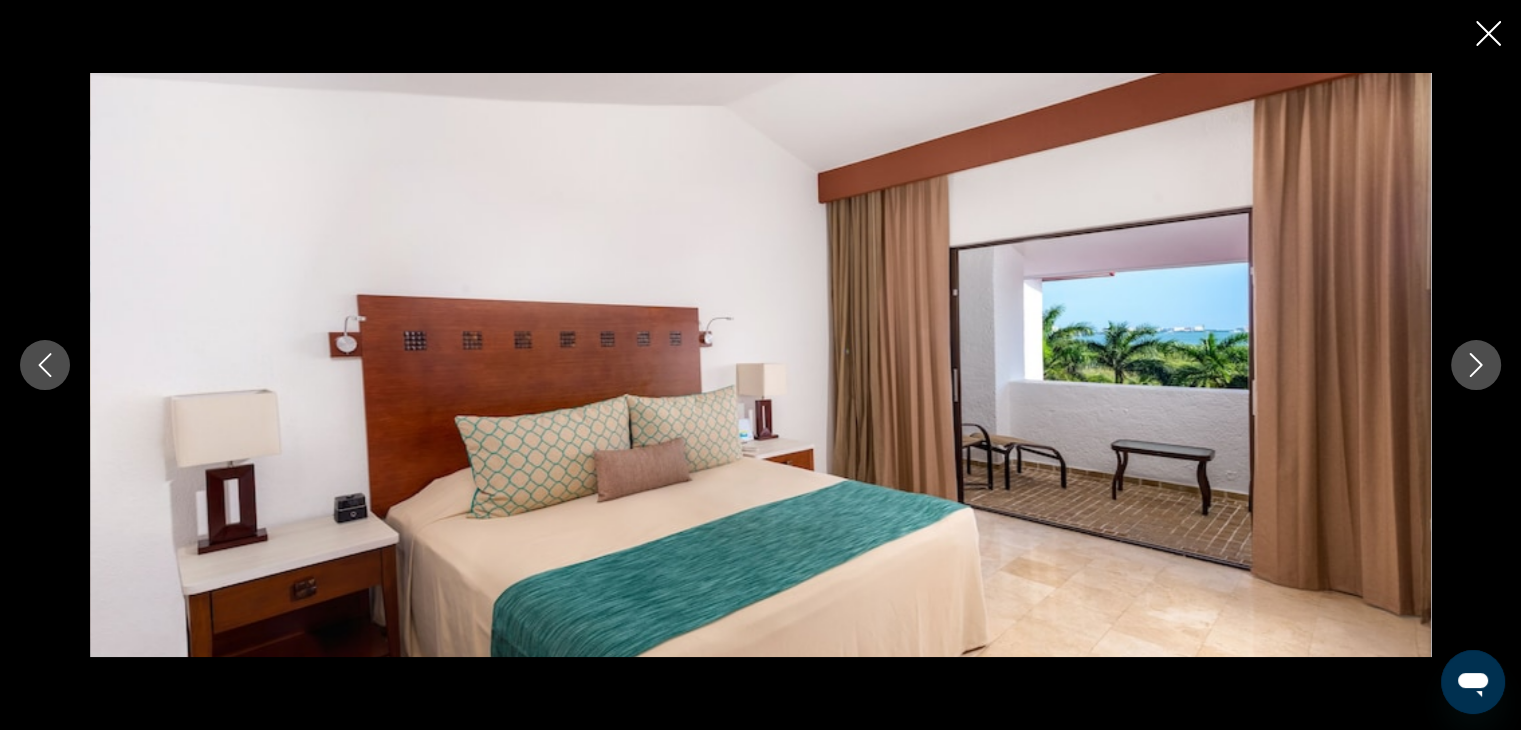 click 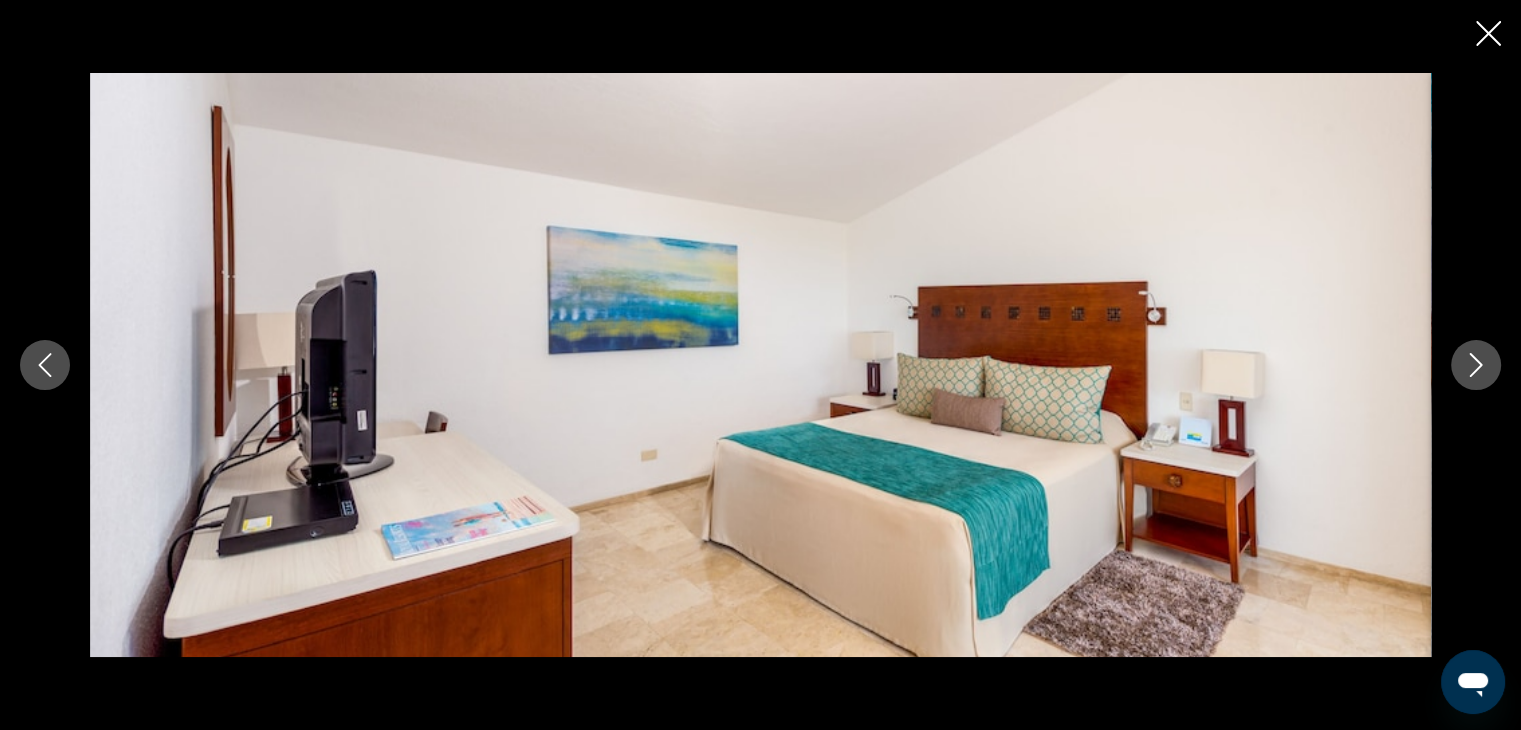 click 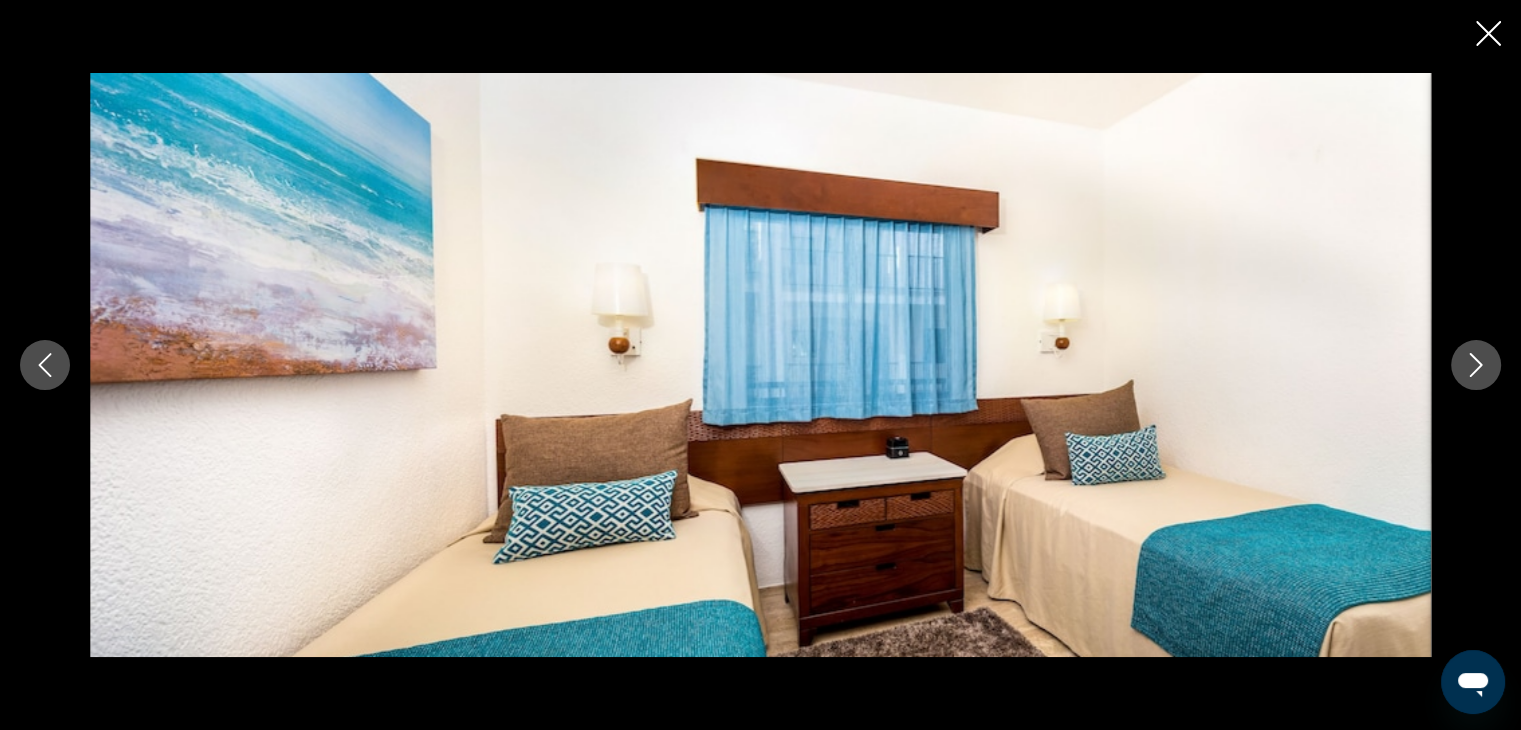 click 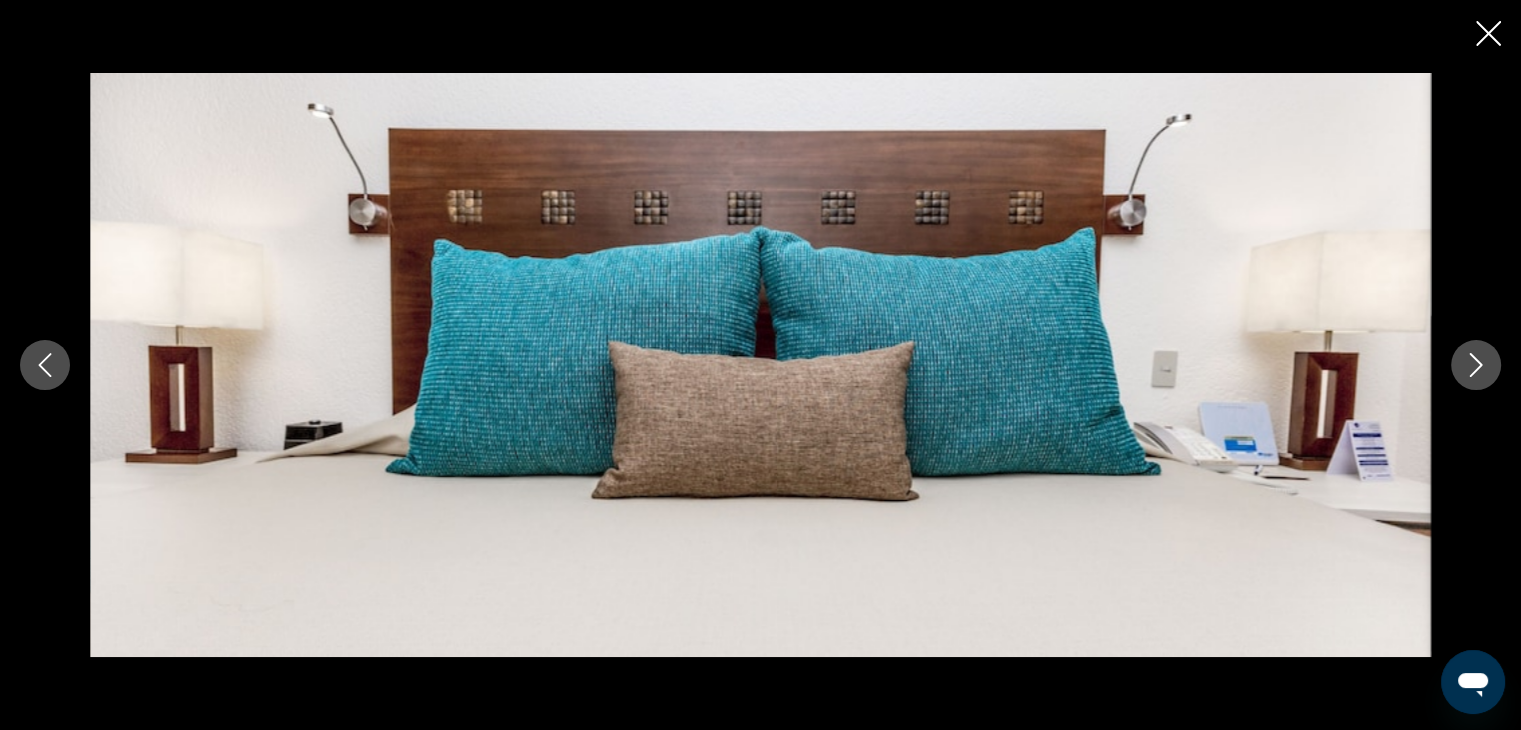 click 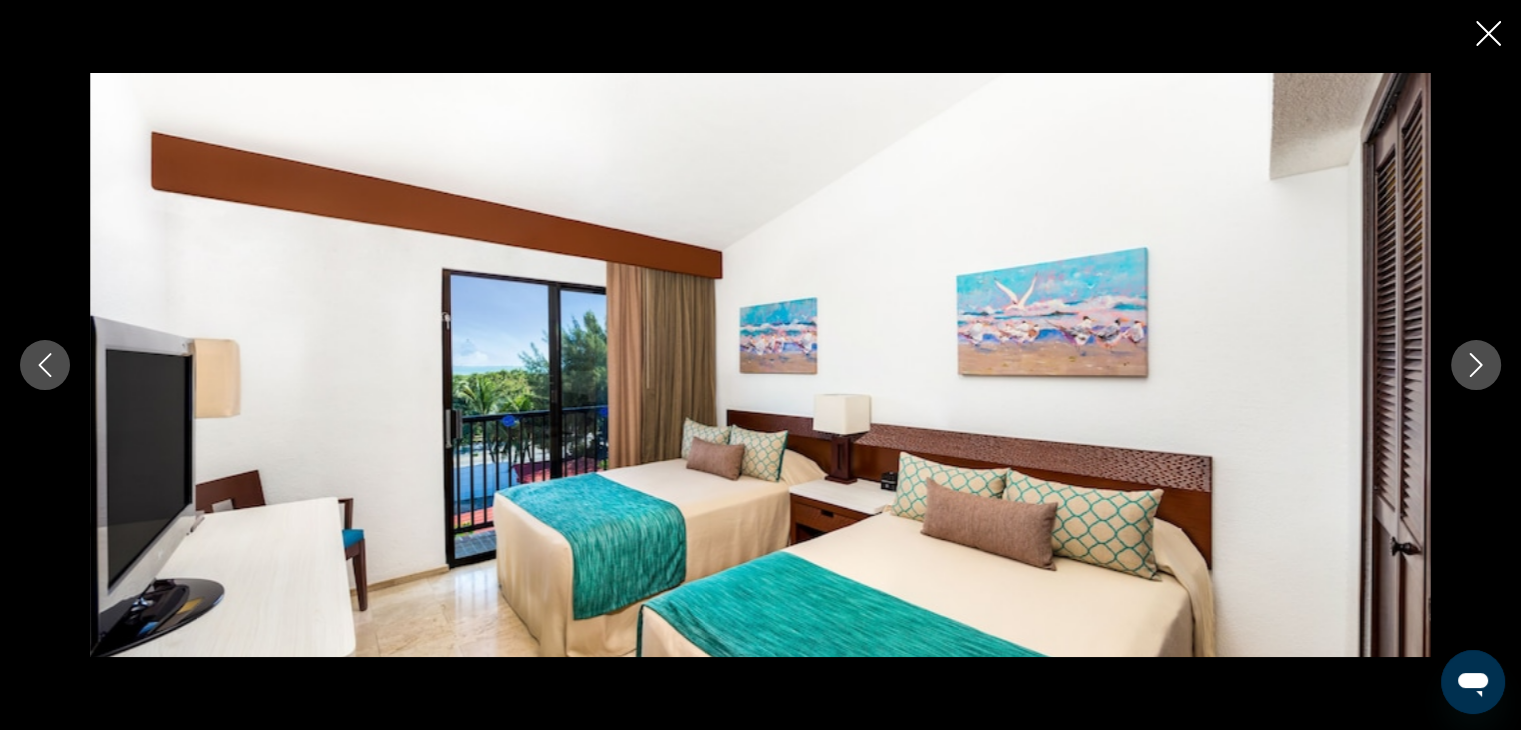 click 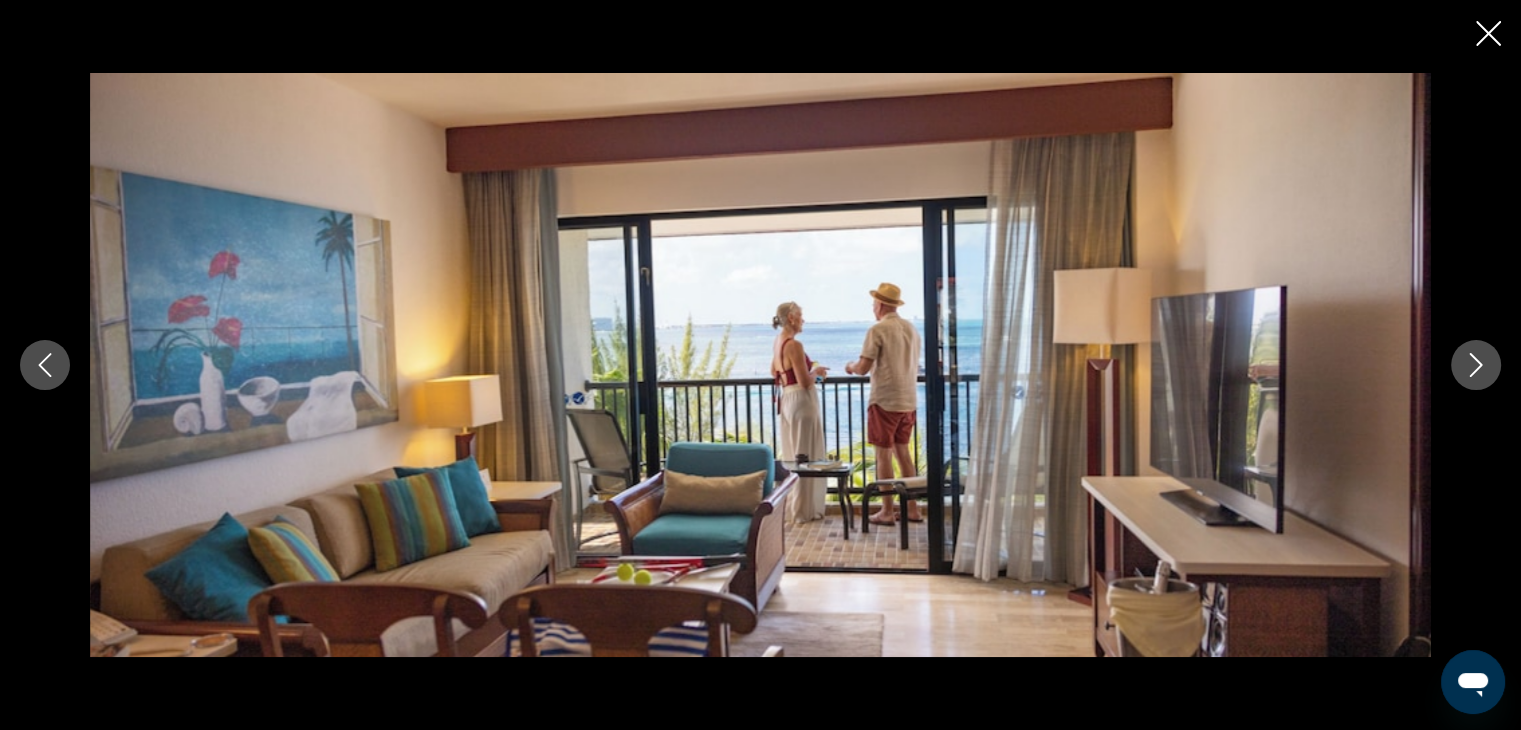 click 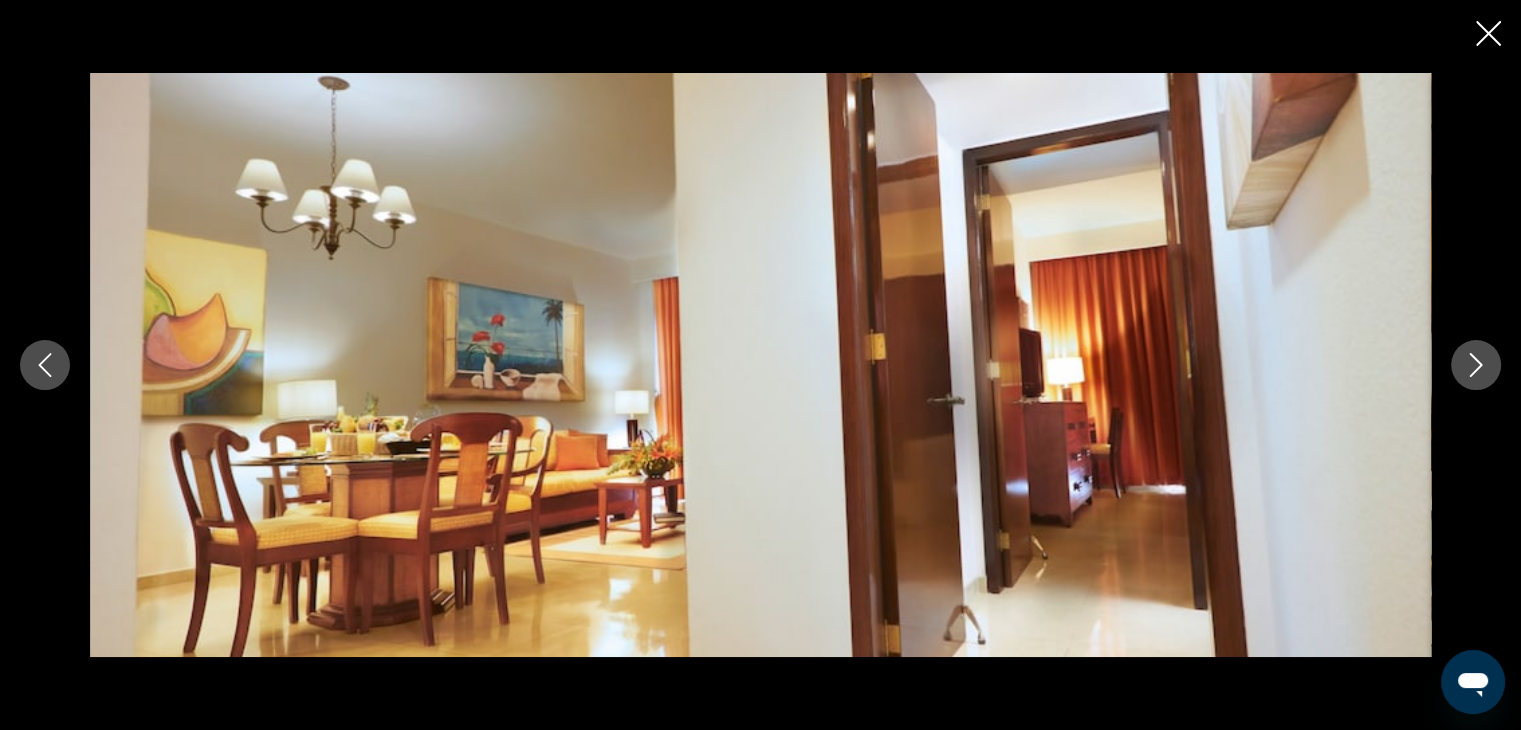 click 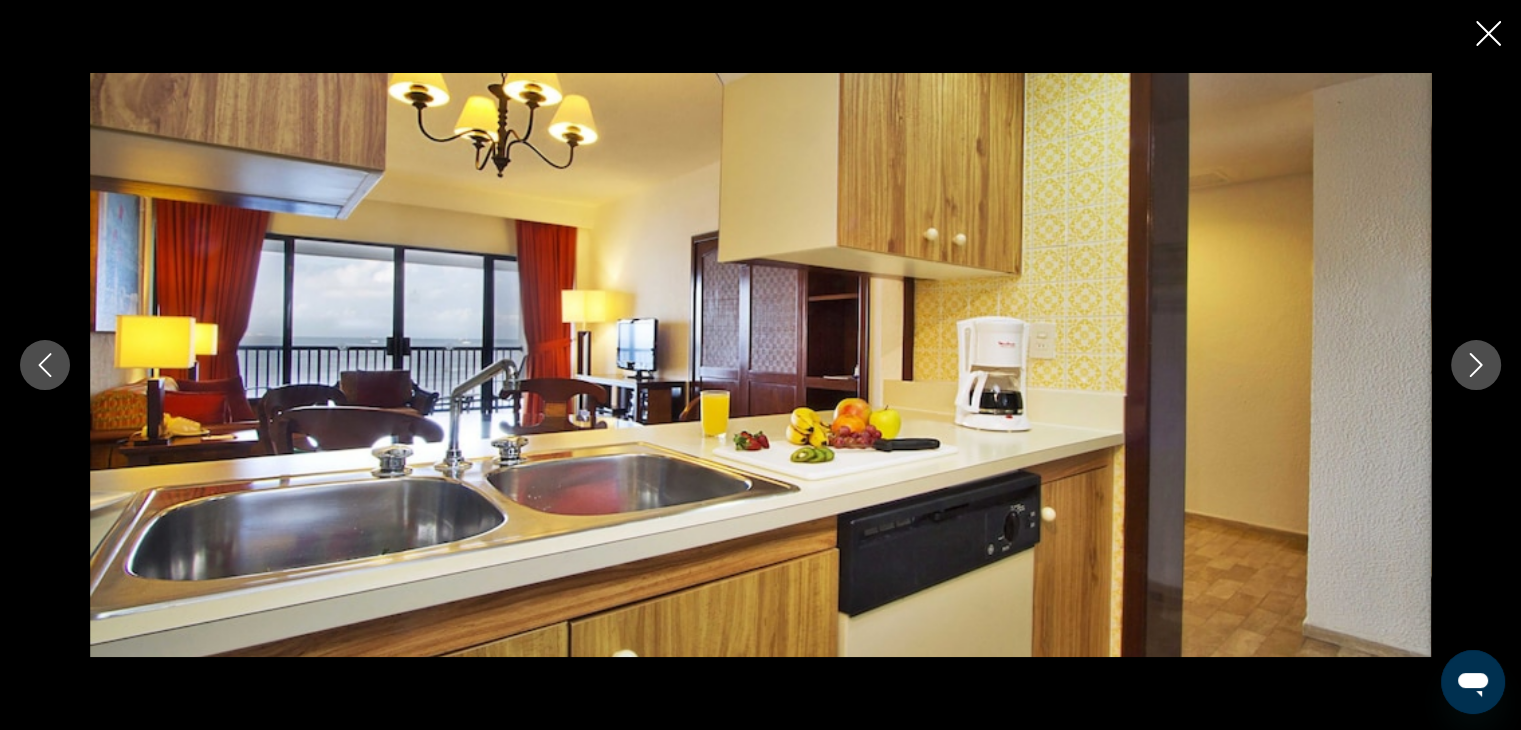 click 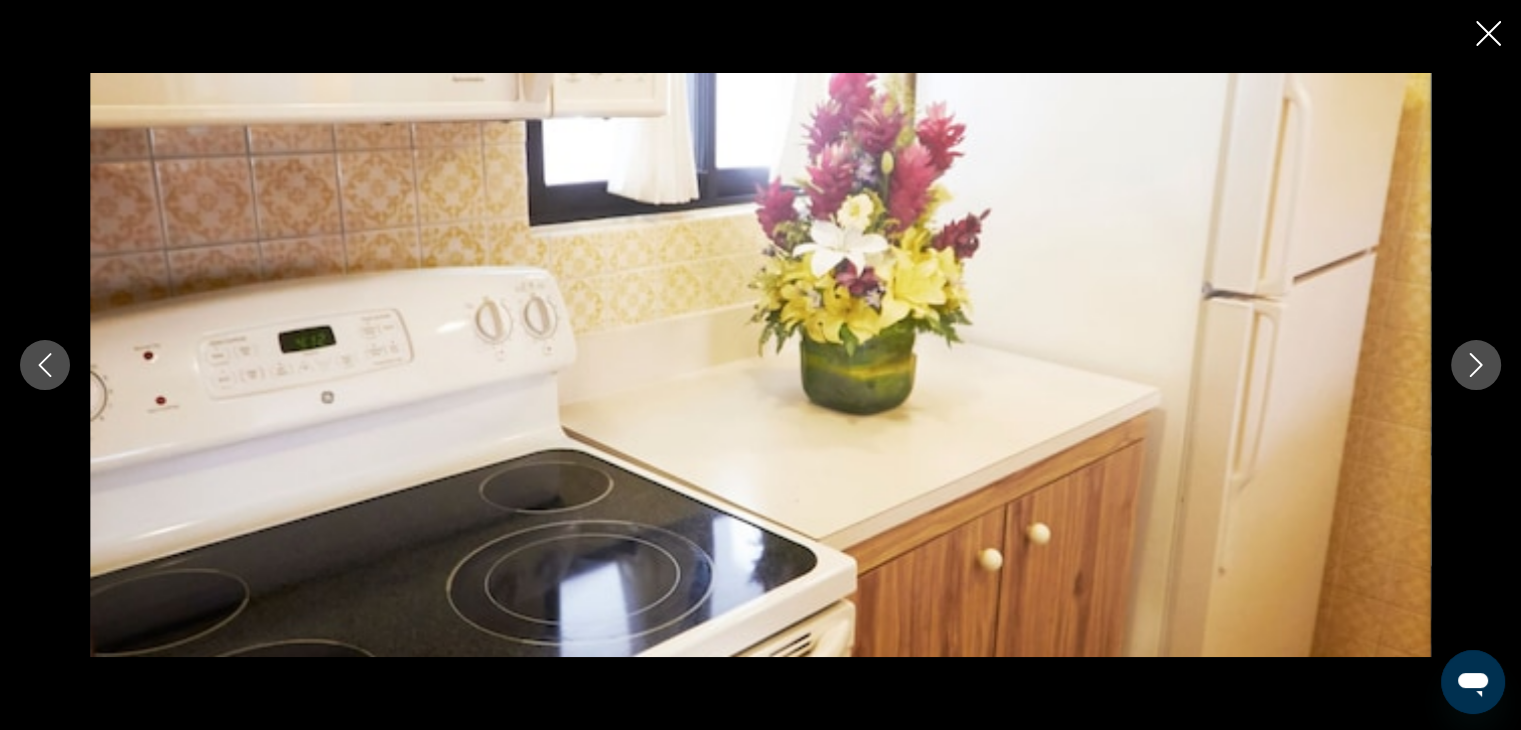 click 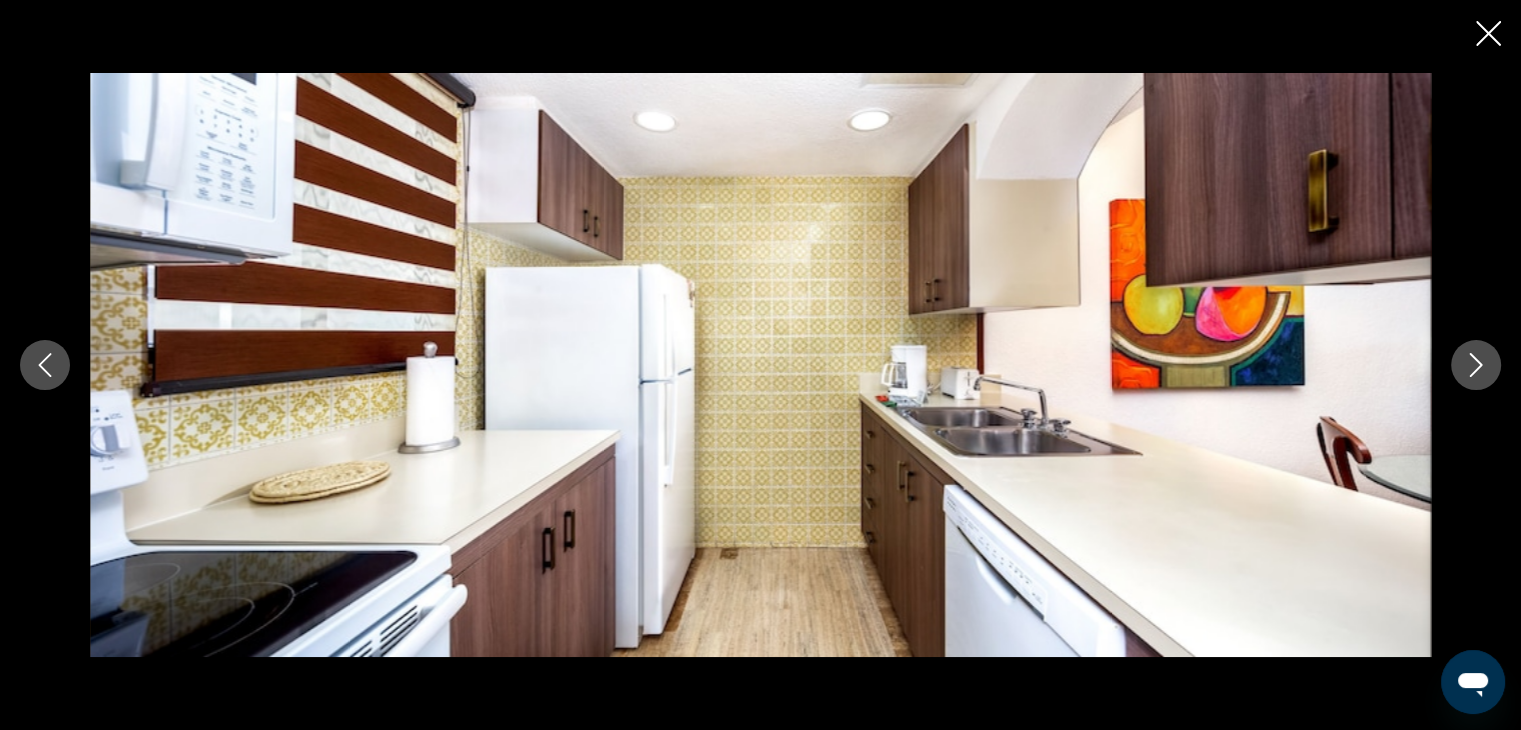 click 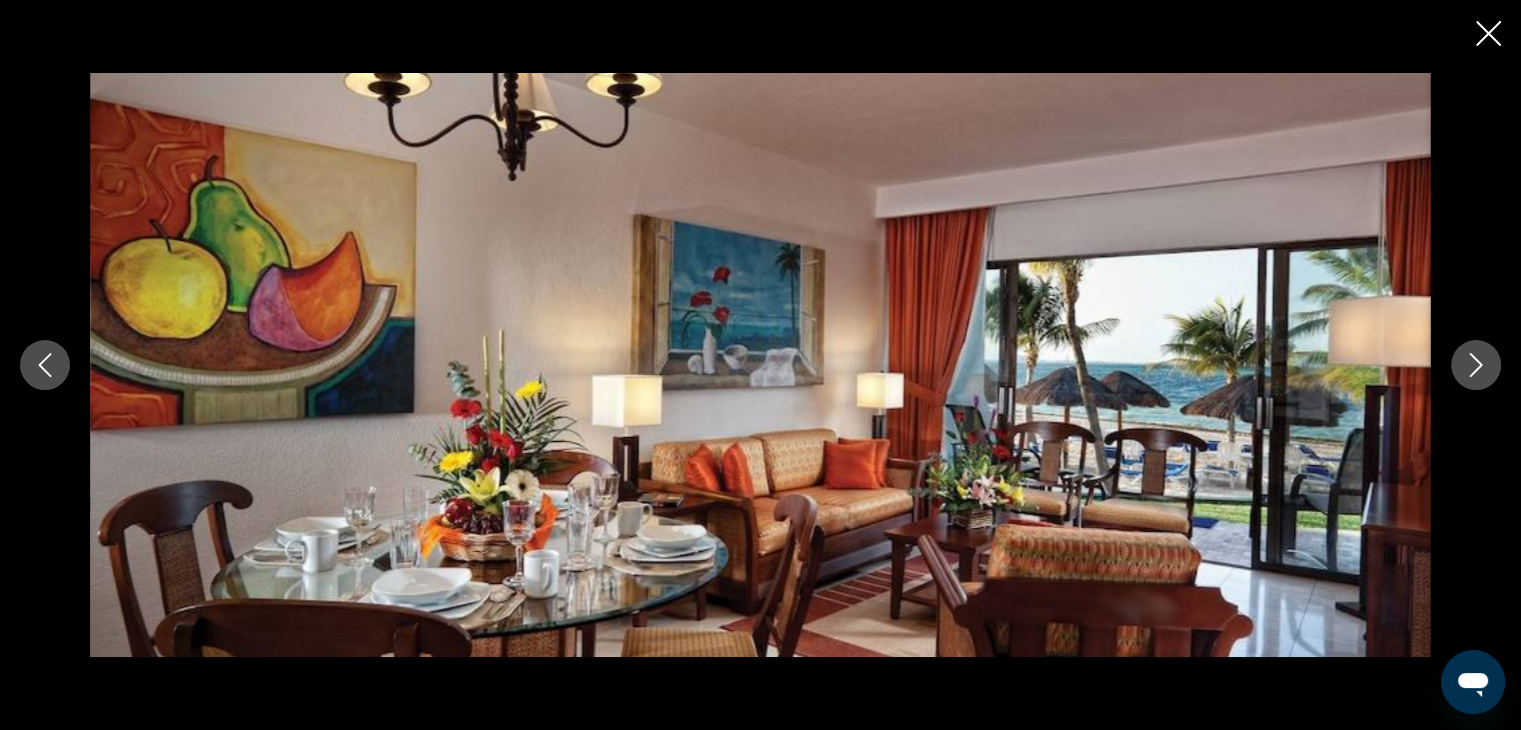 click 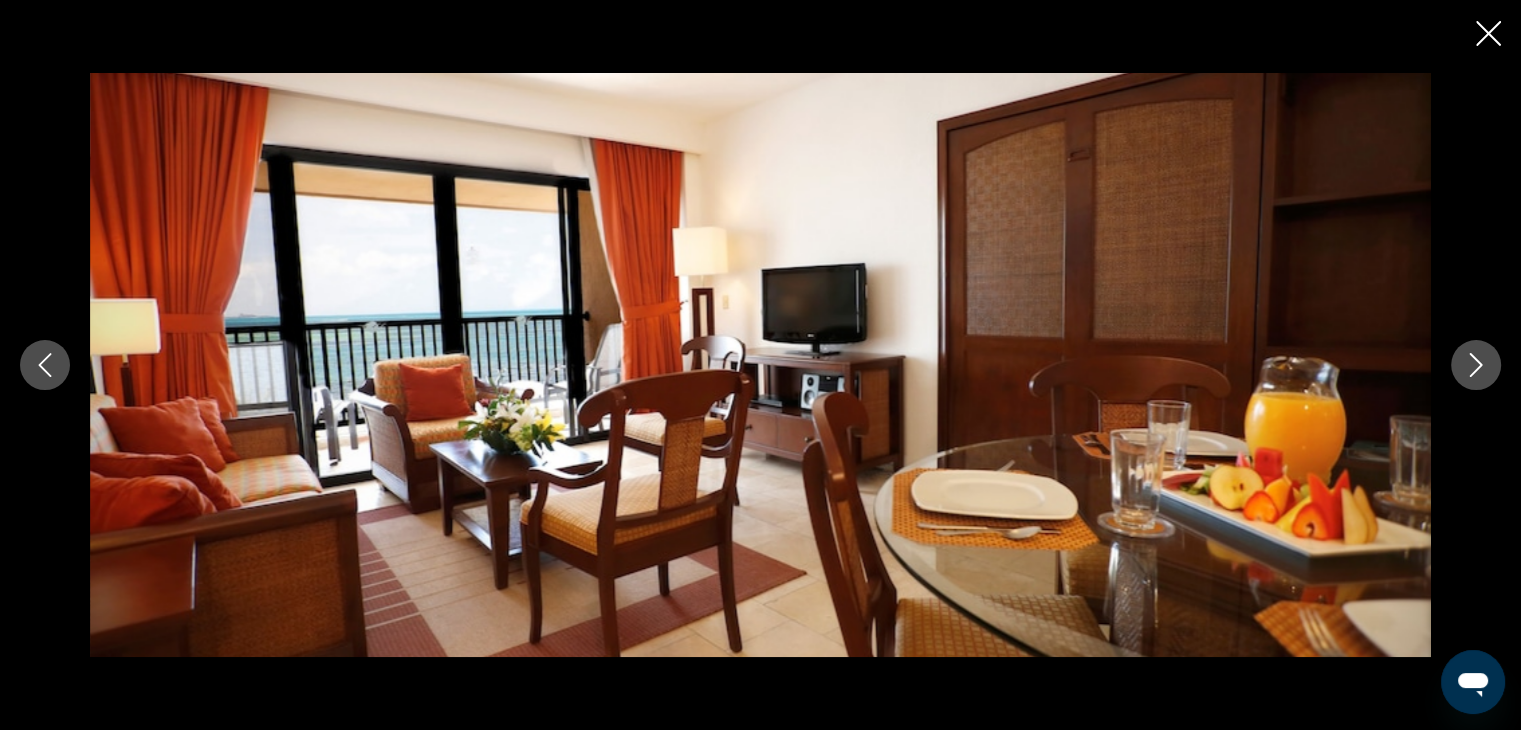 click 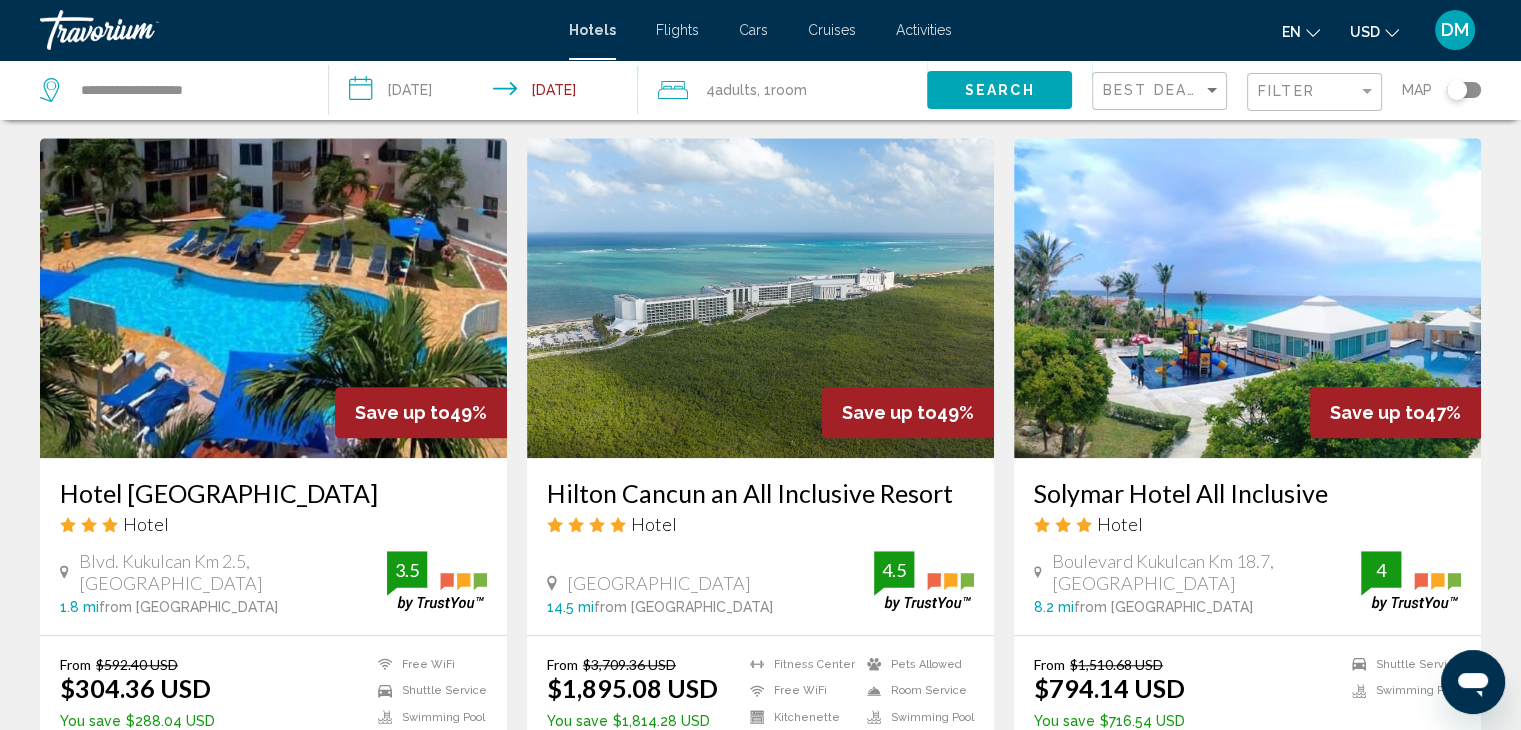 scroll, scrollTop: 1400, scrollLeft: 0, axis: vertical 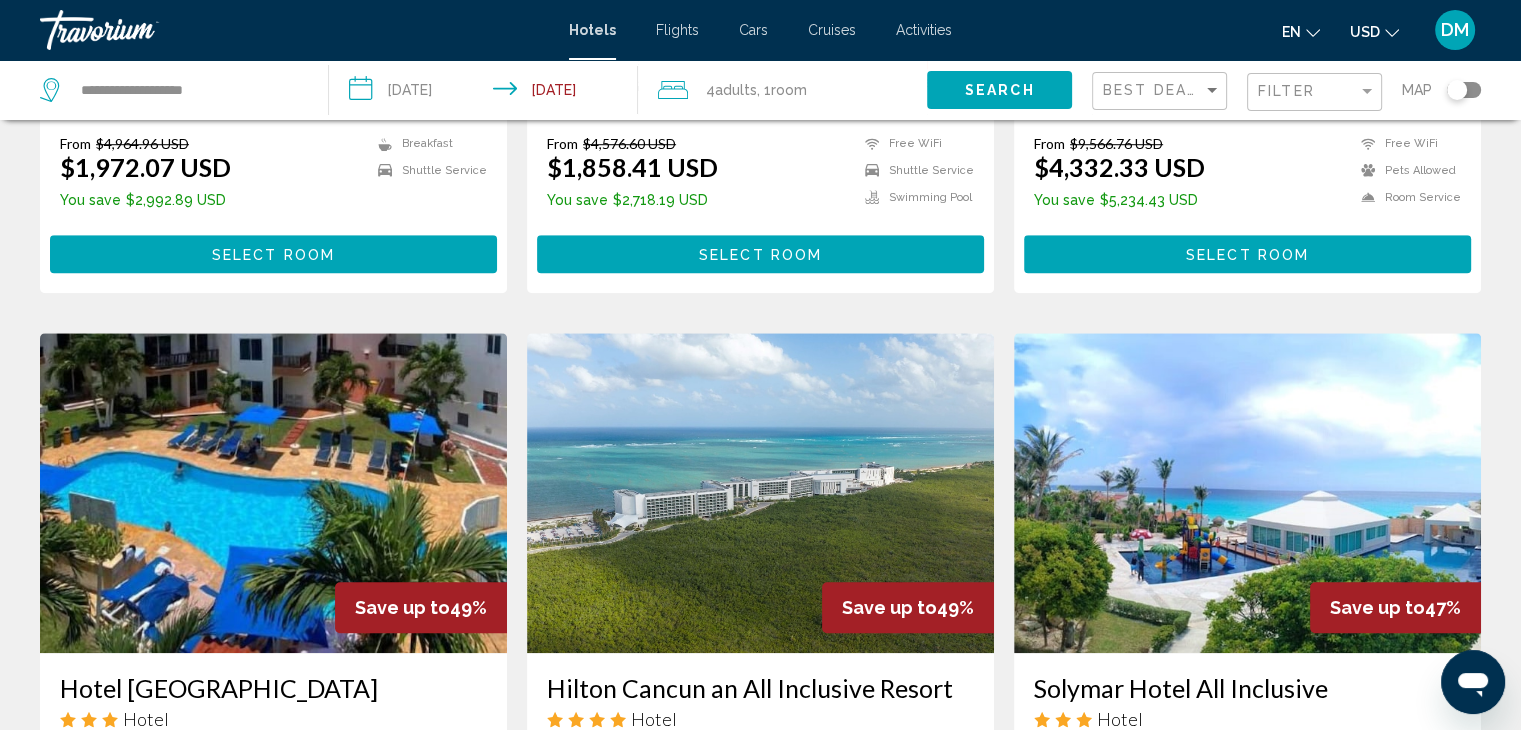 click at bounding box center [1247, 493] 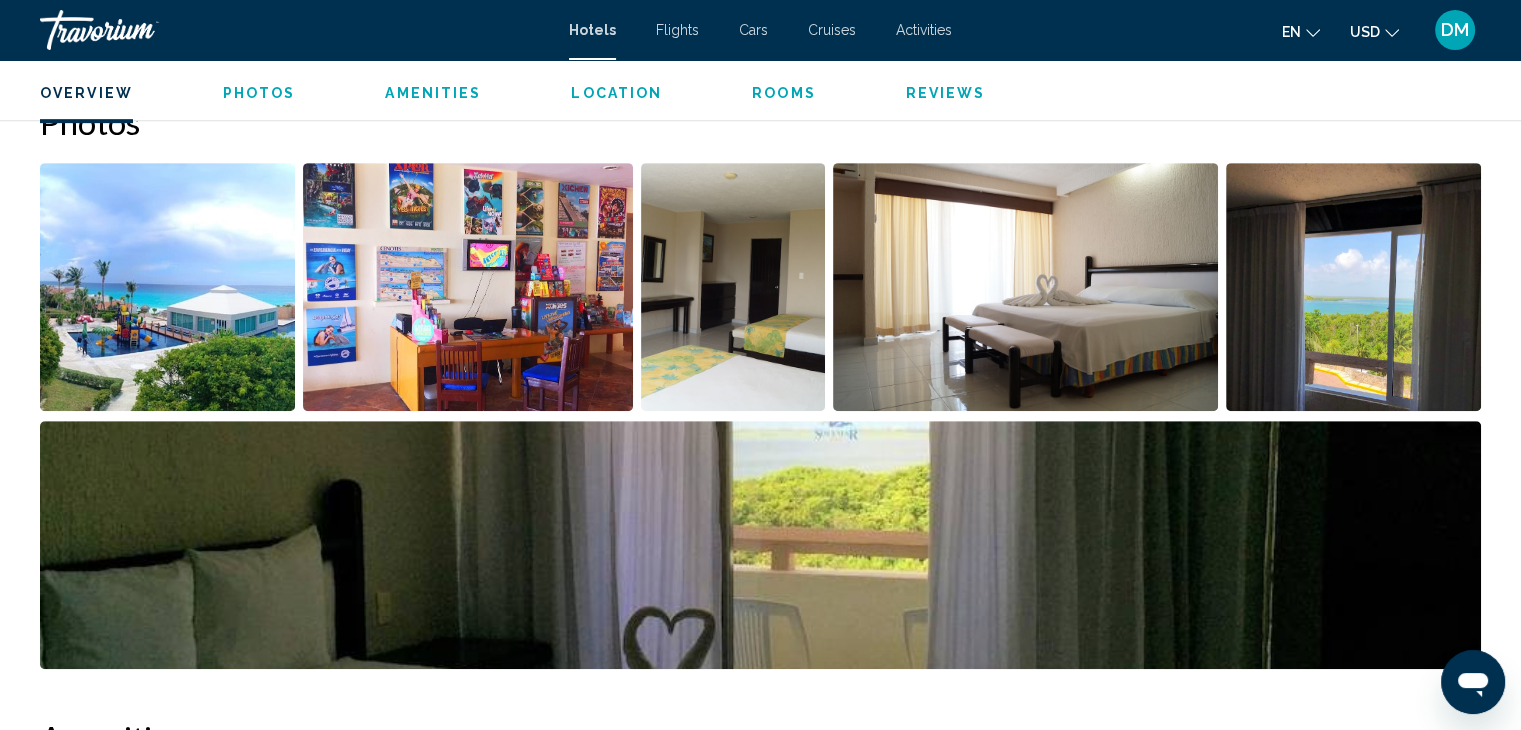 scroll, scrollTop: 1000, scrollLeft: 0, axis: vertical 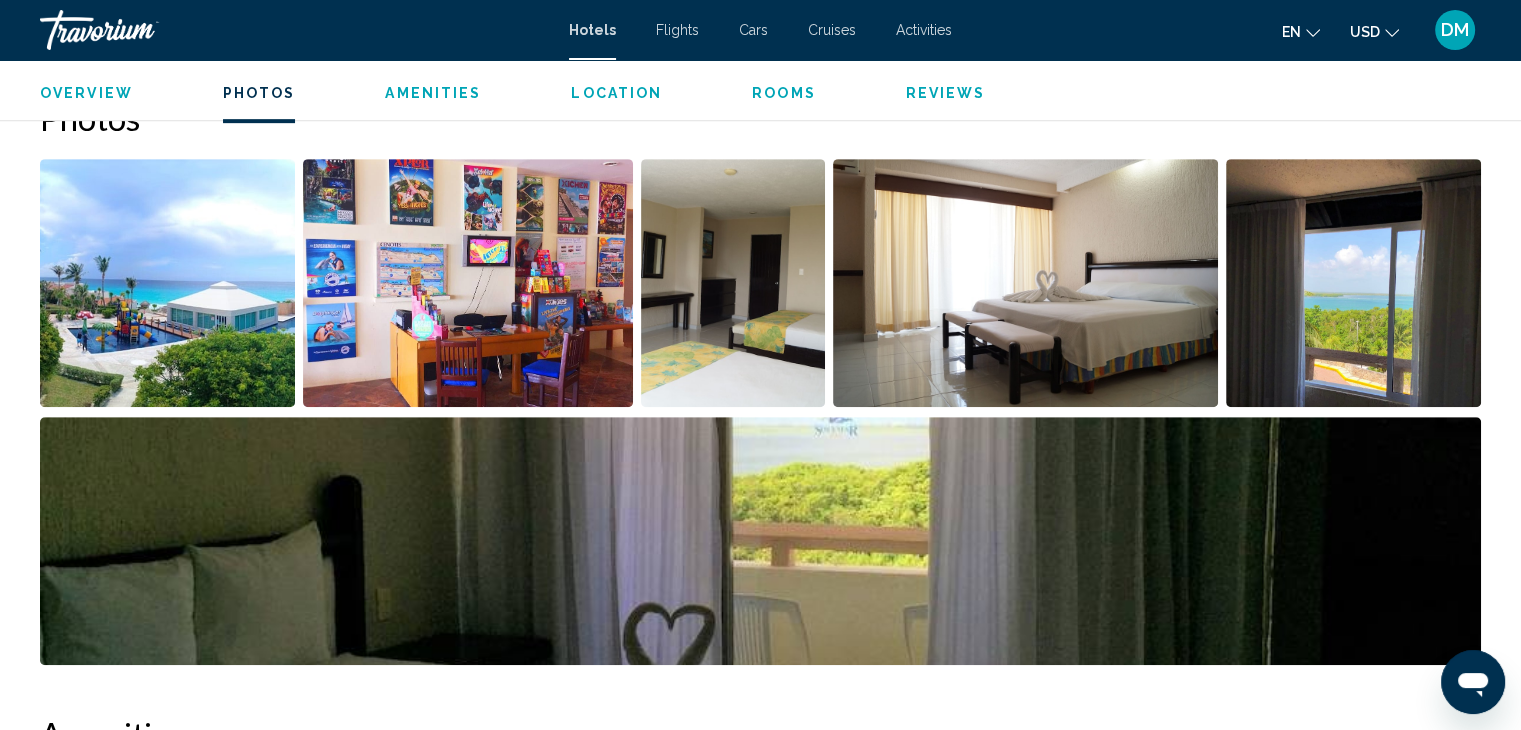 click at bounding box center (167, 283) 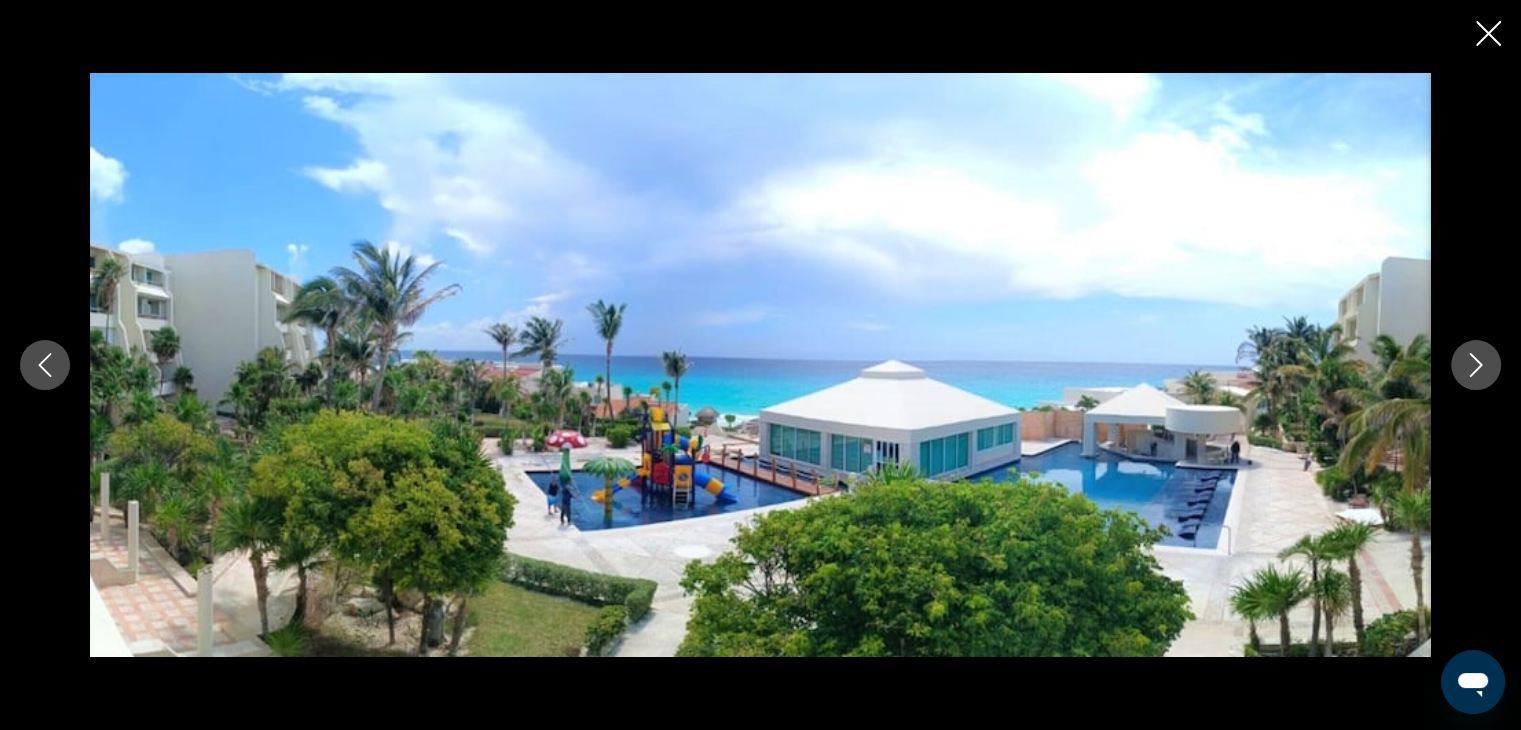 click at bounding box center (1476, 365) 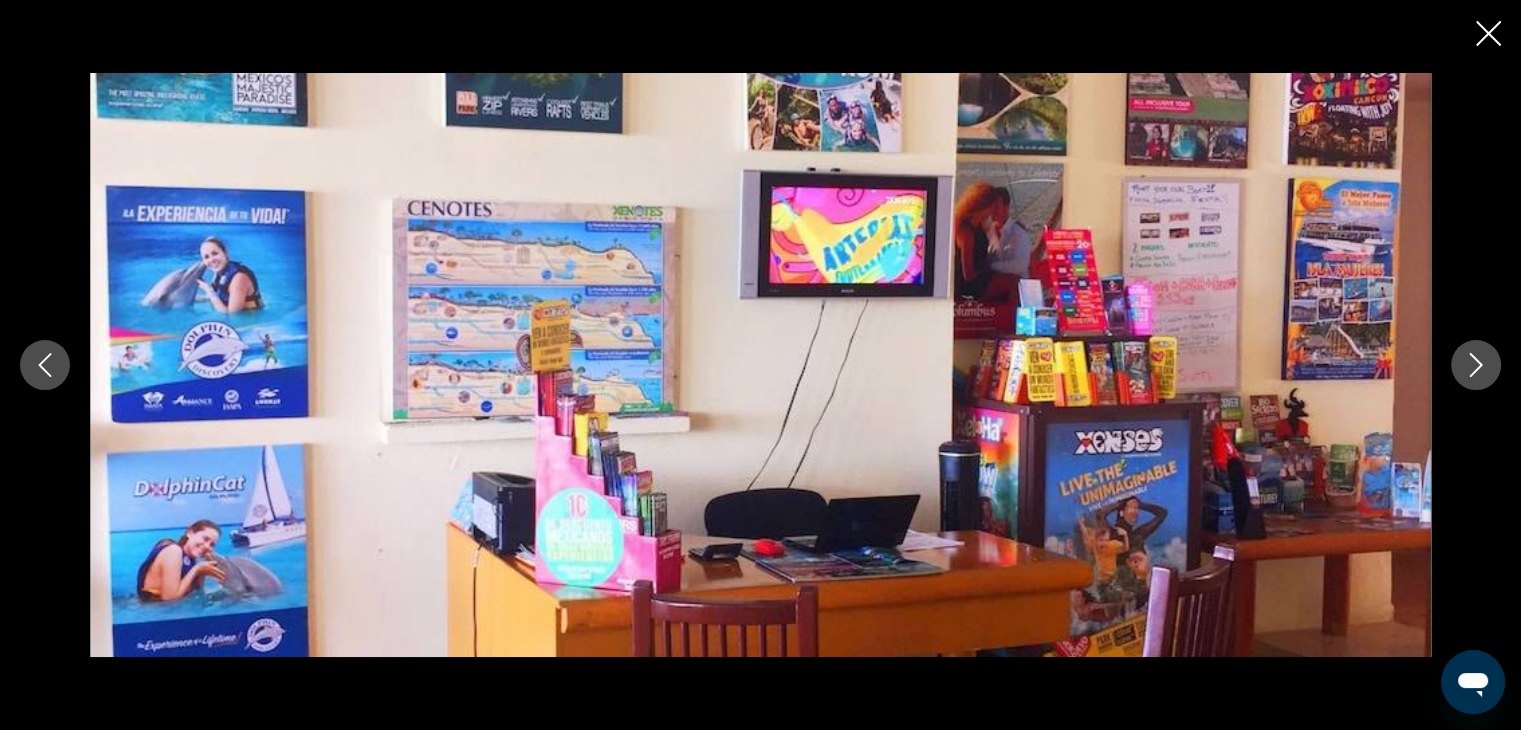 click at bounding box center (1476, 365) 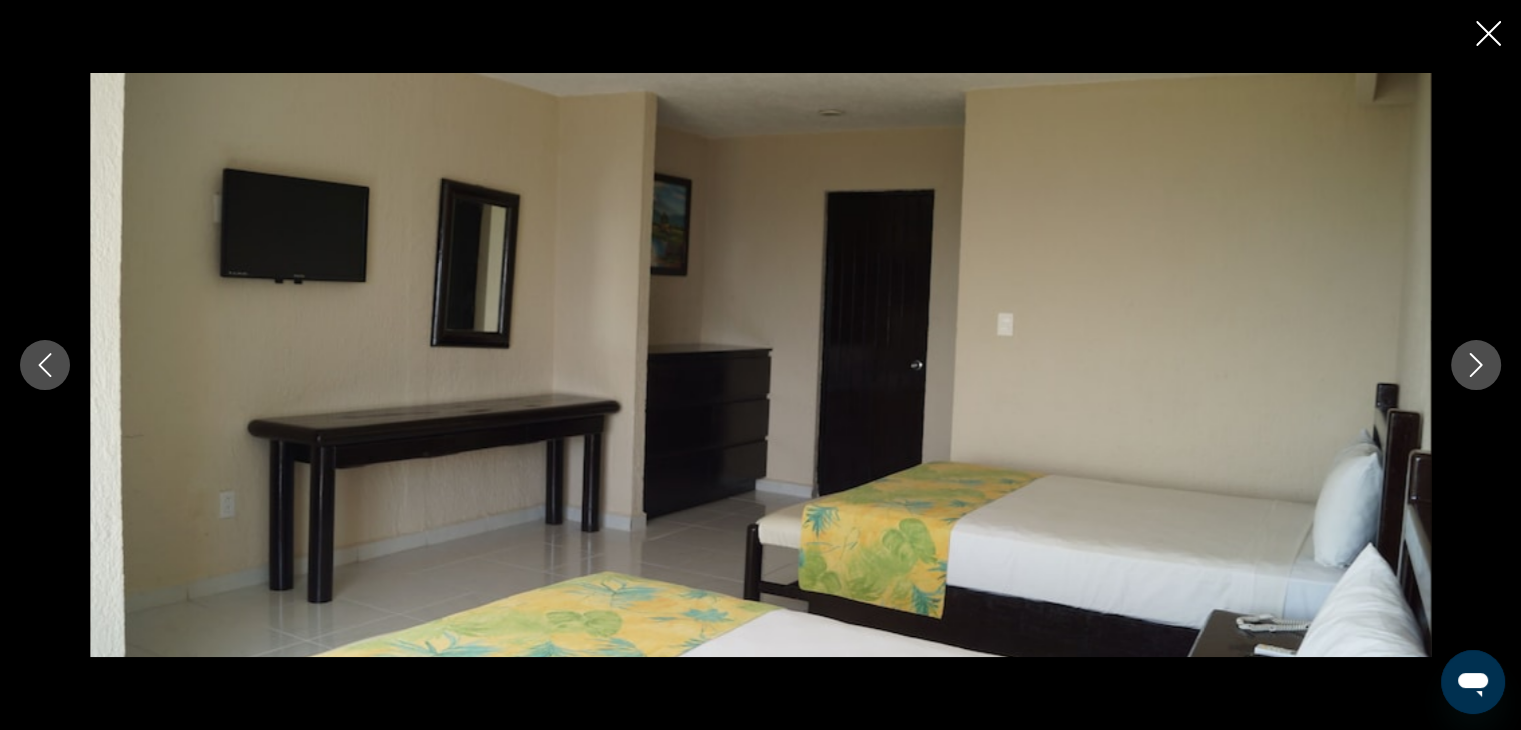 click at bounding box center (760, 365) 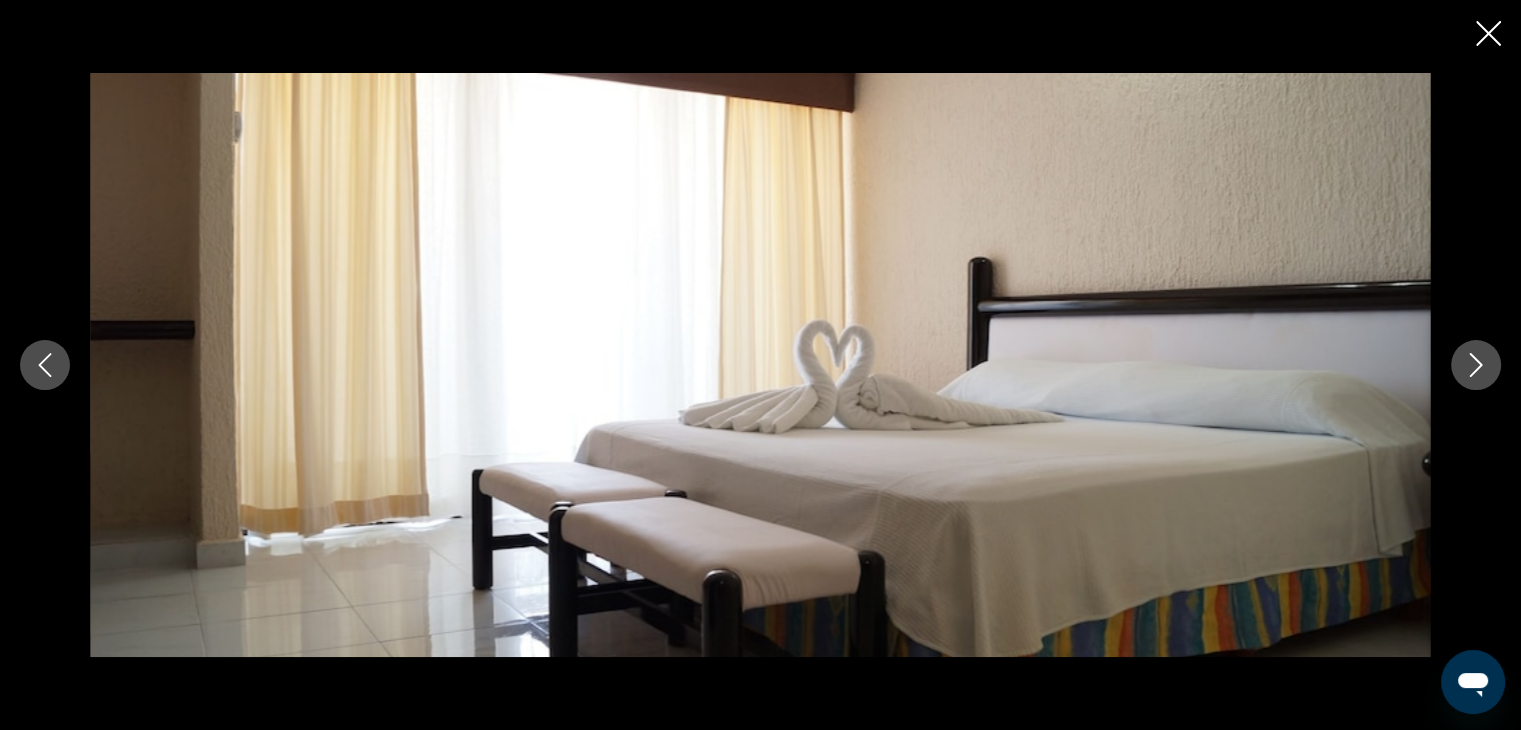 click at bounding box center (1476, 365) 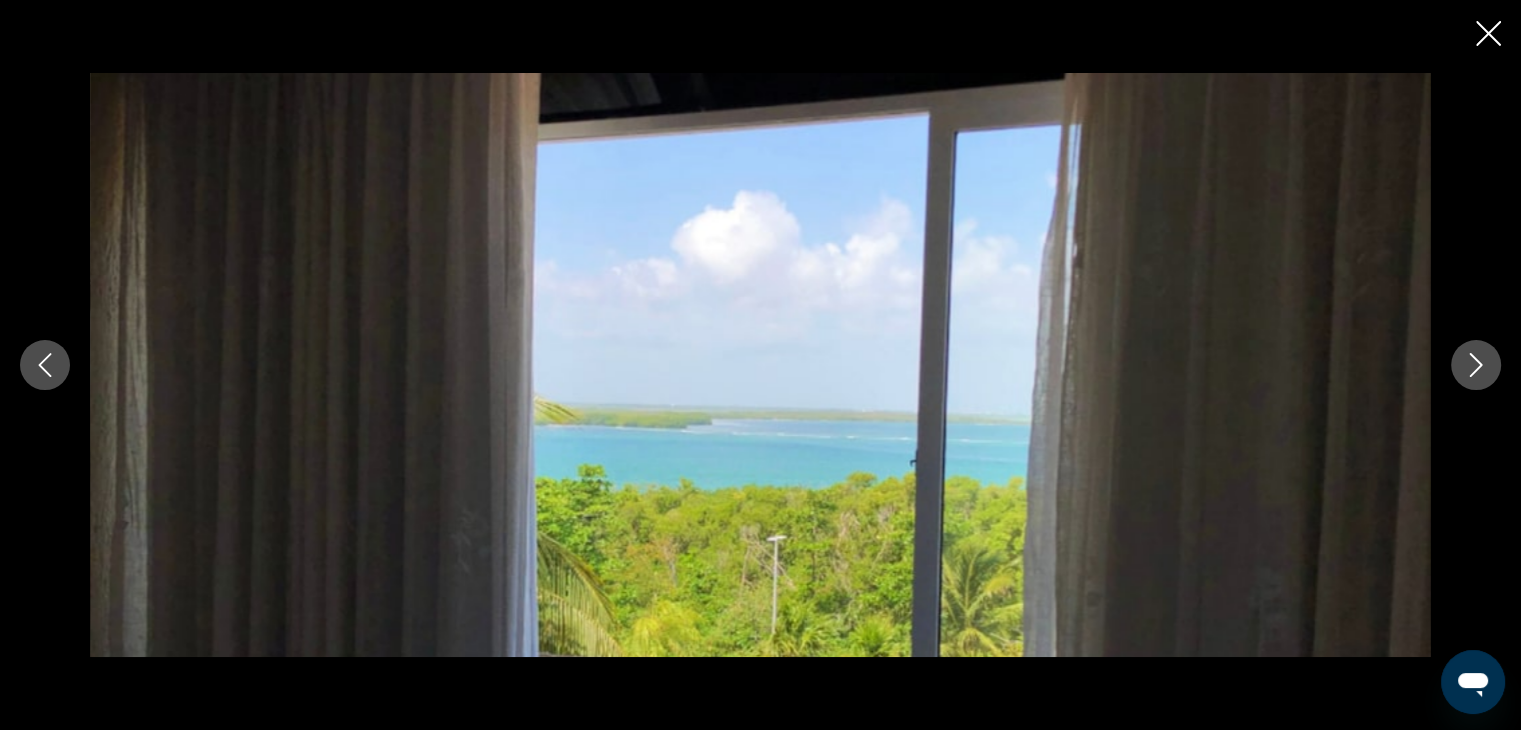 click at bounding box center (760, 365) 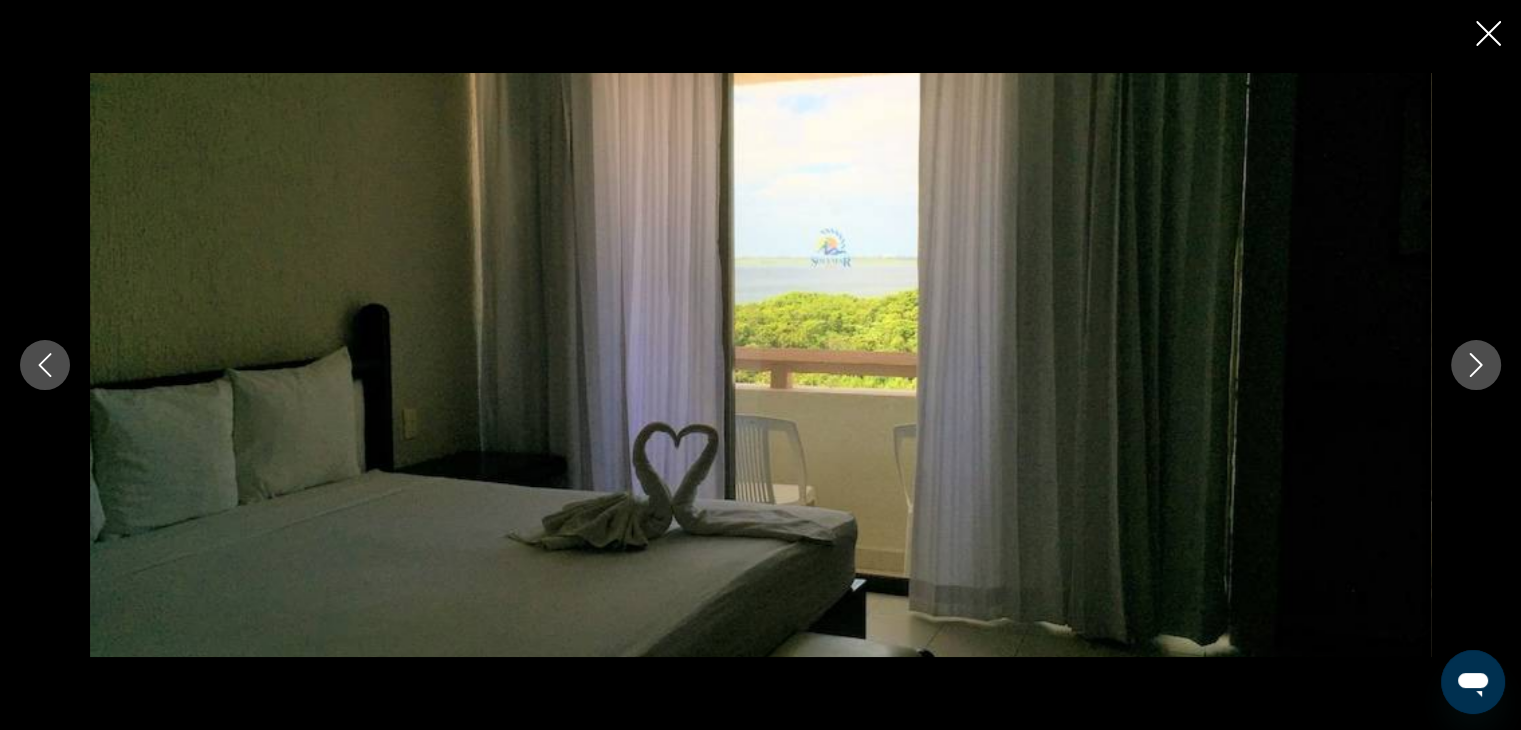 click at bounding box center (1476, 365) 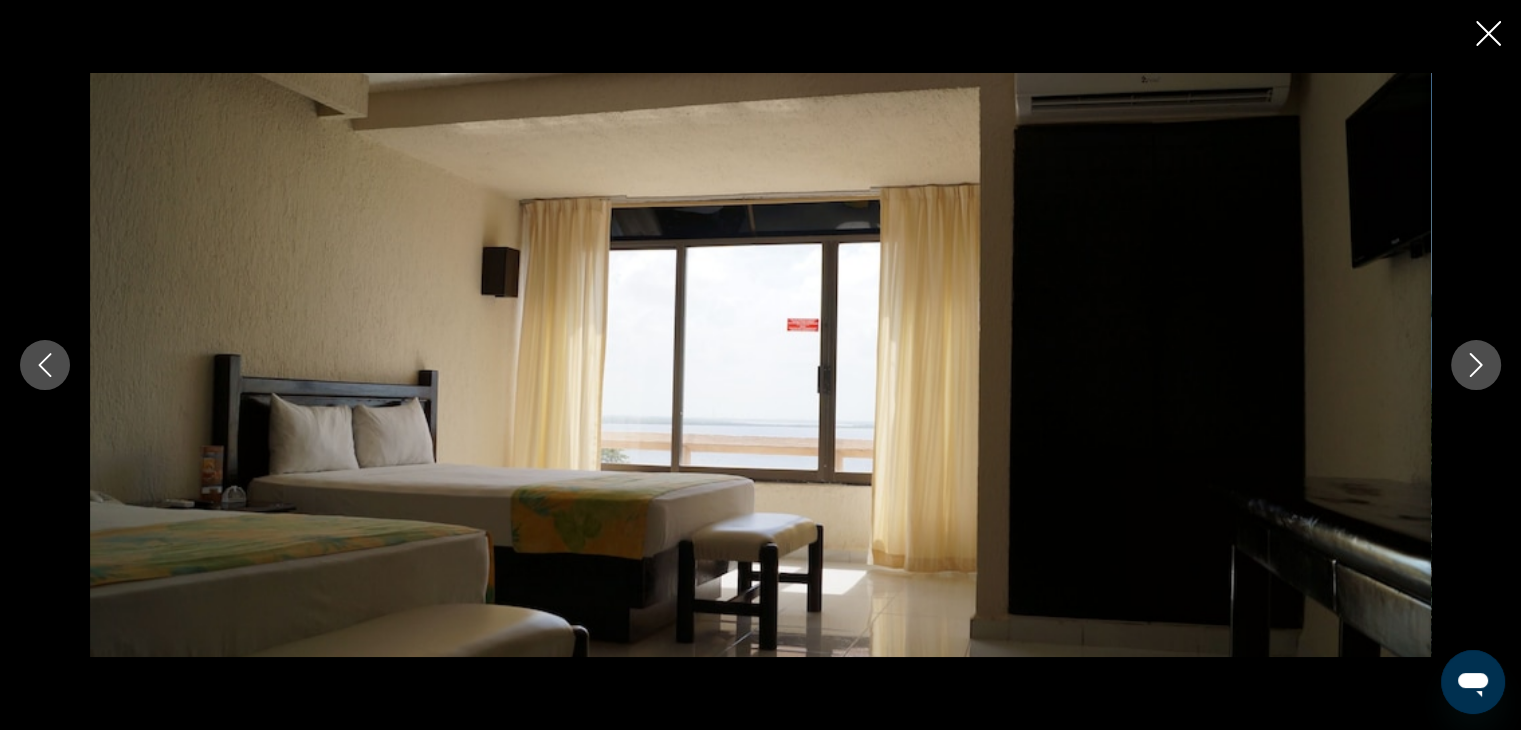 click at bounding box center [1476, 365] 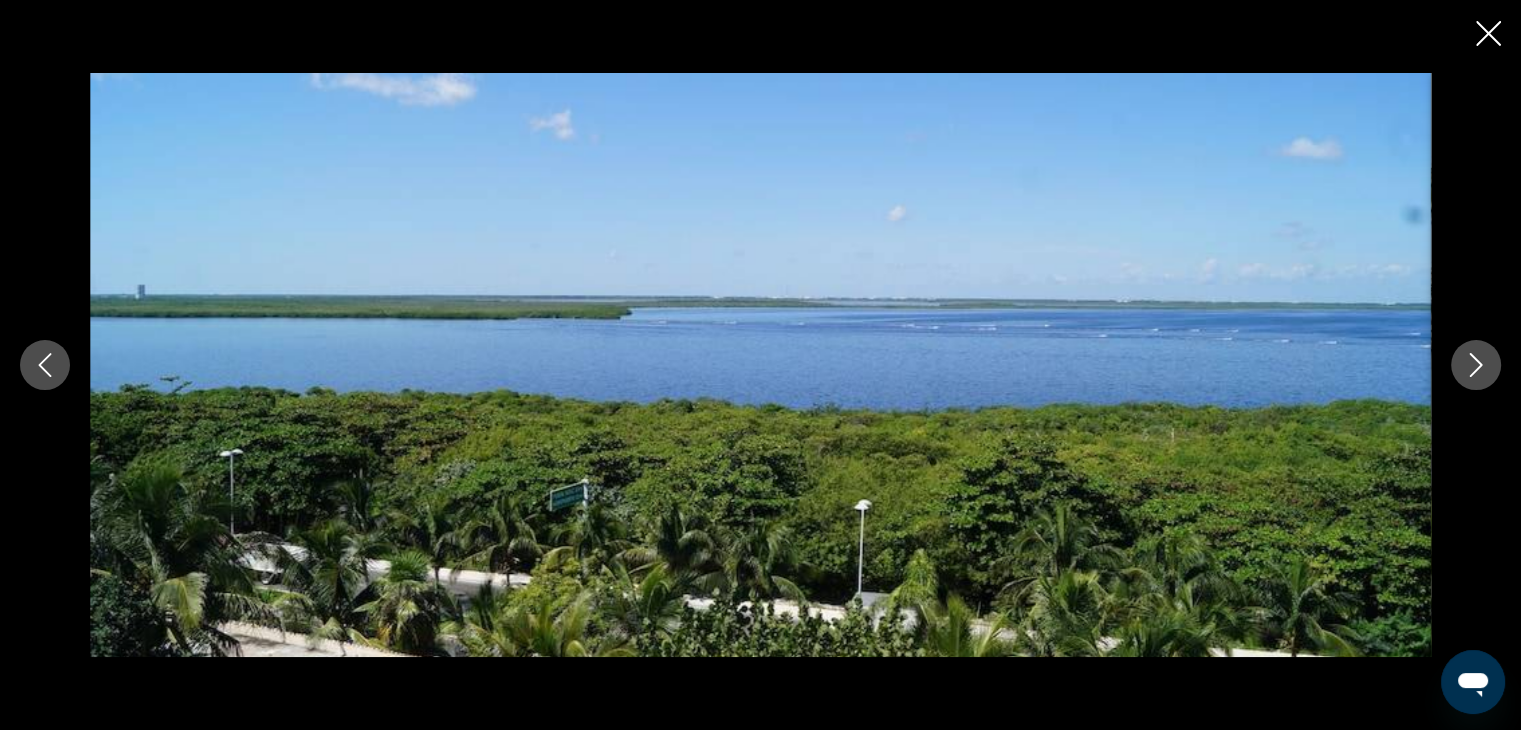 click at bounding box center [1476, 365] 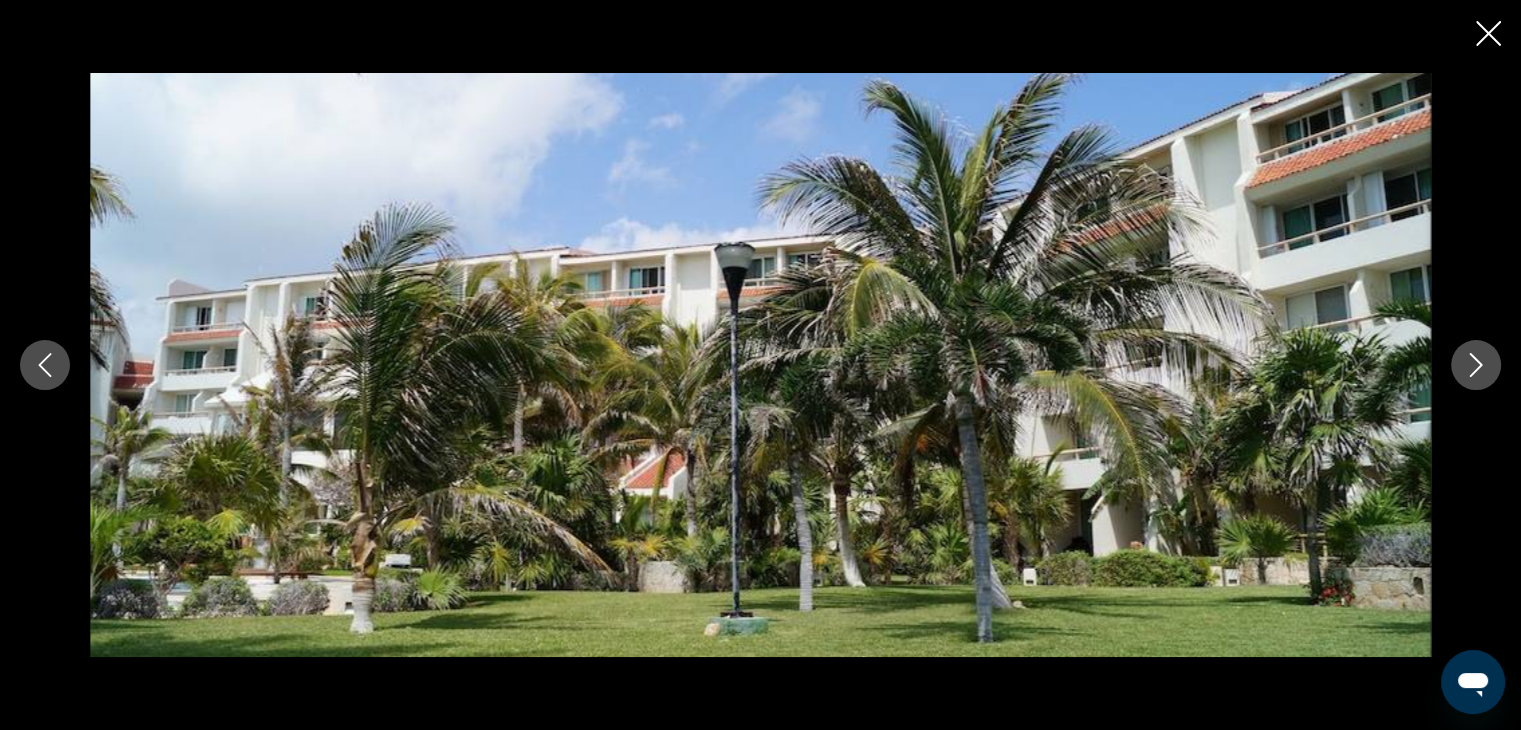 click at bounding box center [1476, 365] 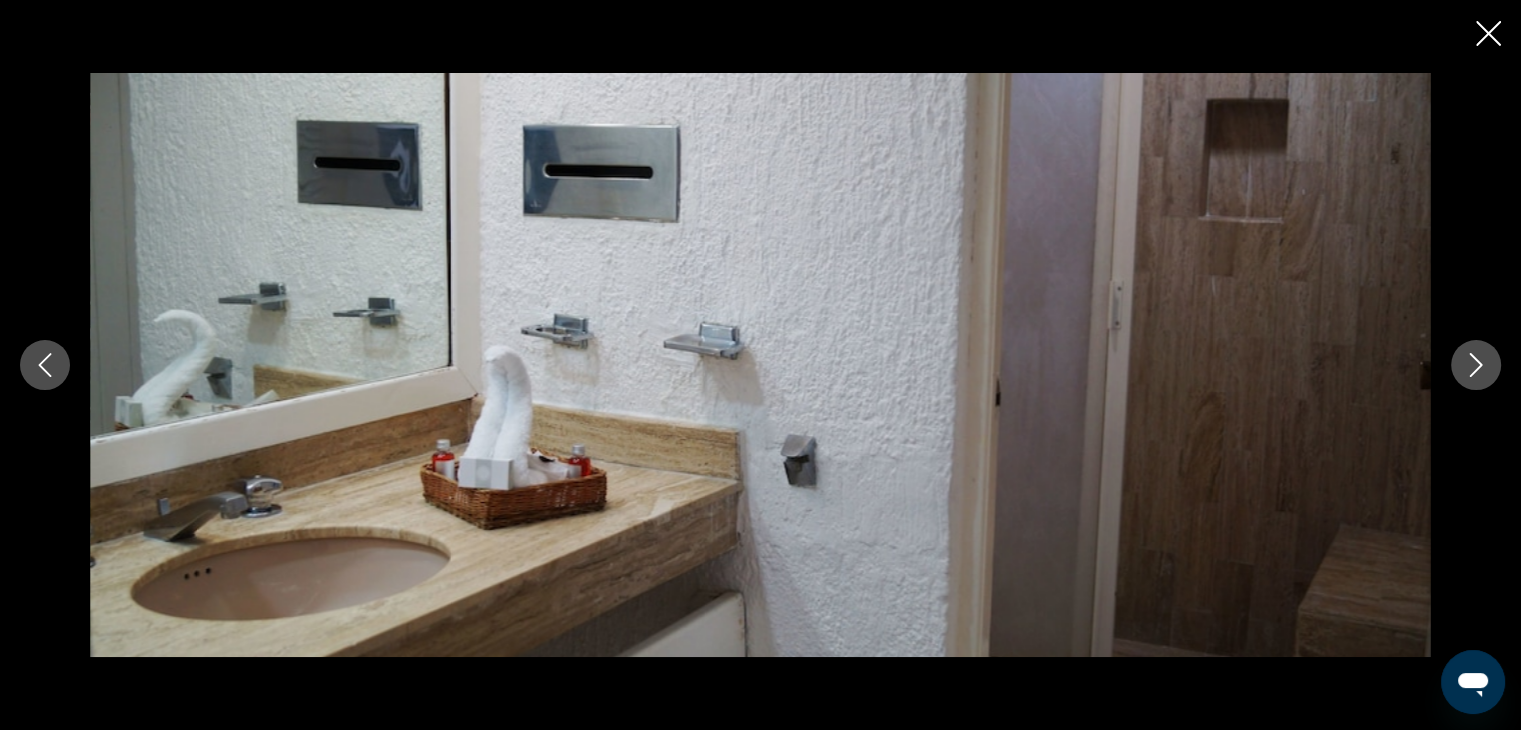 click at bounding box center [1476, 365] 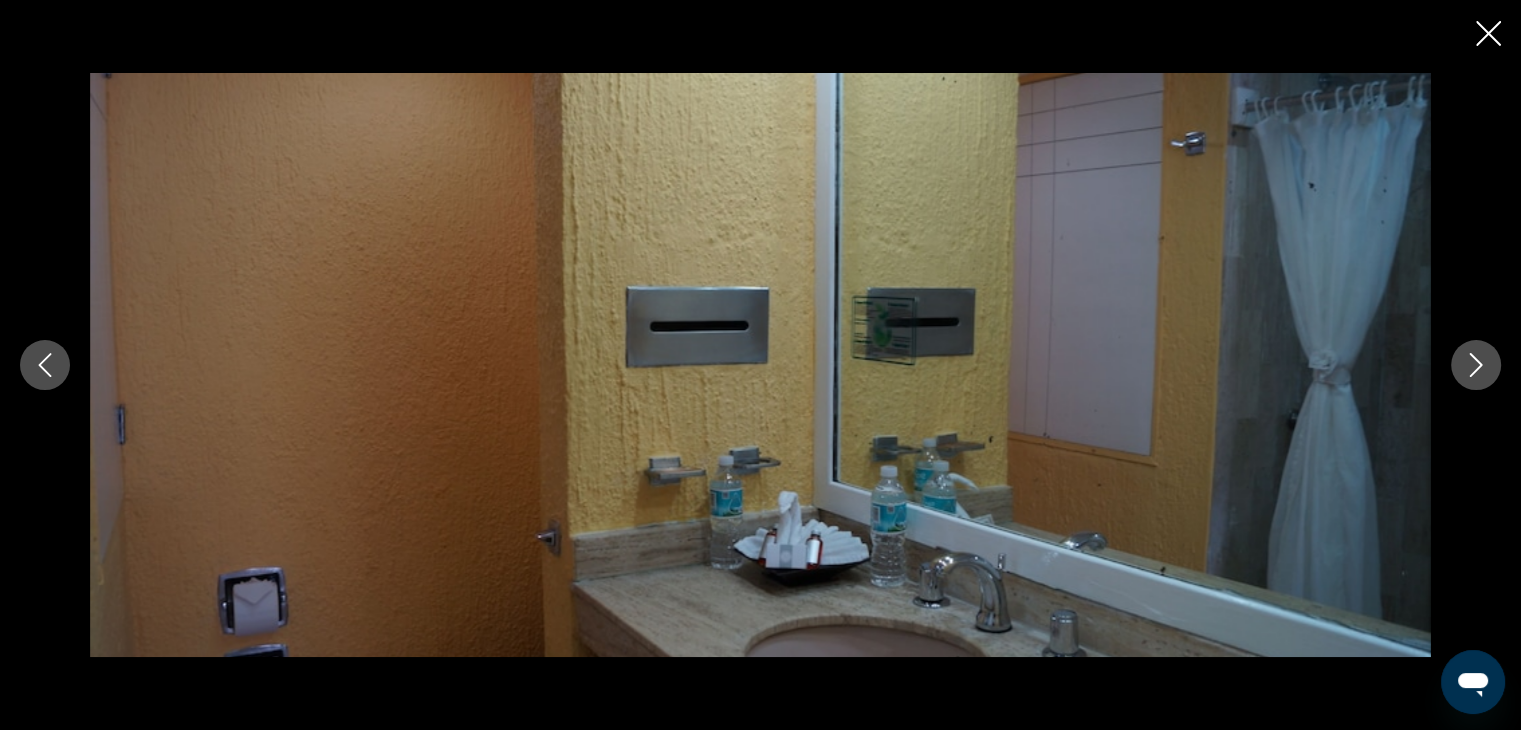 click at bounding box center [1476, 365] 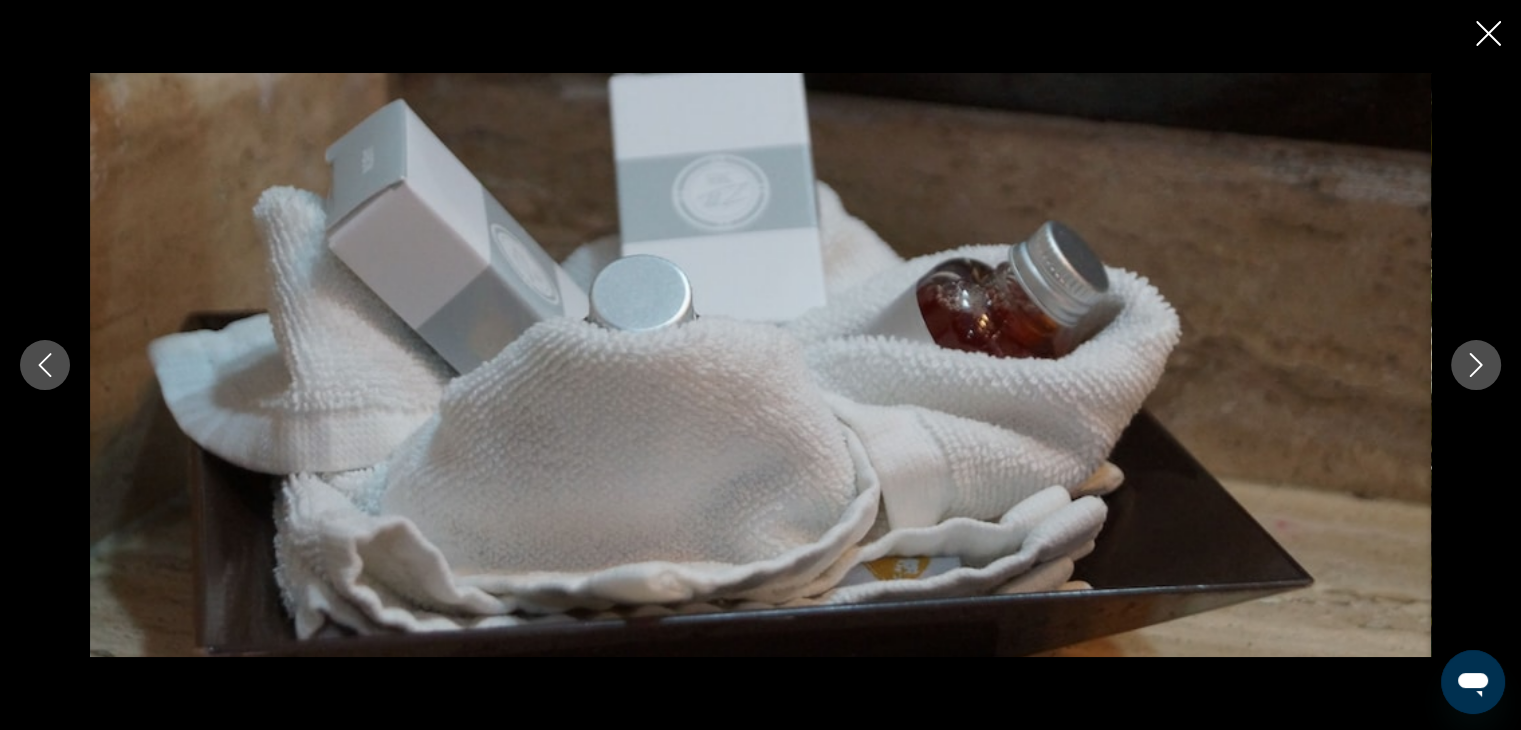 click 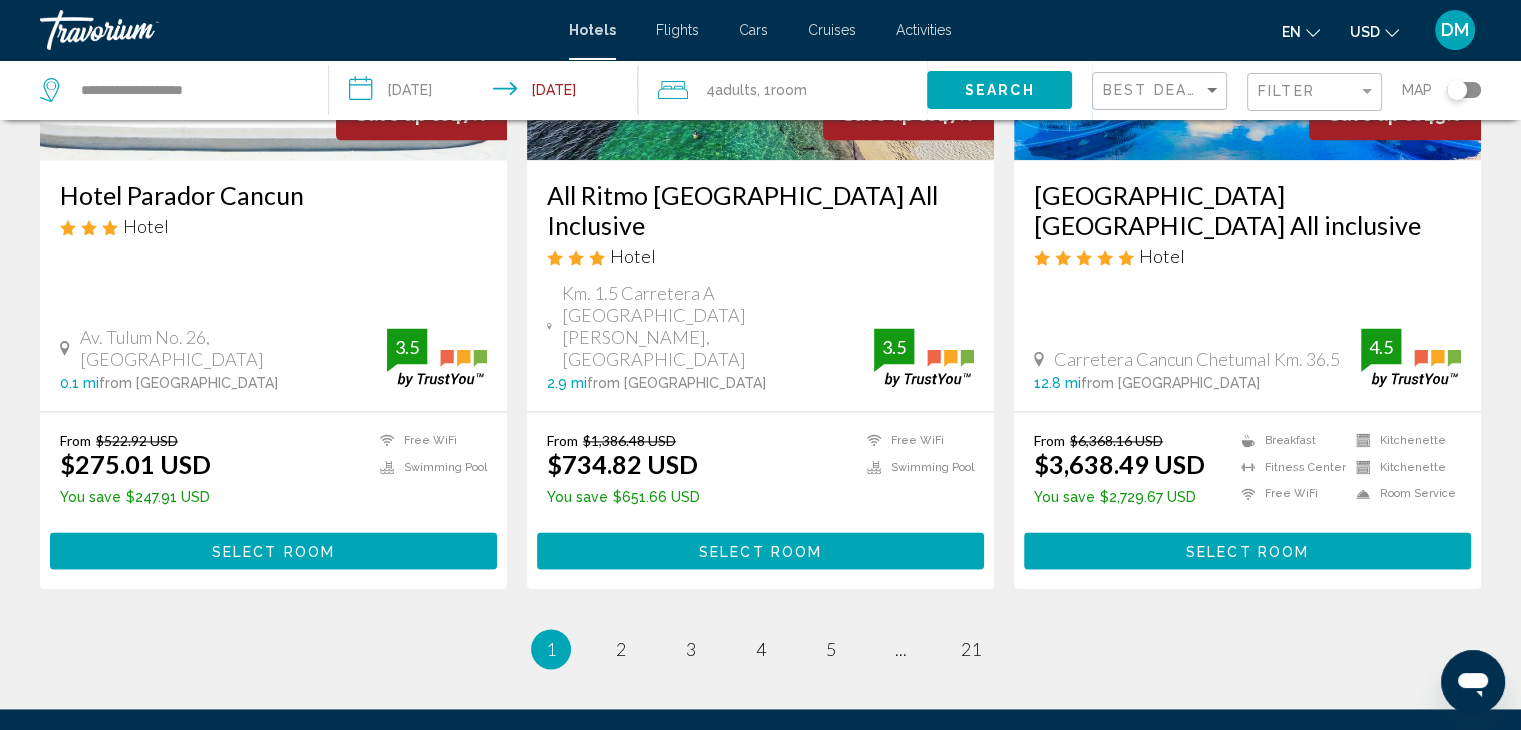 scroll, scrollTop: 2731, scrollLeft: 0, axis: vertical 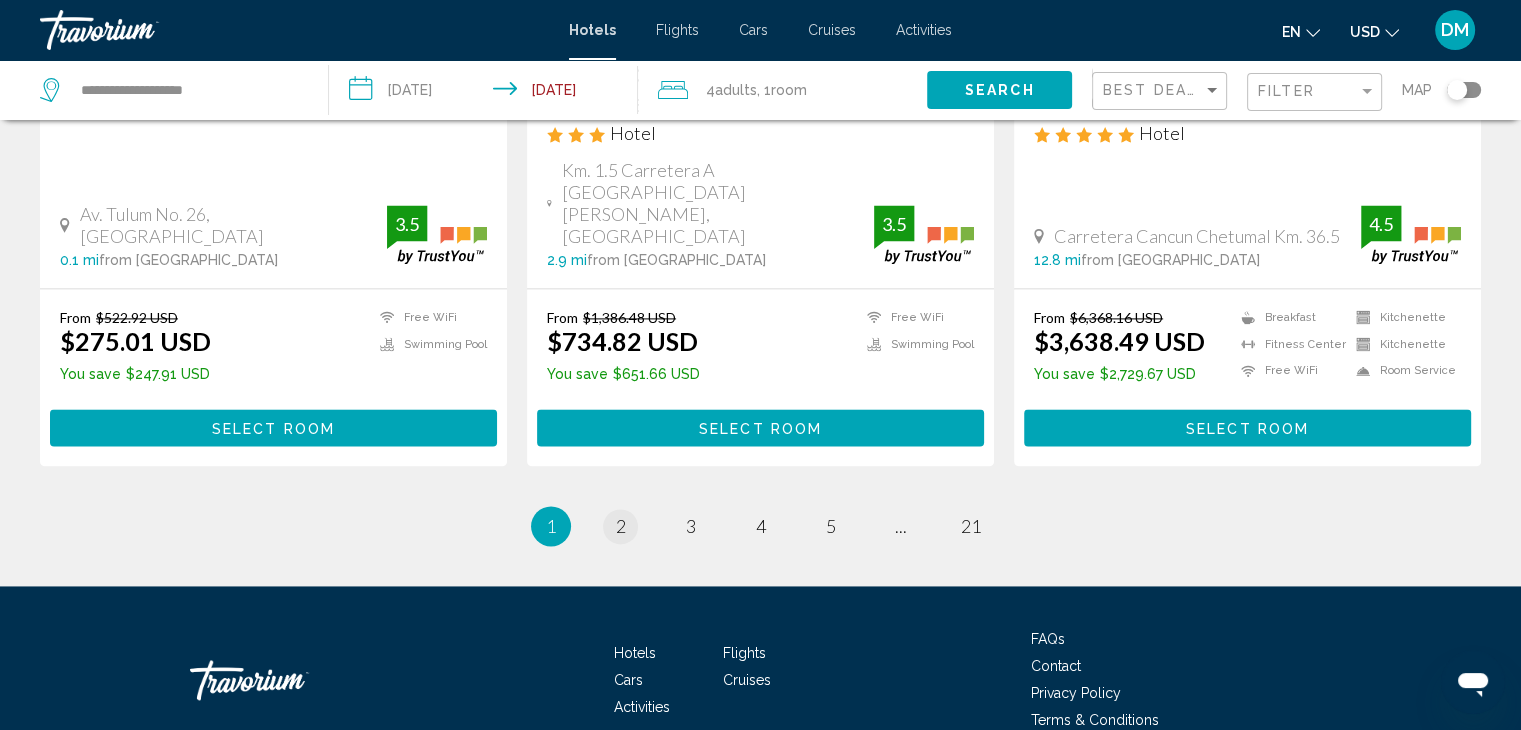 click on "2" at bounding box center (621, 526) 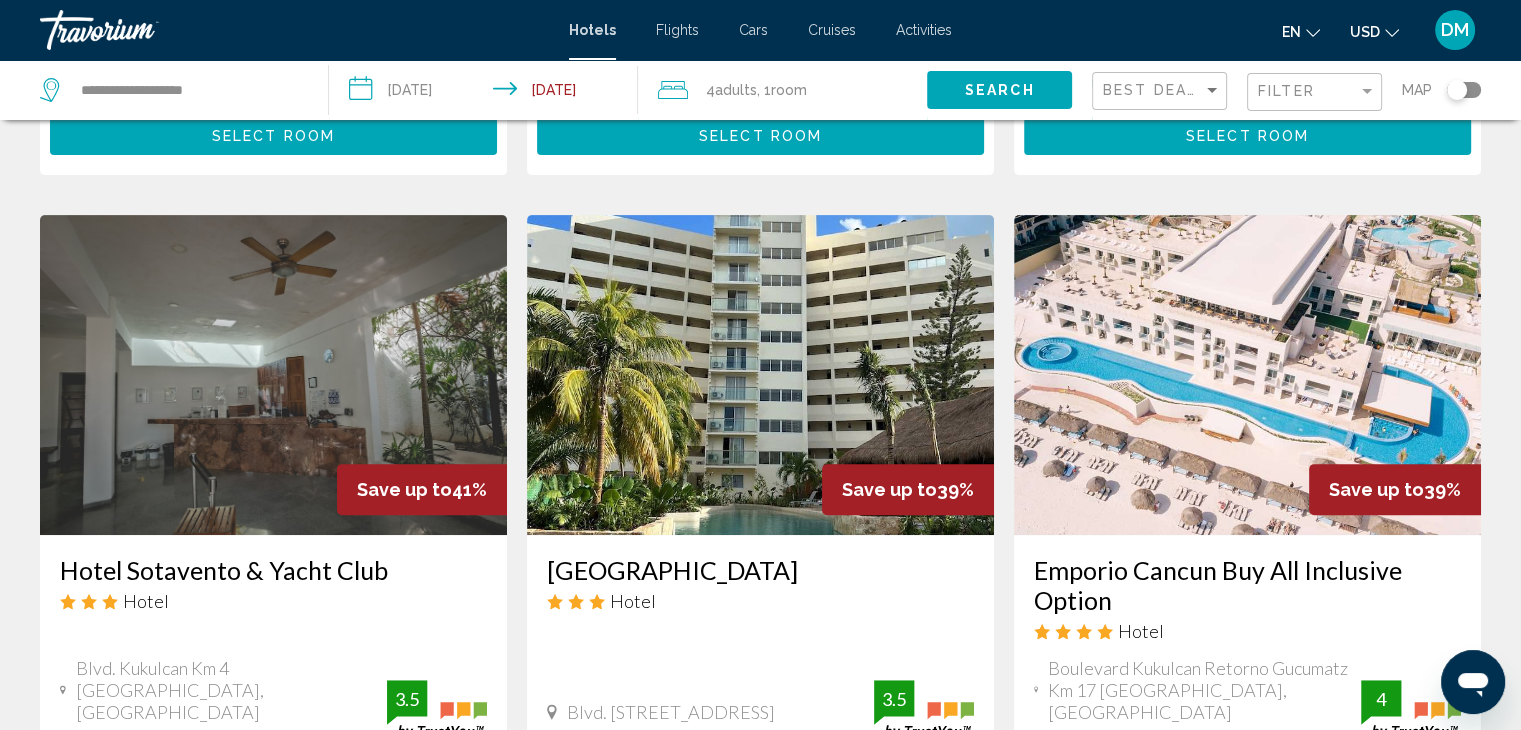 scroll, scrollTop: 700, scrollLeft: 0, axis: vertical 